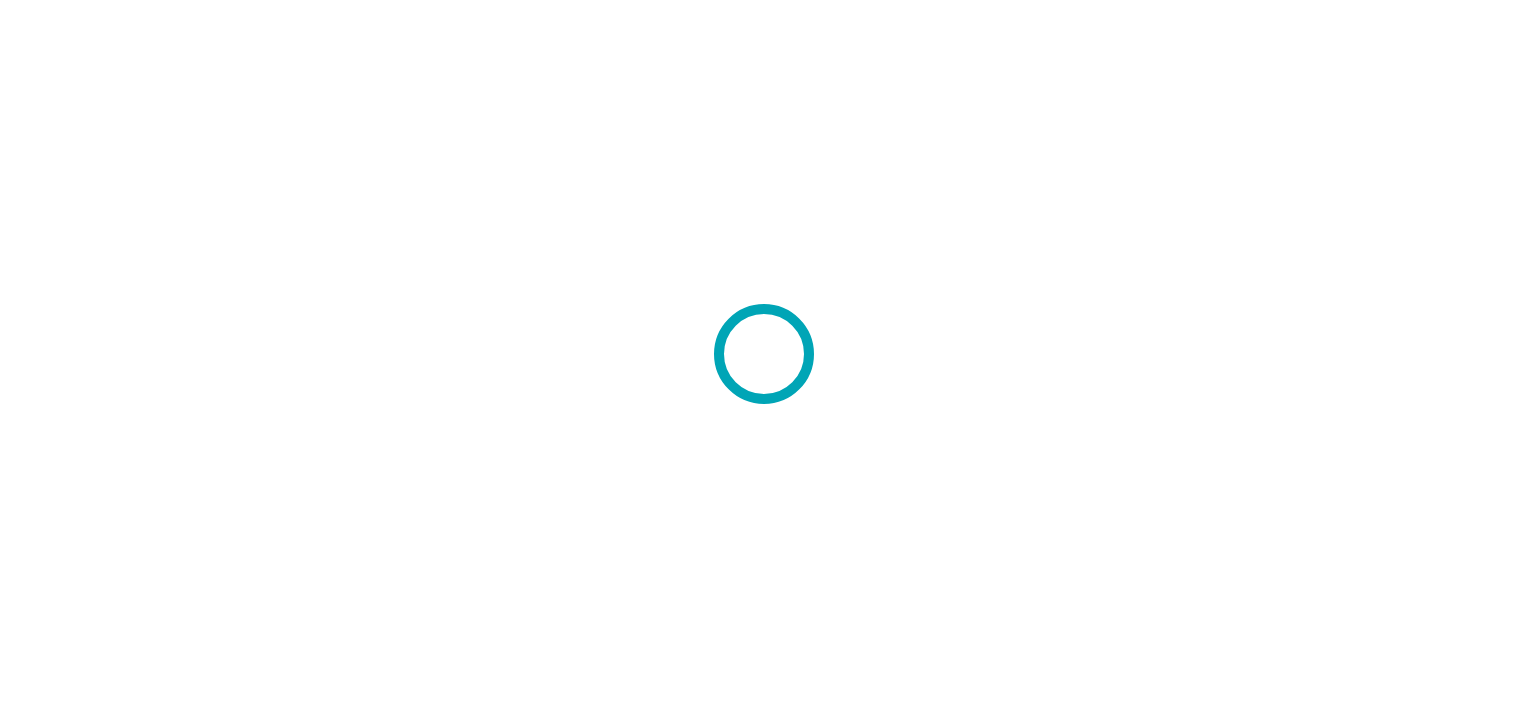 scroll, scrollTop: 0, scrollLeft: 0, axis: both 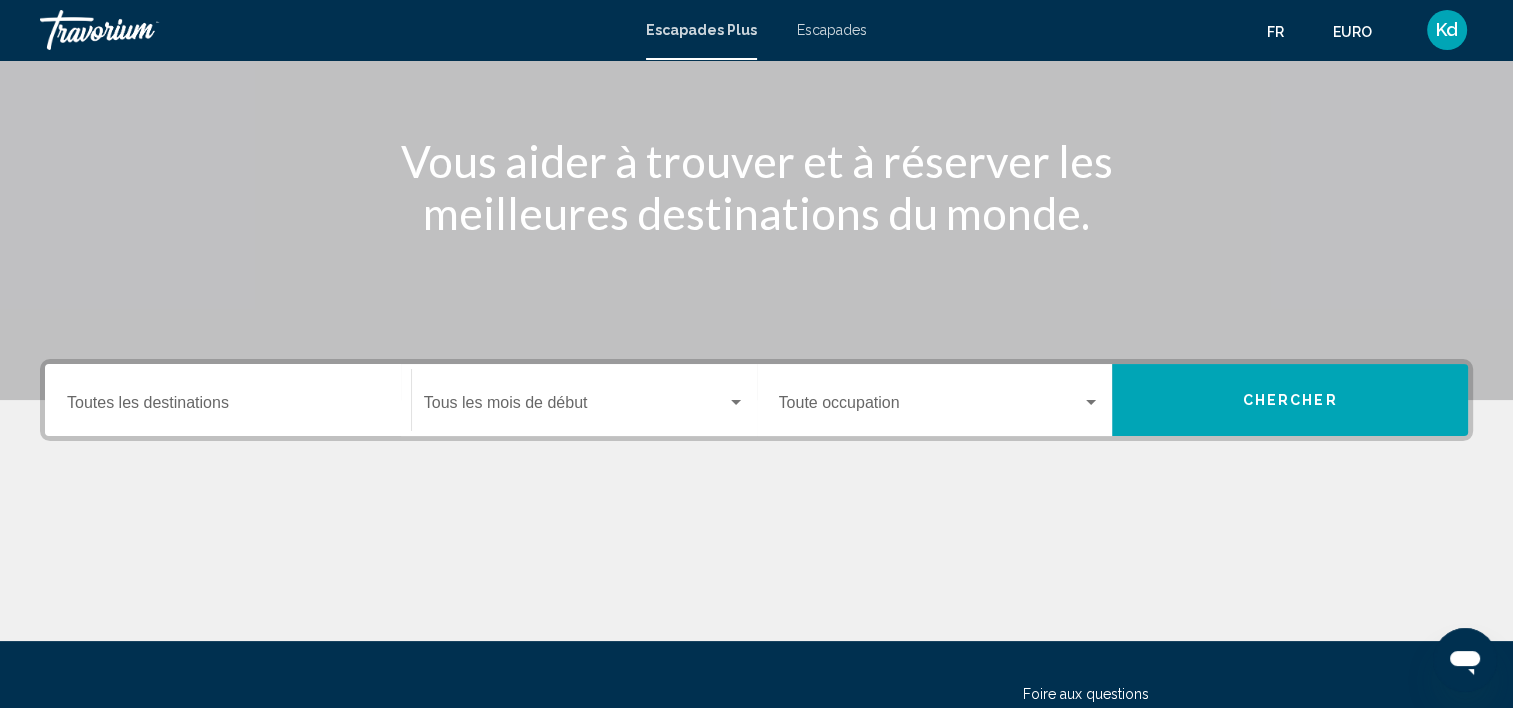 click on "Destination Toutes les destinations" at bounding box center (228, 407) 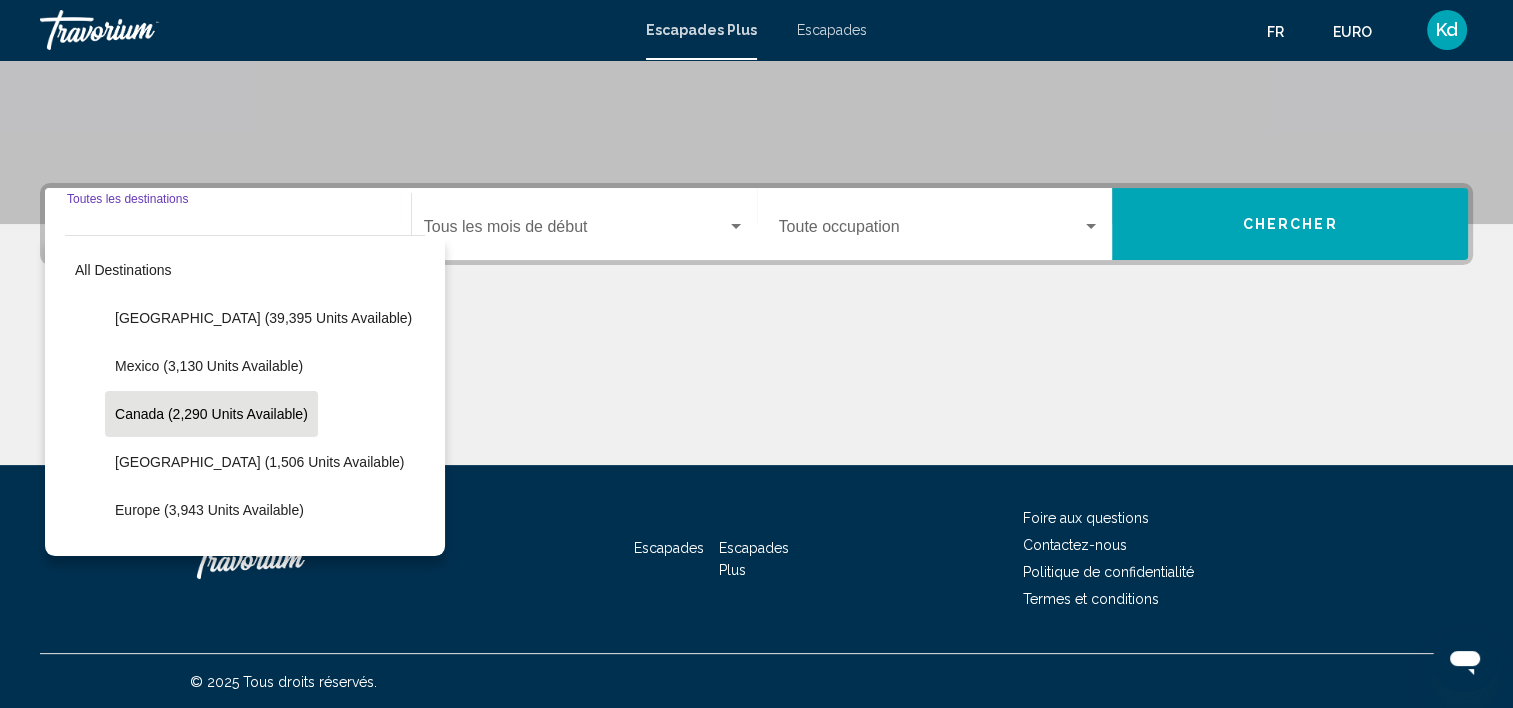 scroll, scrollTop: 377, scrollLeft: 0, axis: vertical 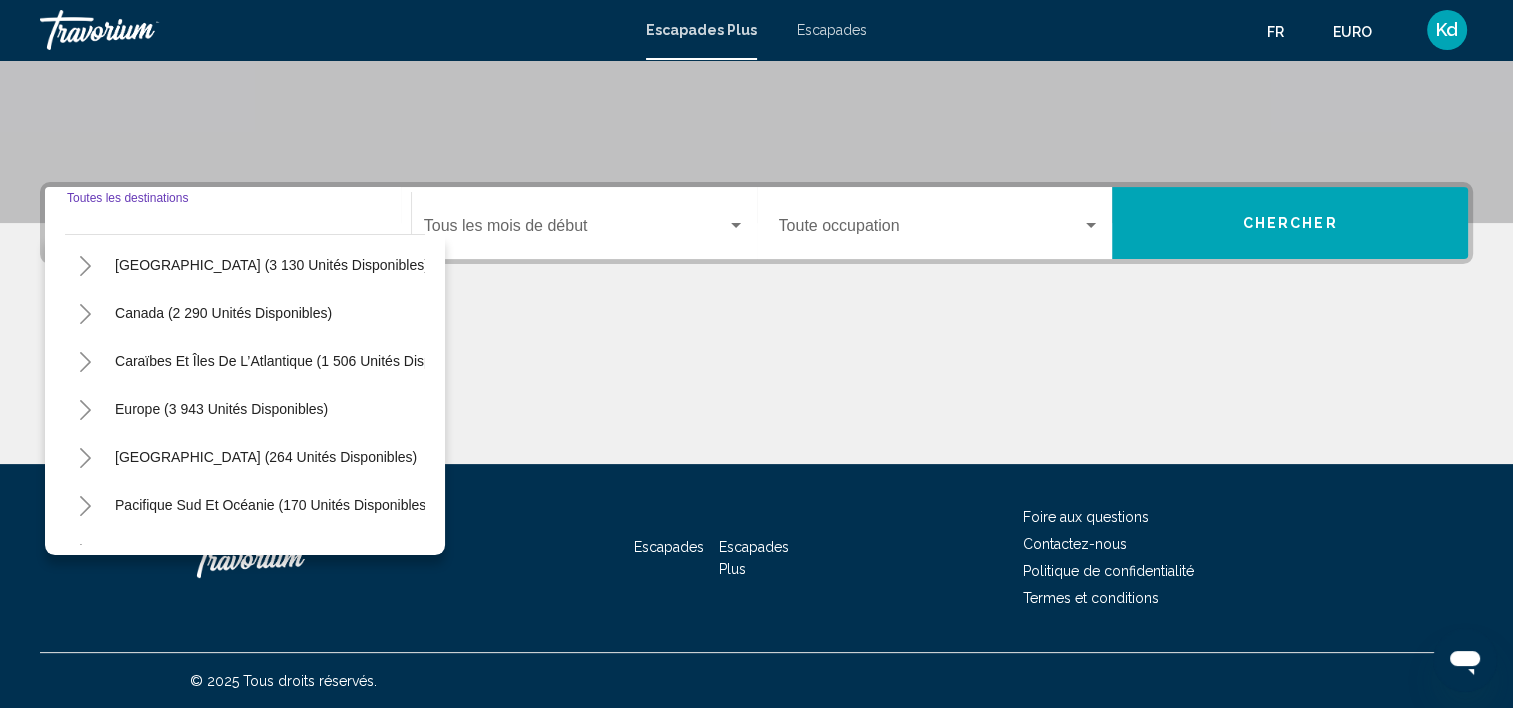 click 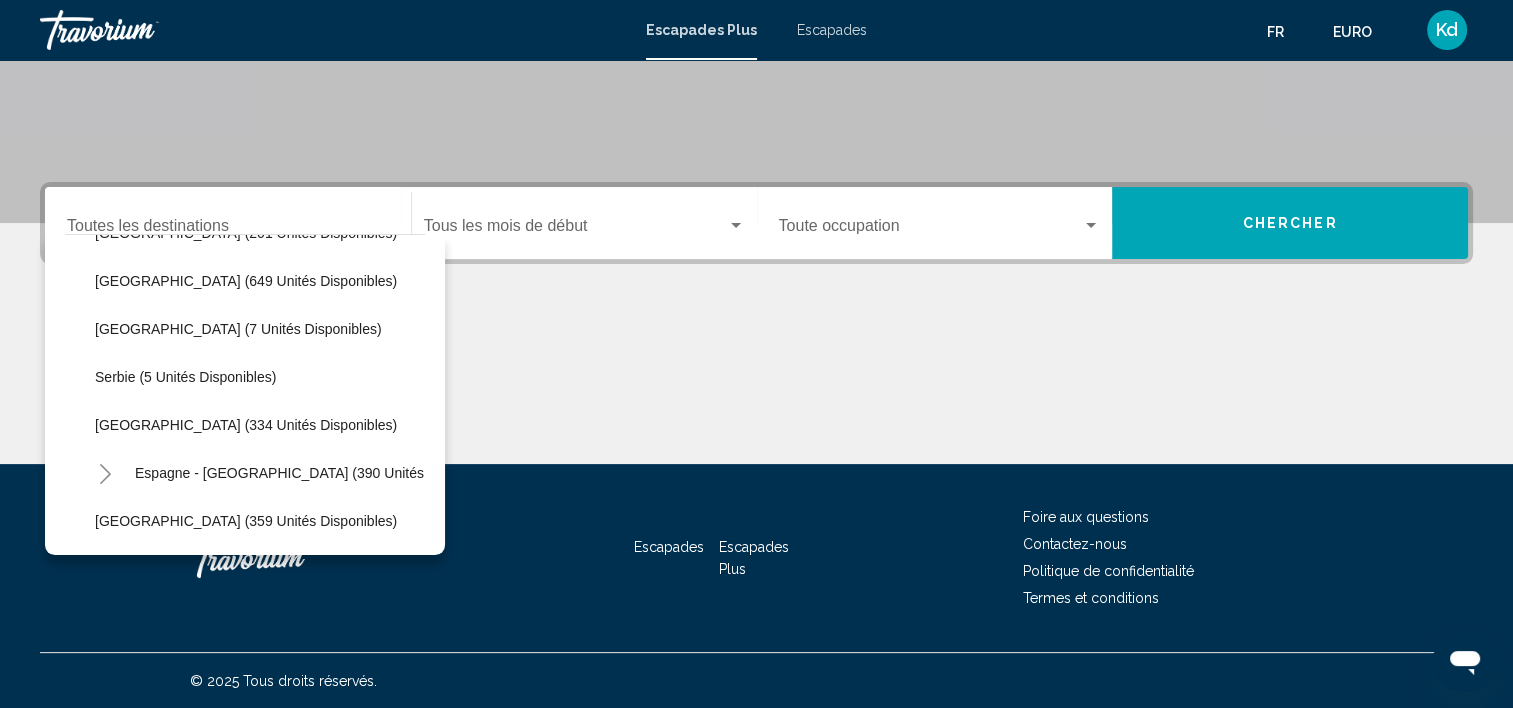 scroll, scrollTop: 600, scrollLeft: 0, axis: vertical 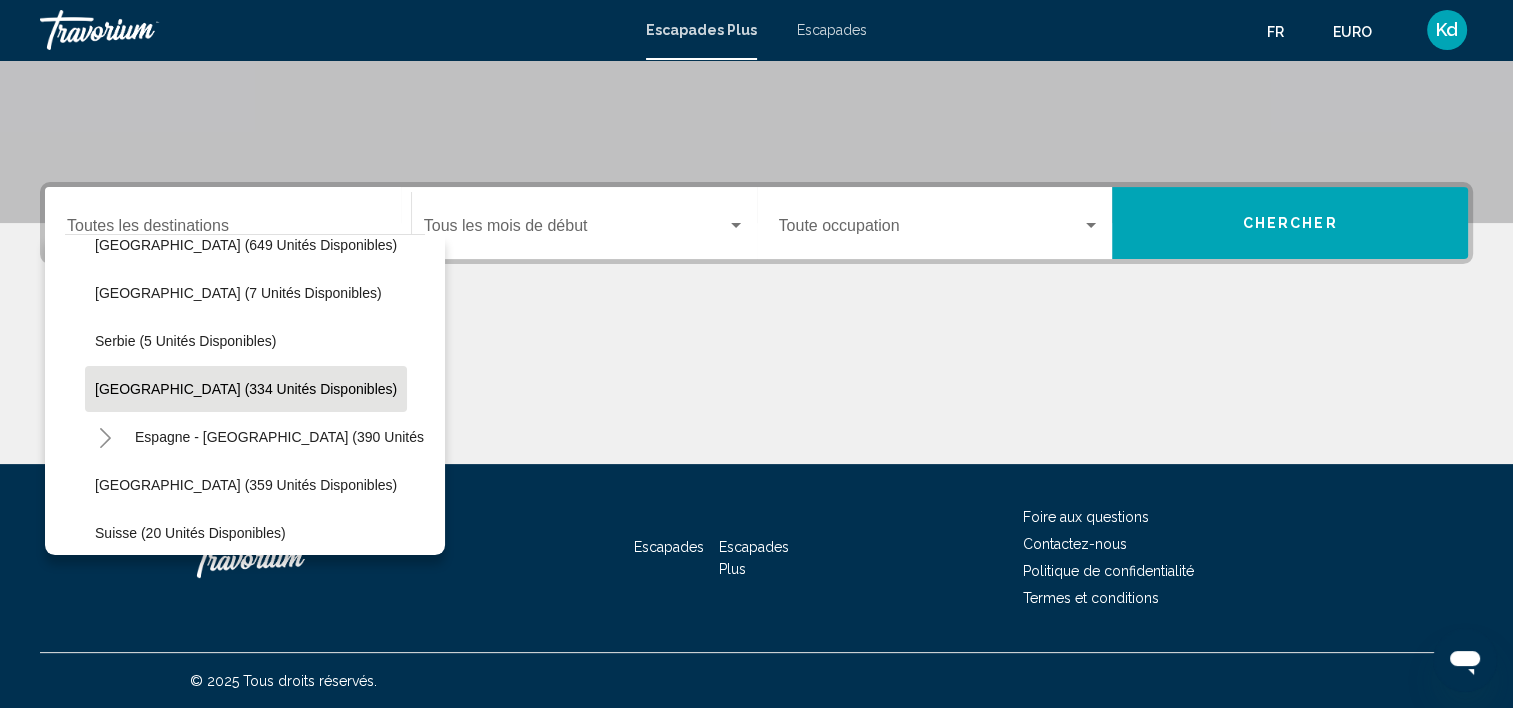 click on "Espagne (334 unités disponibles)" 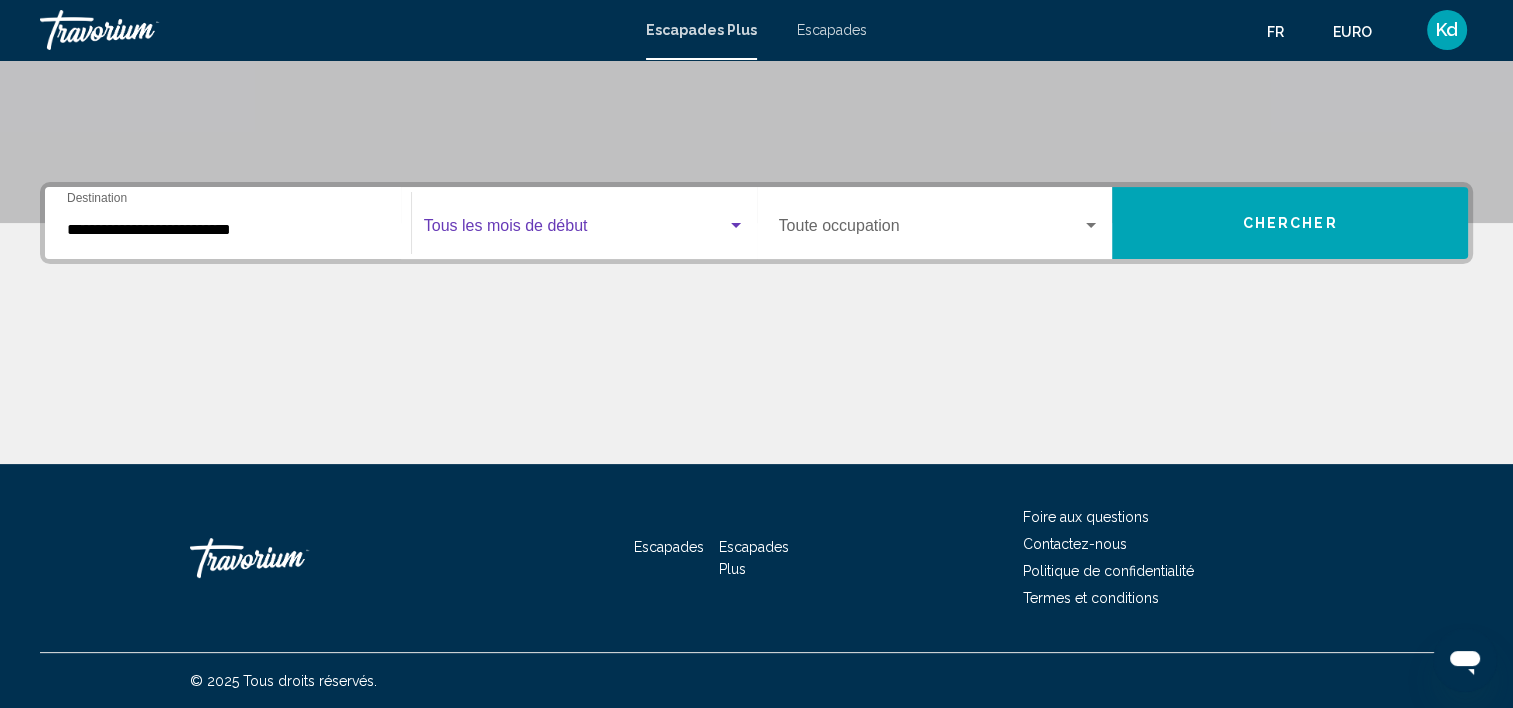 click at bounding box center [575, 230] 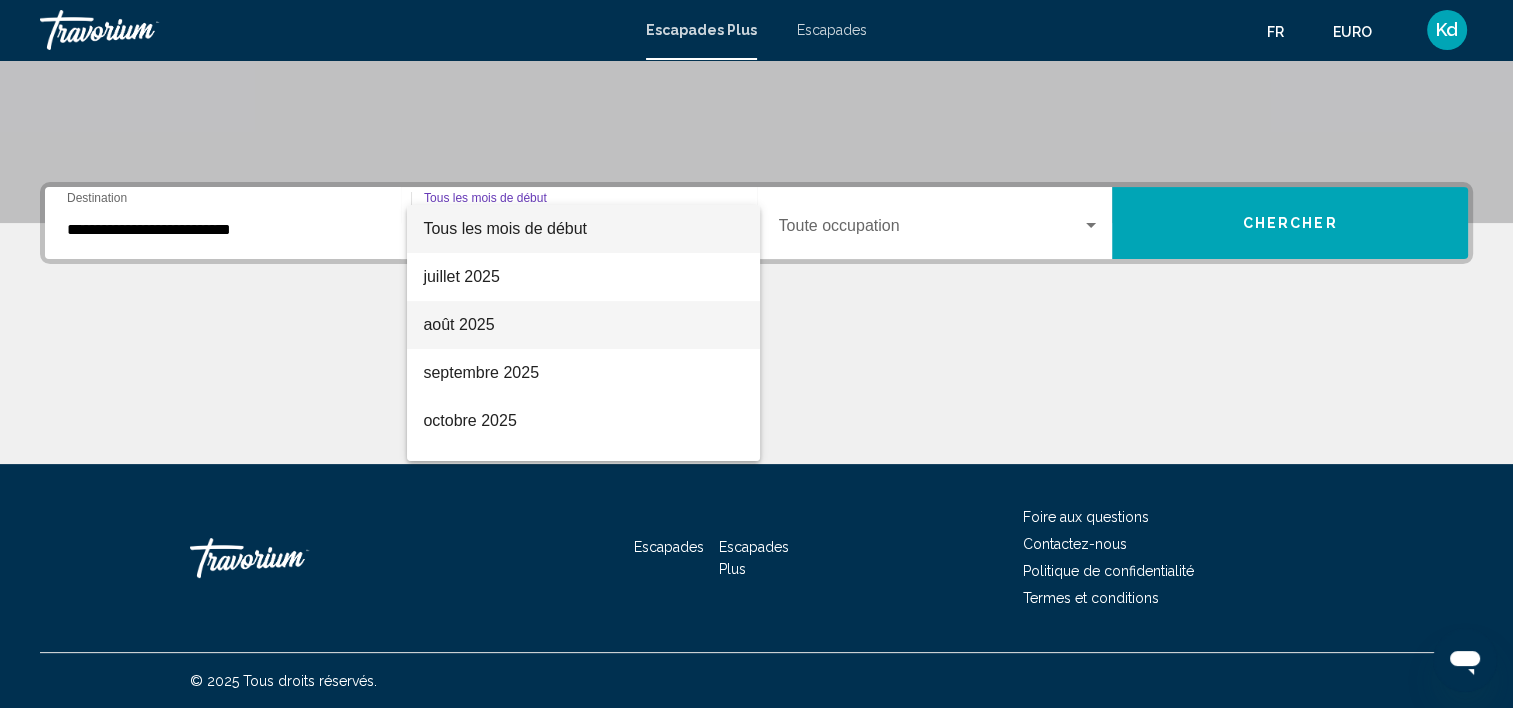 click on "août 2025" at bounding box center (583, 325) 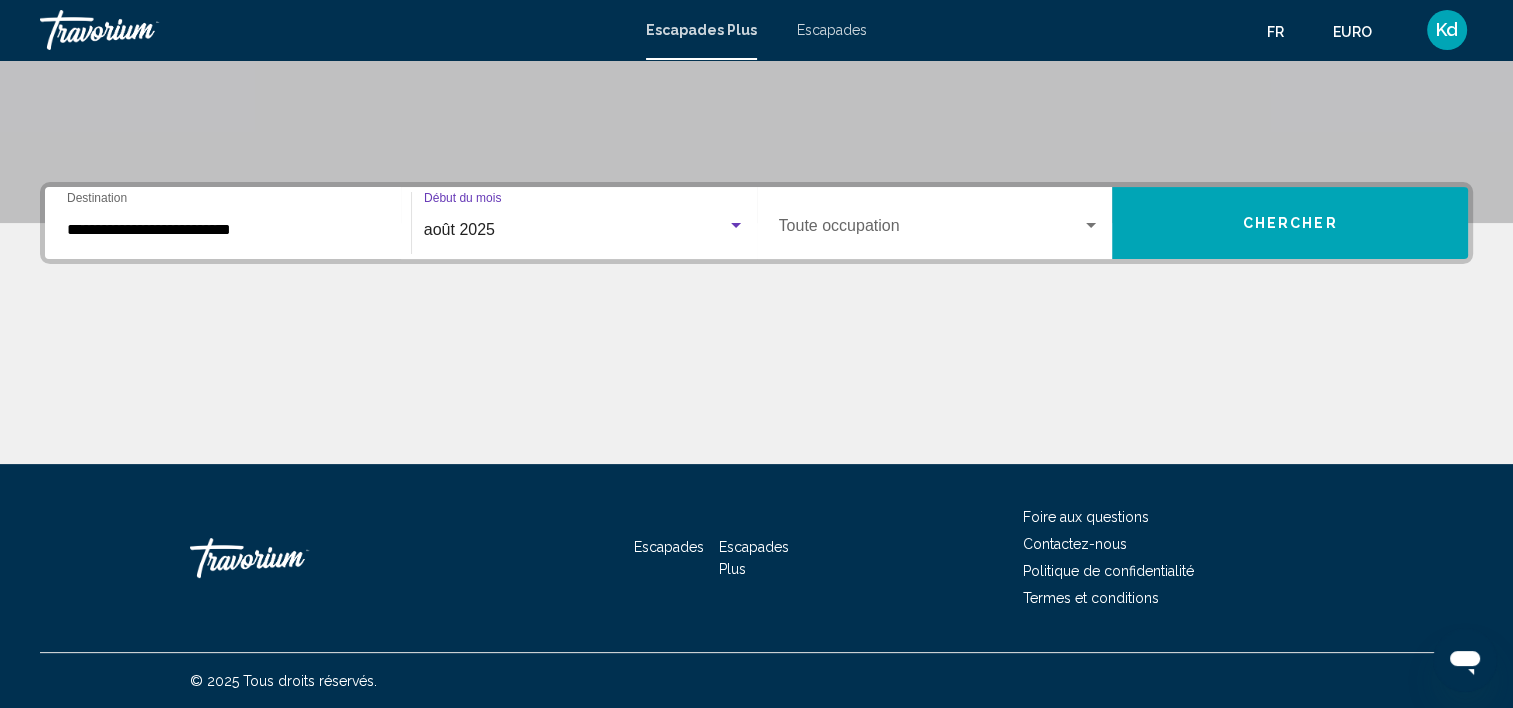 click on "Occupancy Toute occupation" at bounding box center [940, 223] 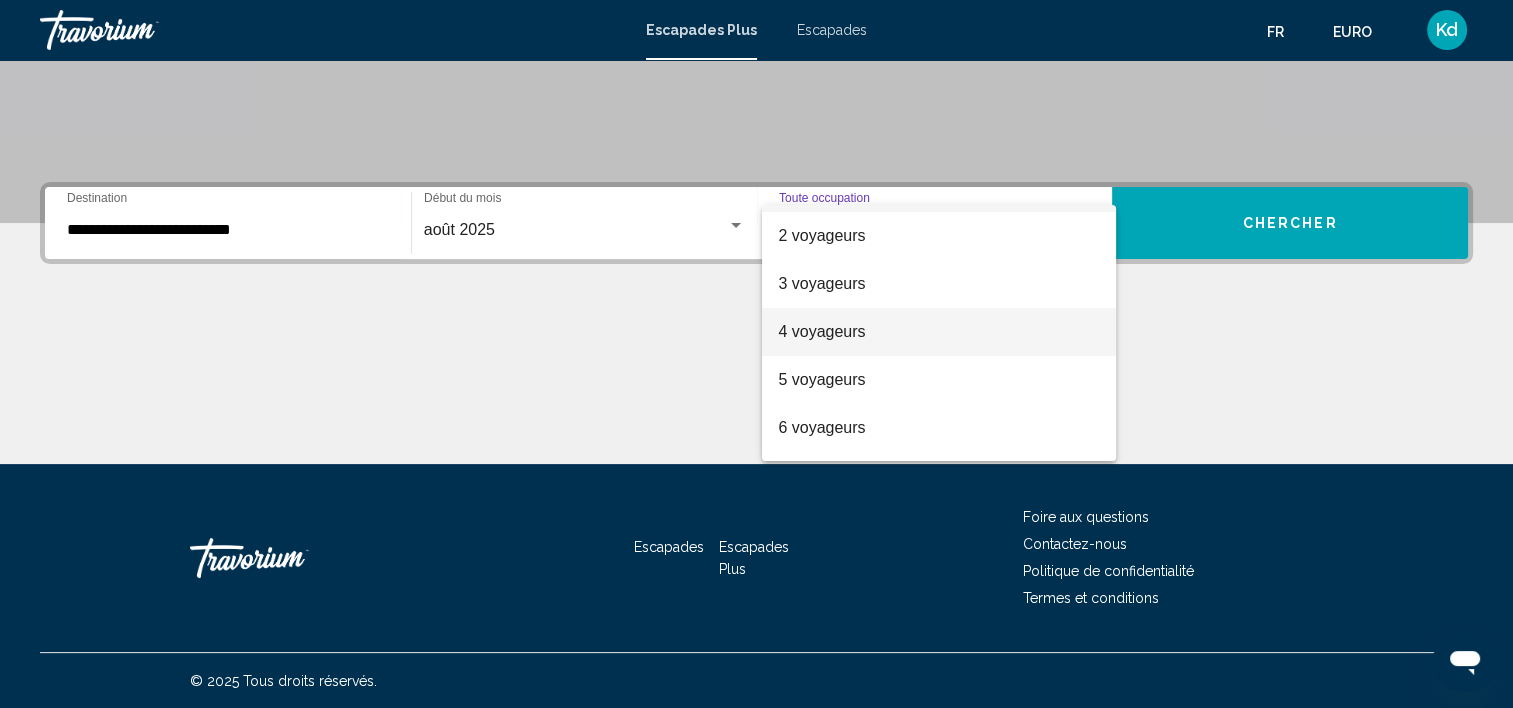 scroll, scrollTop: 100, scrollLeft: 0, axis: vertical 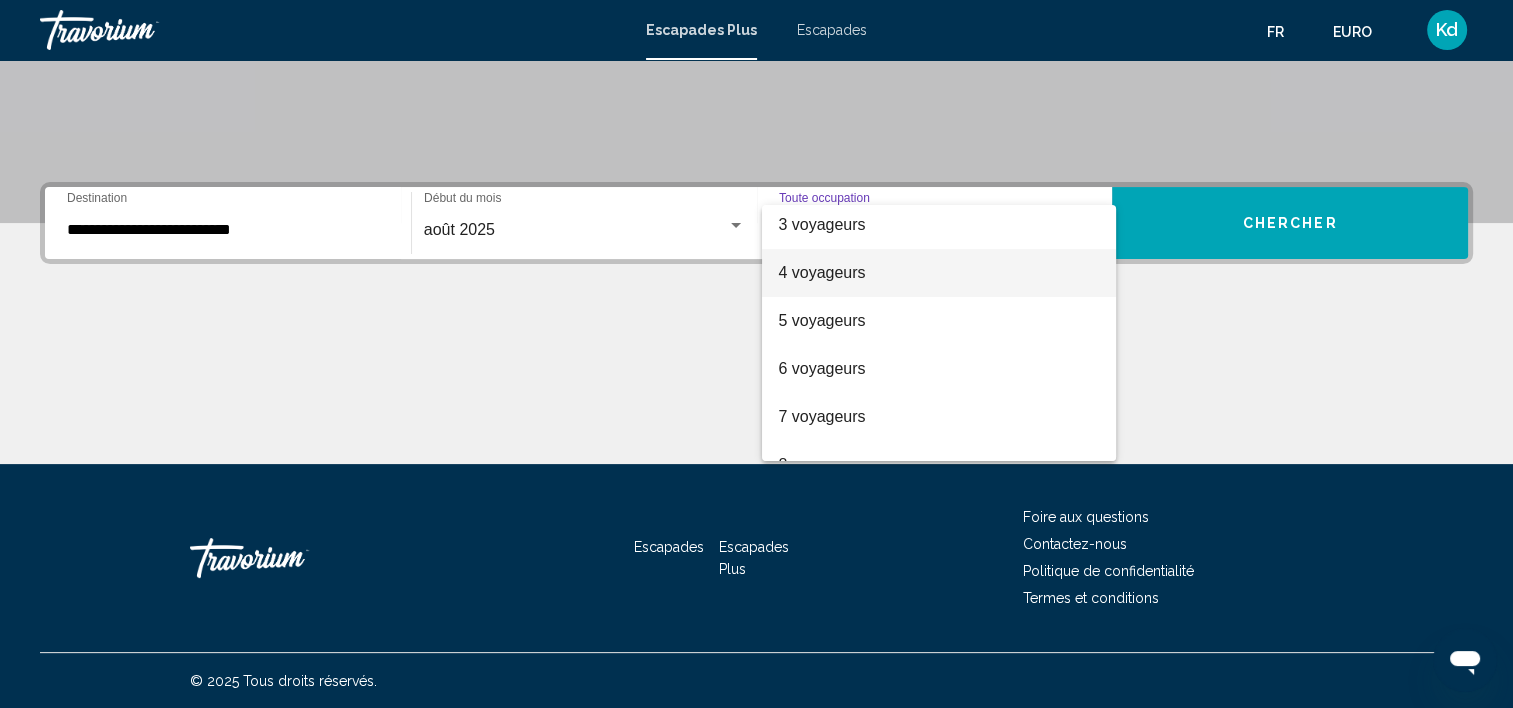 click on "4 voyageurs" at bounding box center [939, 273] 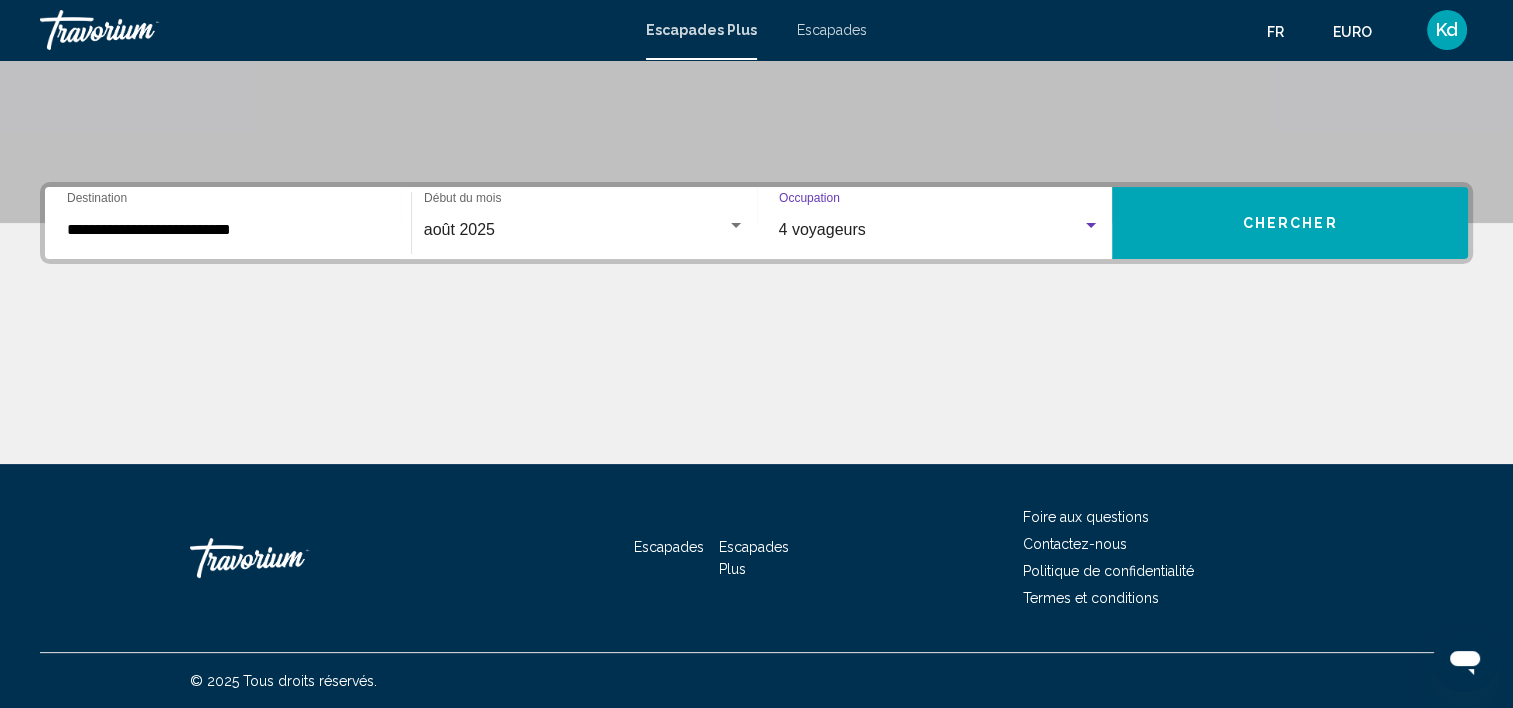 click on "Chercher" at bounding box center (1290, 224) 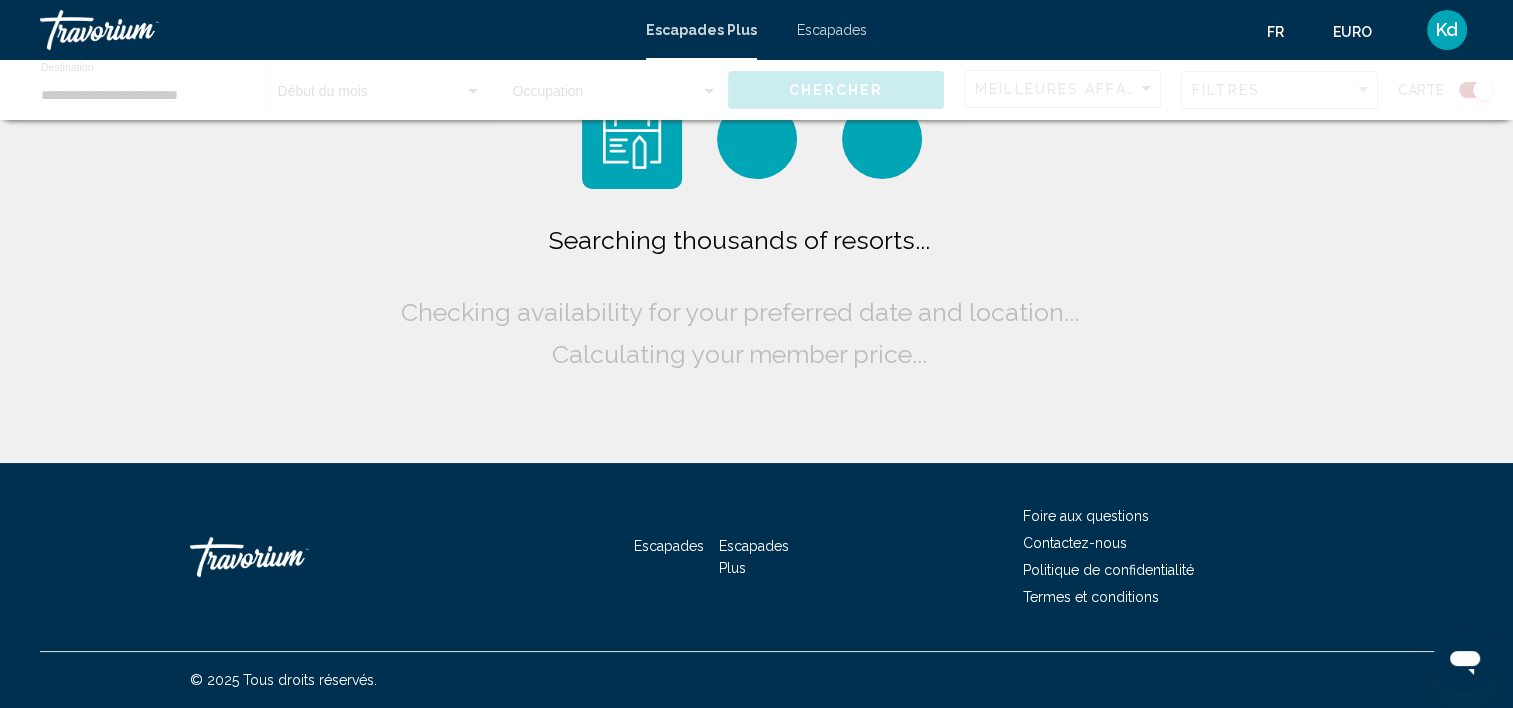 scroll, scrollTop: 0, scrollLeft: 0, axis: both 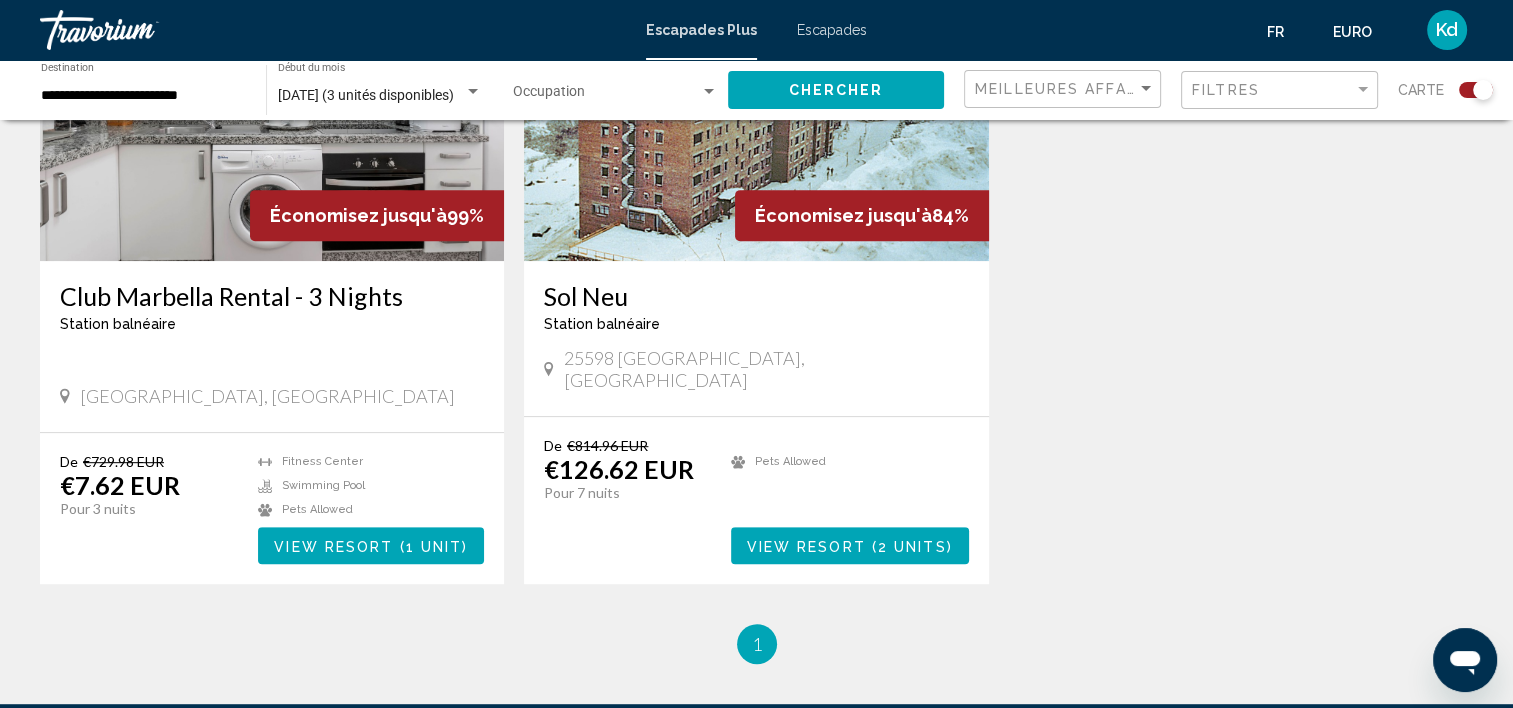 click on "View Resort" at bounding box center [333, 546] 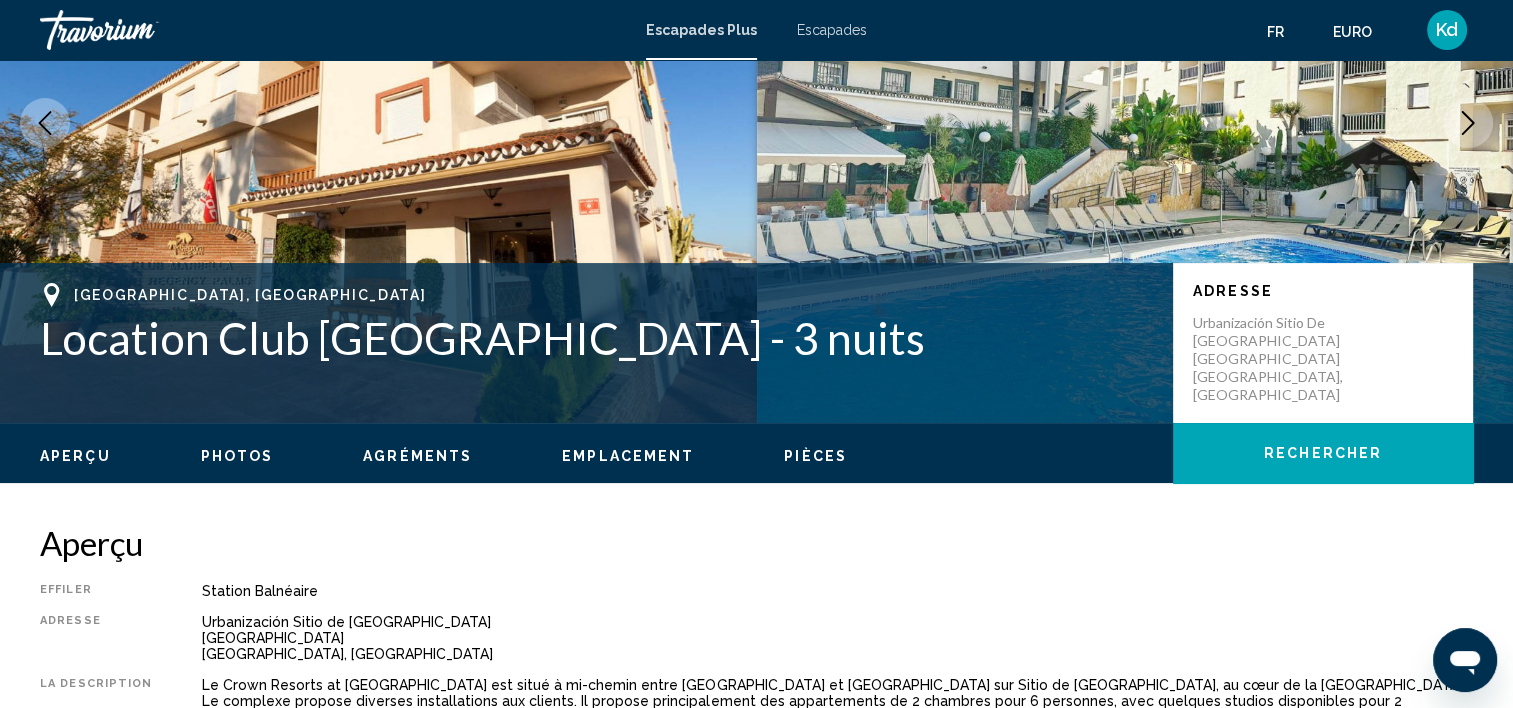 scroll, scrollTop: 406, scrollLeft: 0, axis: vertical 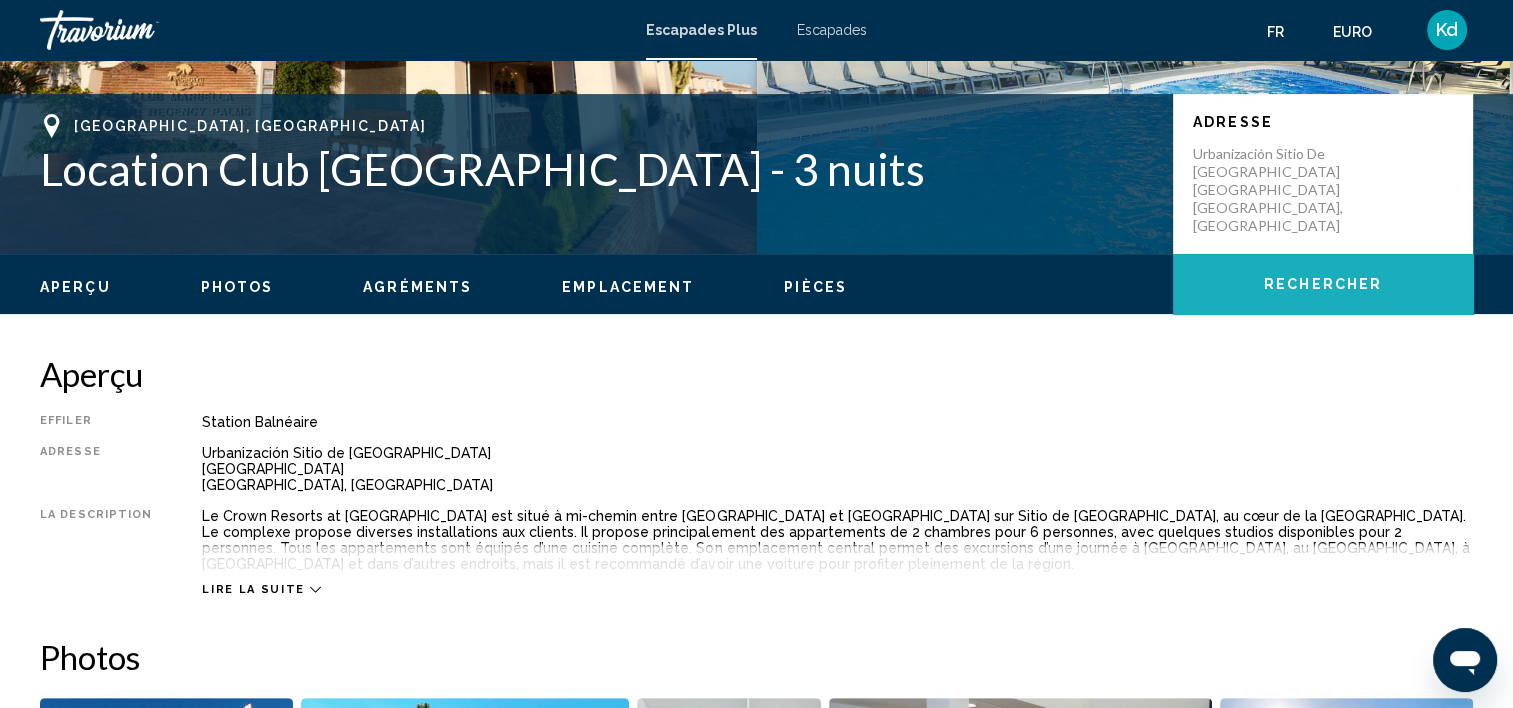 click on "Rechercher" 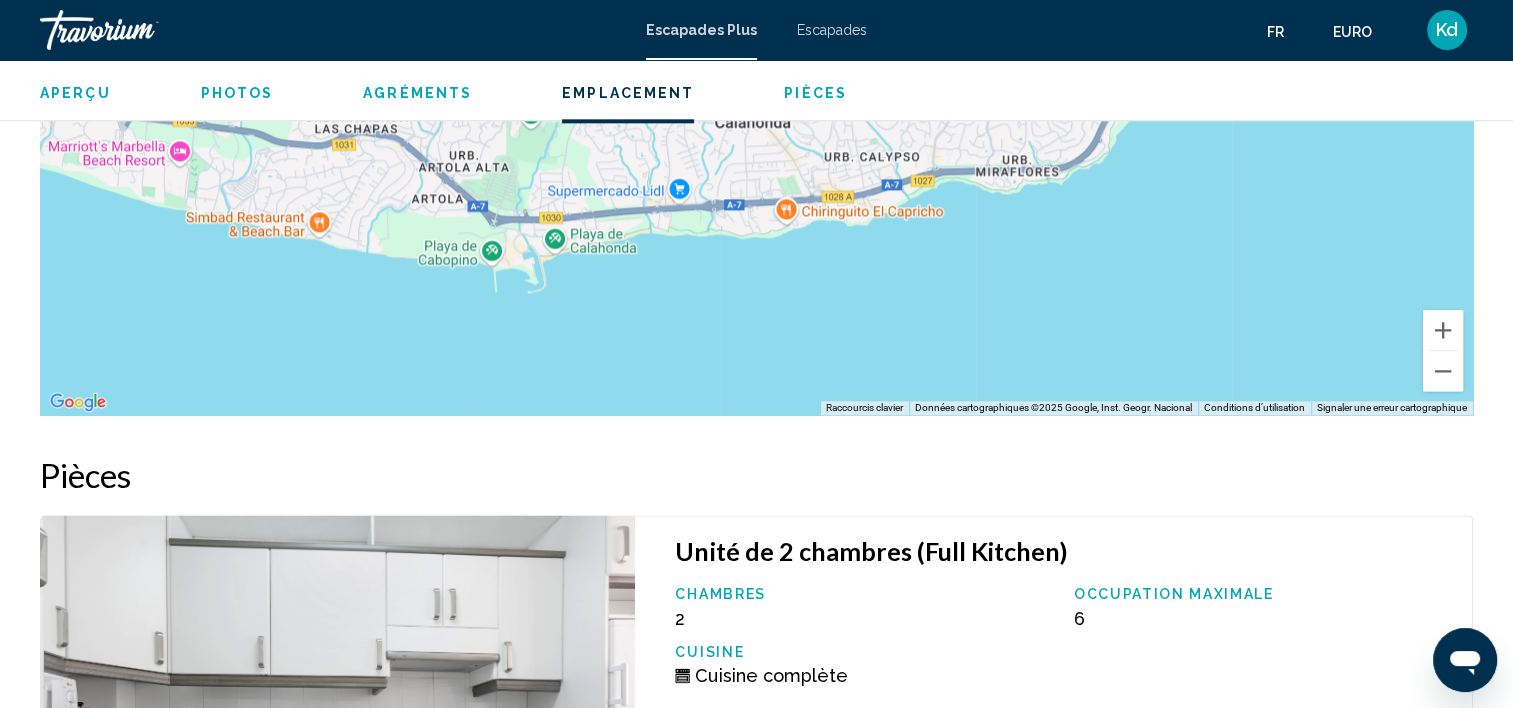 scroll, scrollTop: 2380, scrollLeft: 0, axis: vertical 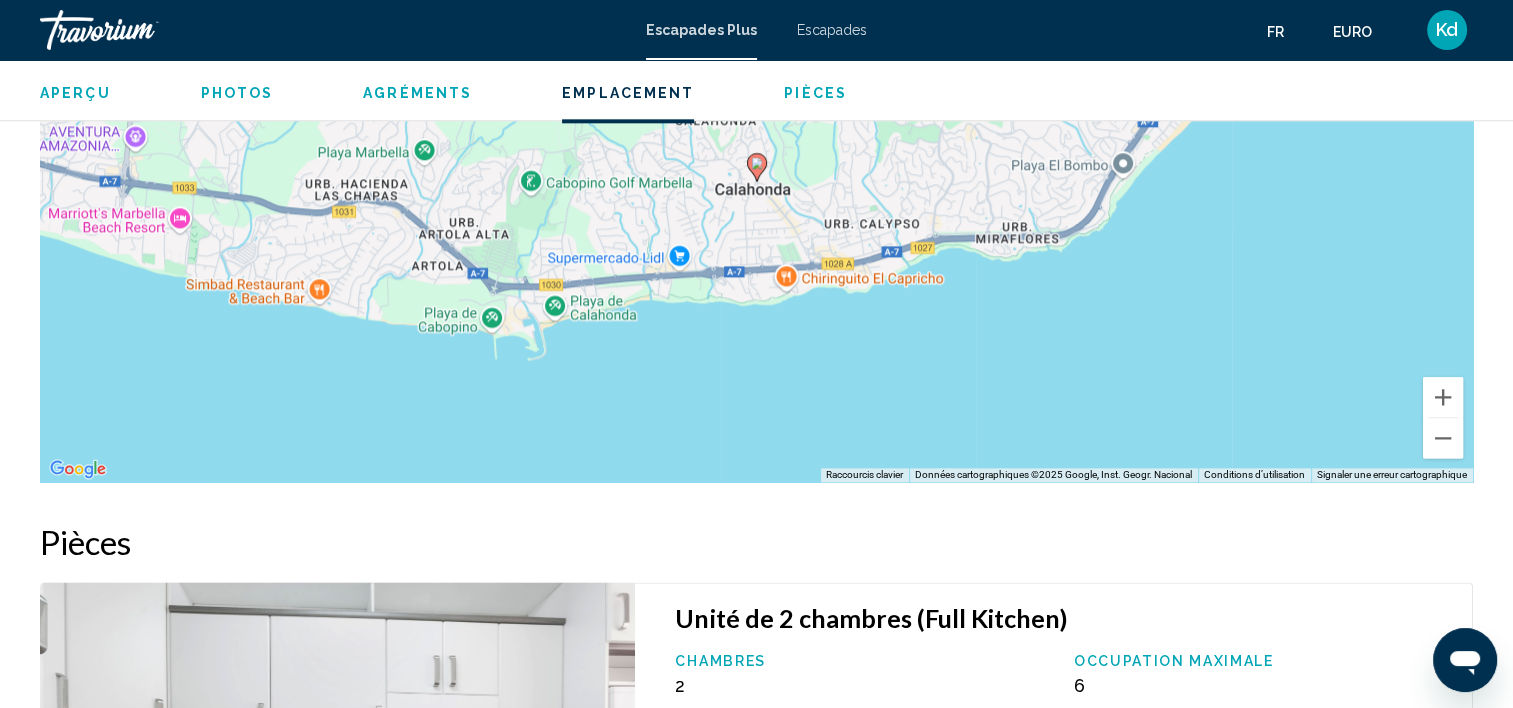 click on "Escapades" at bounding box center (832, 30) 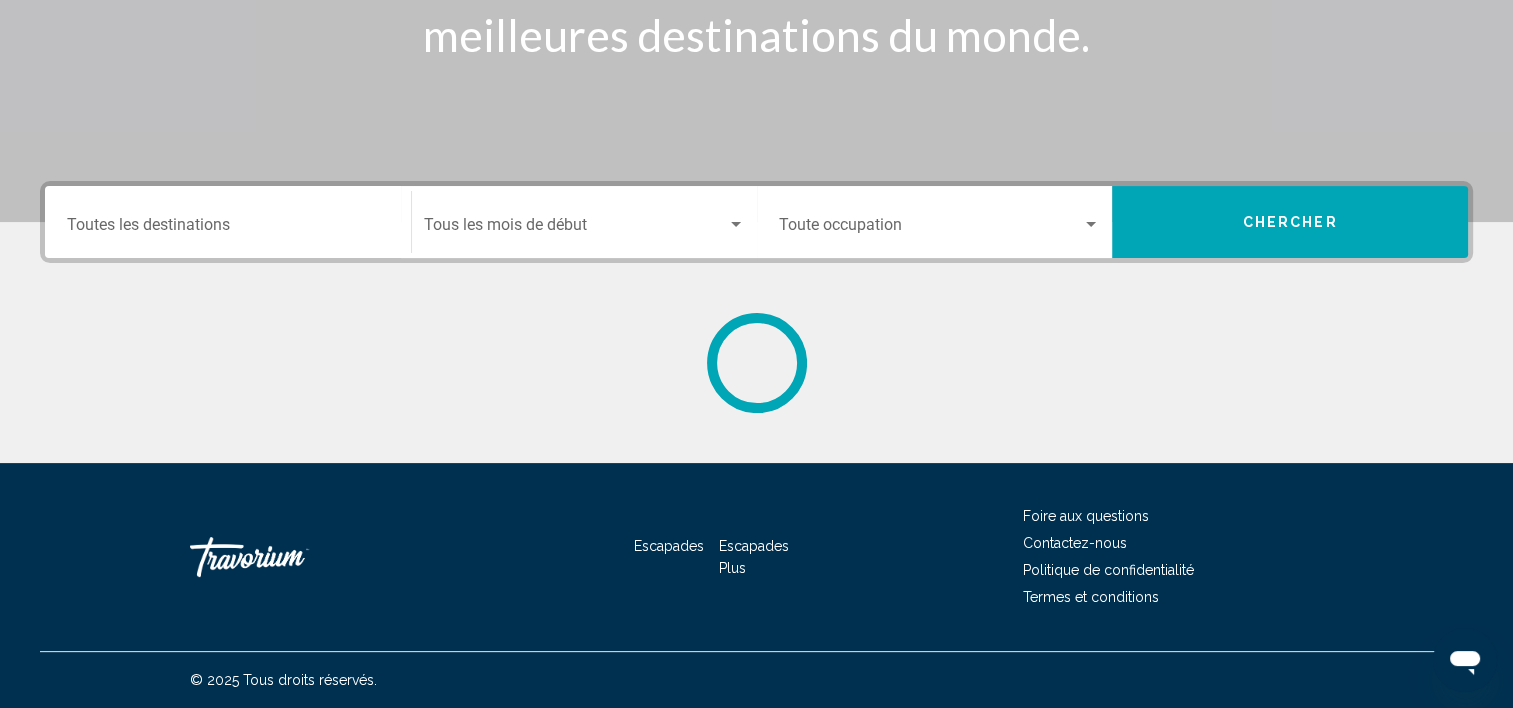 scroll, scrollTop: 0, scrollLeft: 0, axis: both 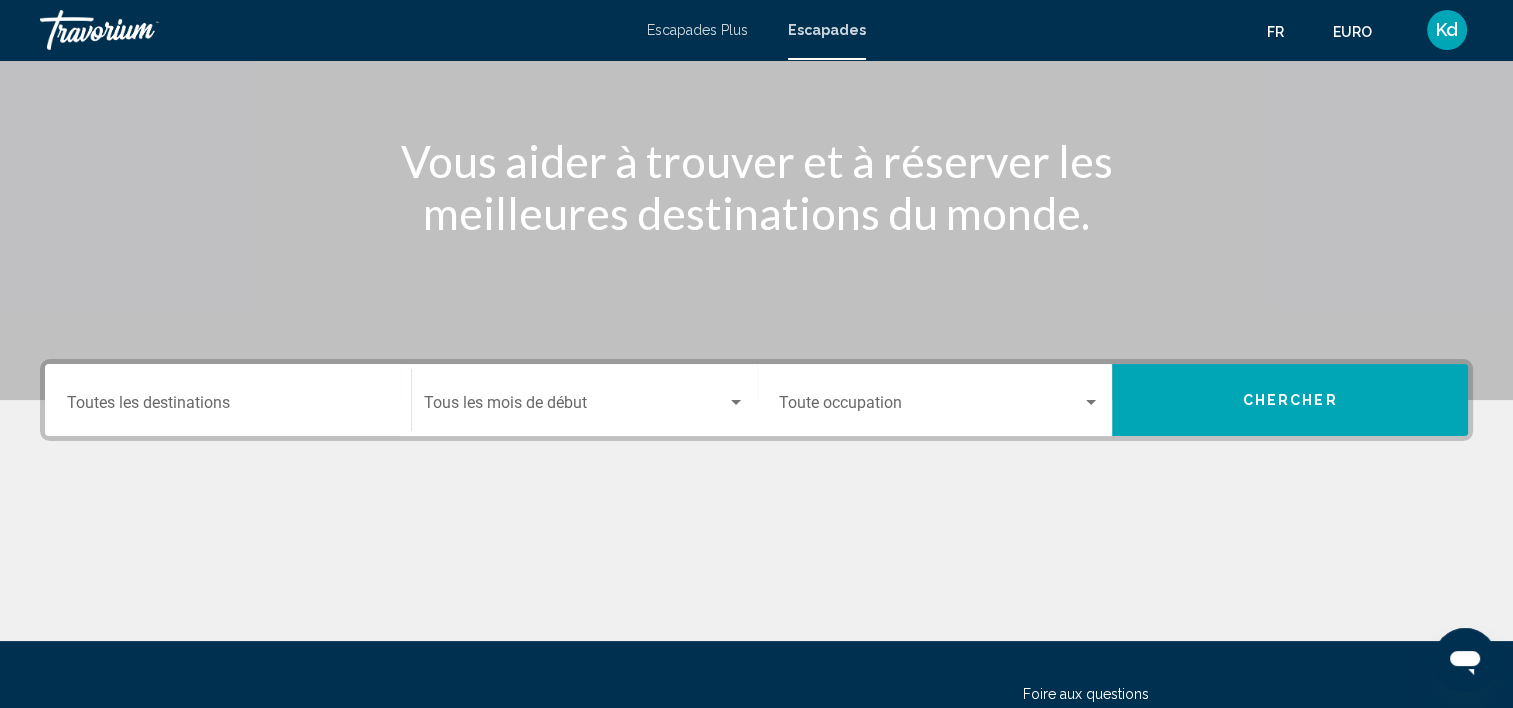 click on "Destination Toutes les destinations" at bounding box center [228, 400] 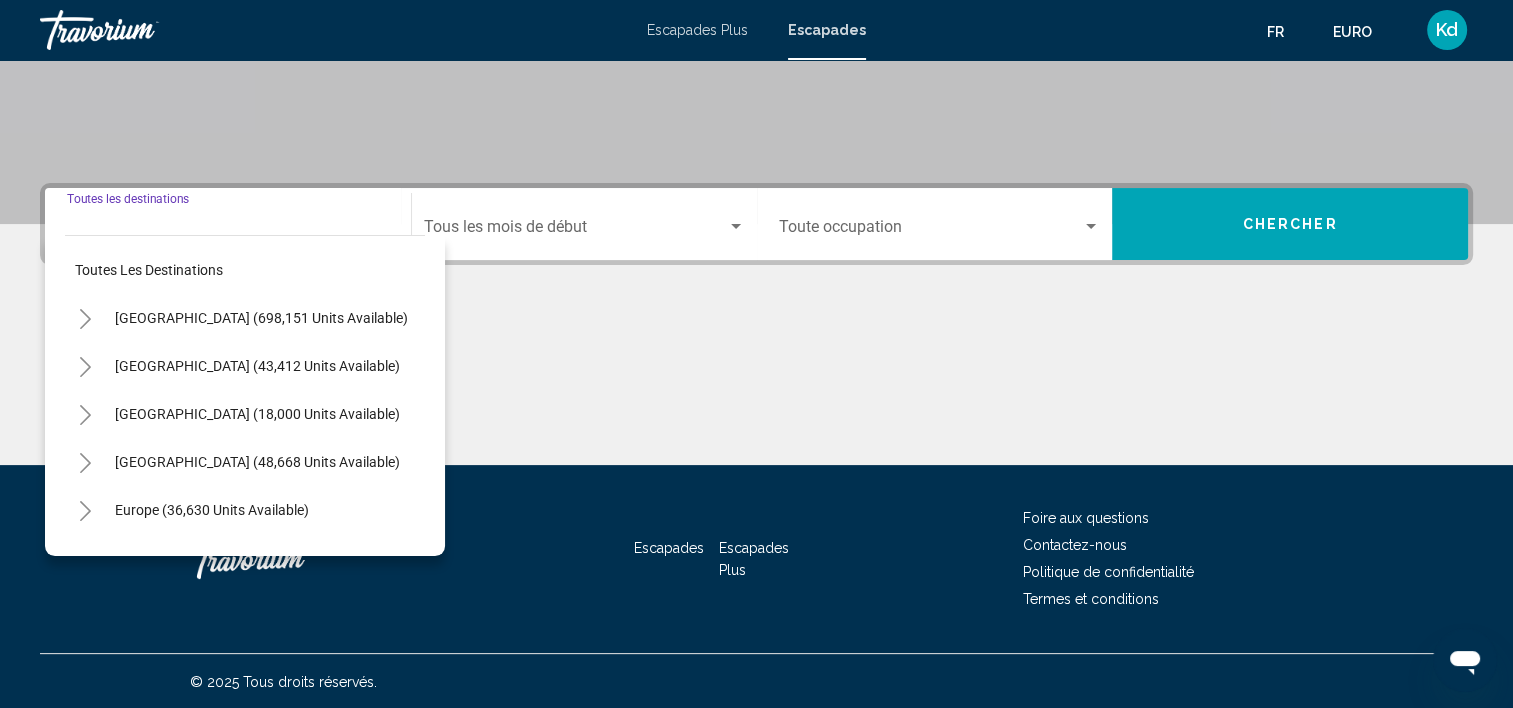 scroll, scrollTop: 377, scrollLeft: 0, axis: vertical 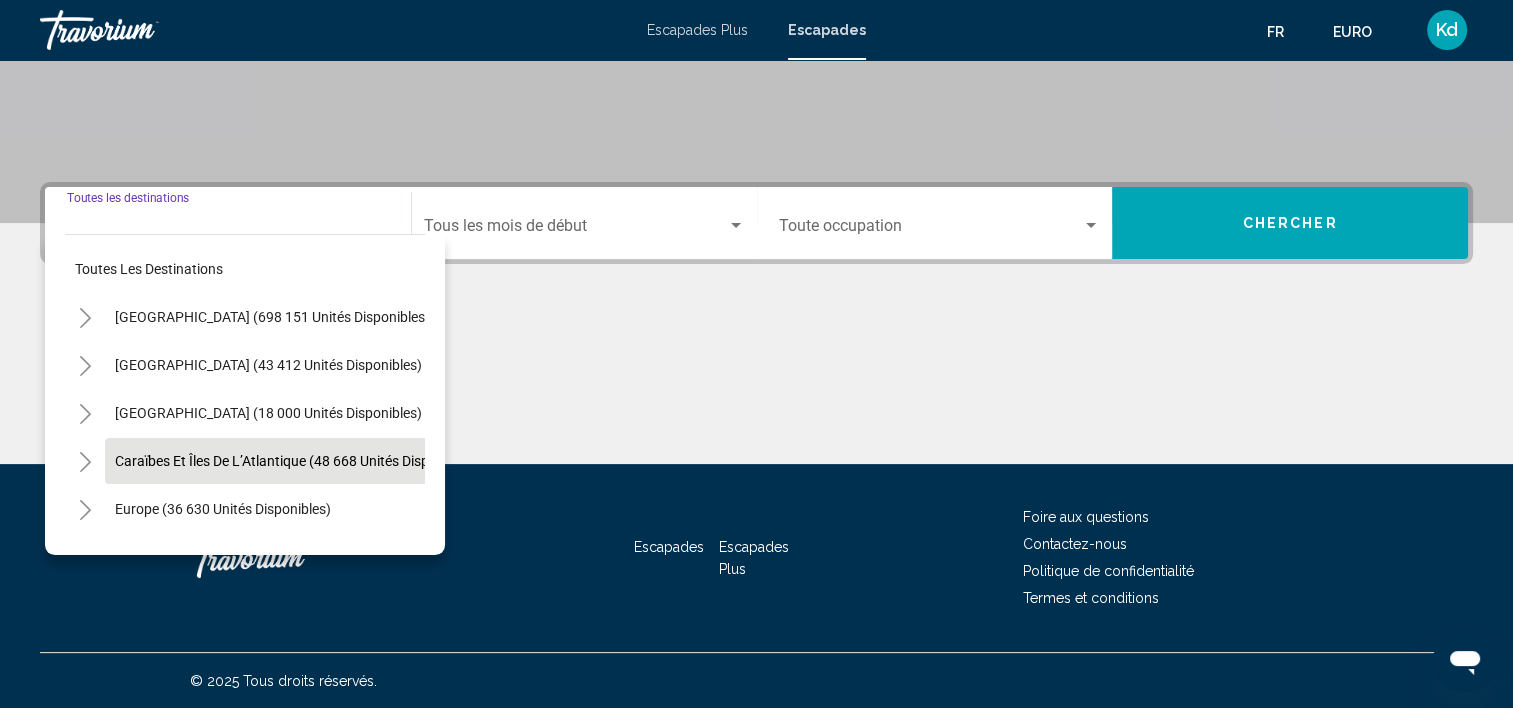 drag, startPoint x: 85, startPoint y: 503, endPoint x: 125, endPoint y: 463, distance: 56.568542 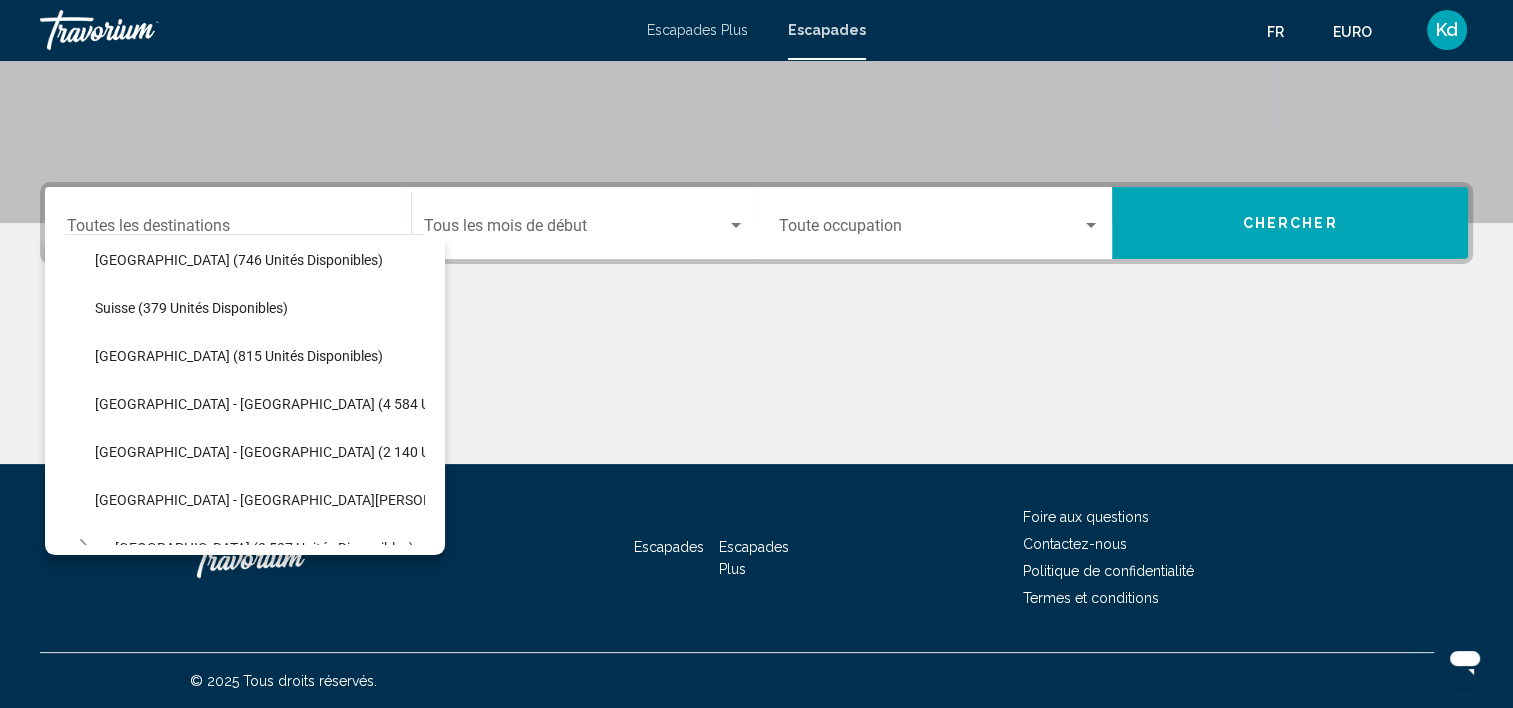 scroll, scrollTop: 1100, scrollLeft: 0, axis: vertical 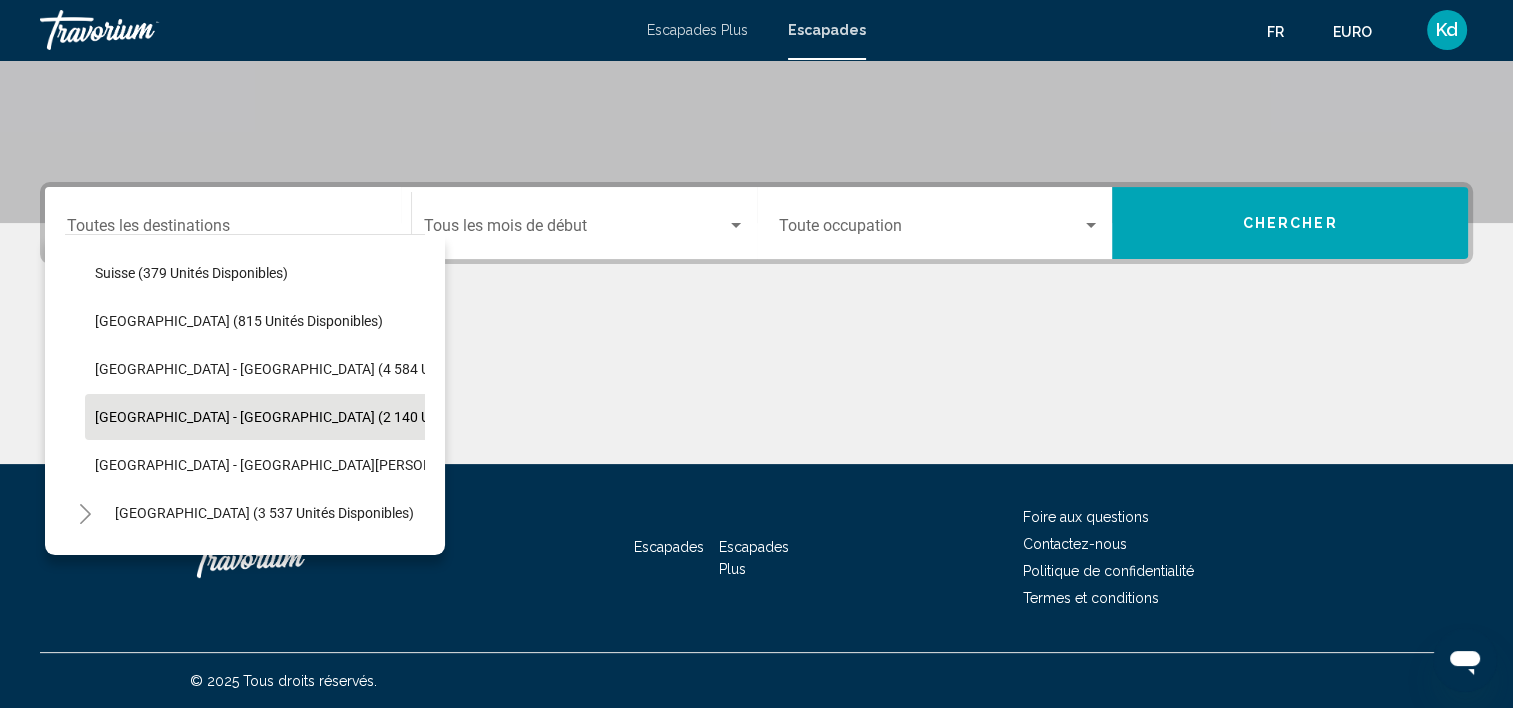 click on "Royaume-Uni - Écosse (2 140 unités disponibles)" 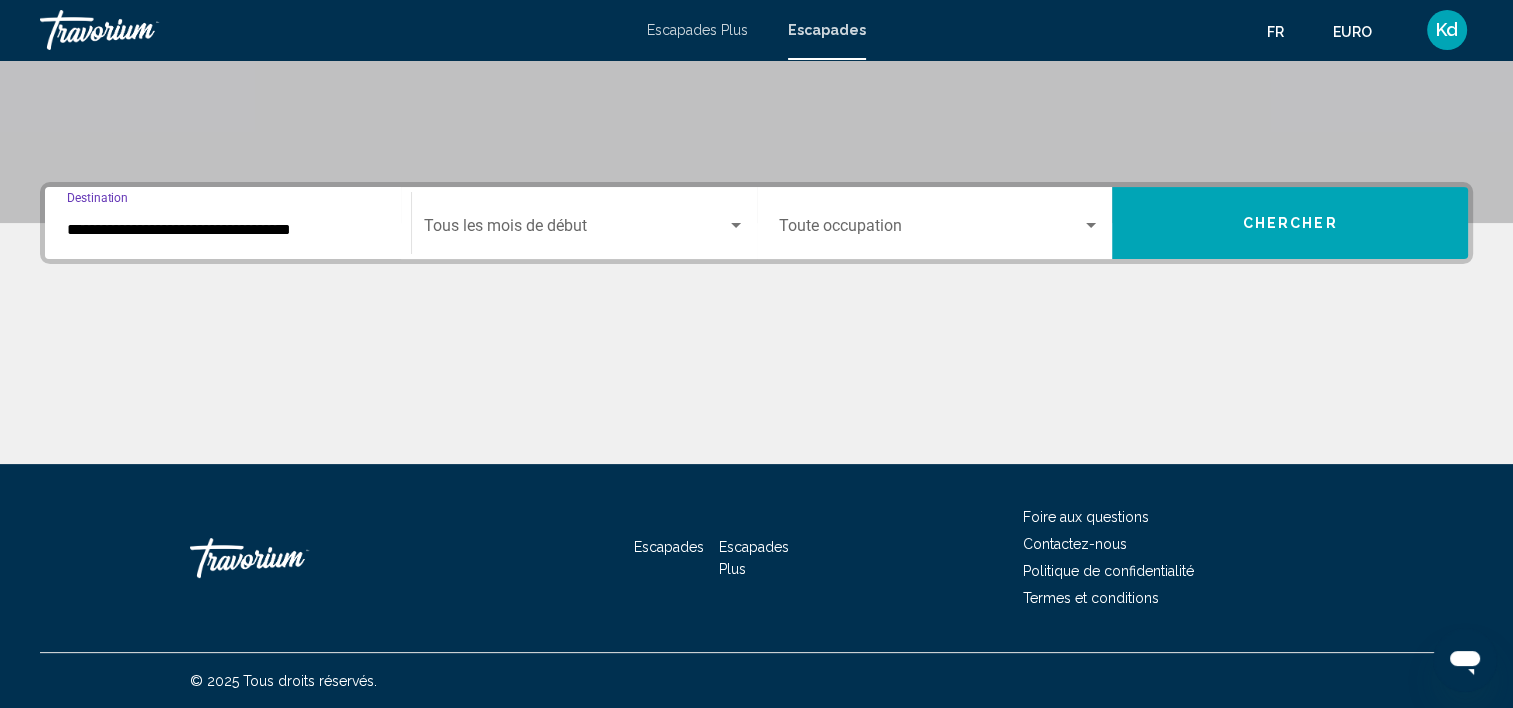 click at bounding box center [575, 230] 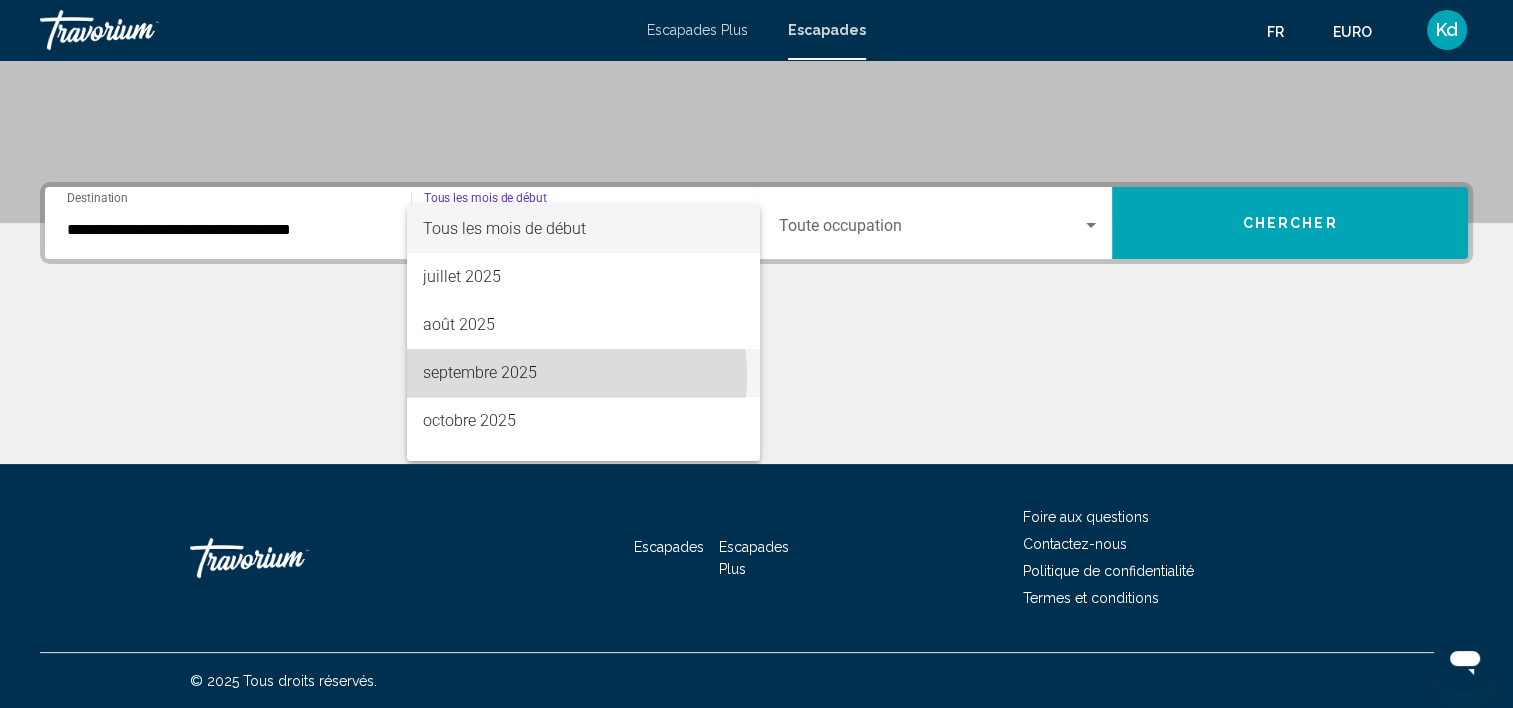 click on "septembre 2025" at bounding box center (480, 372) 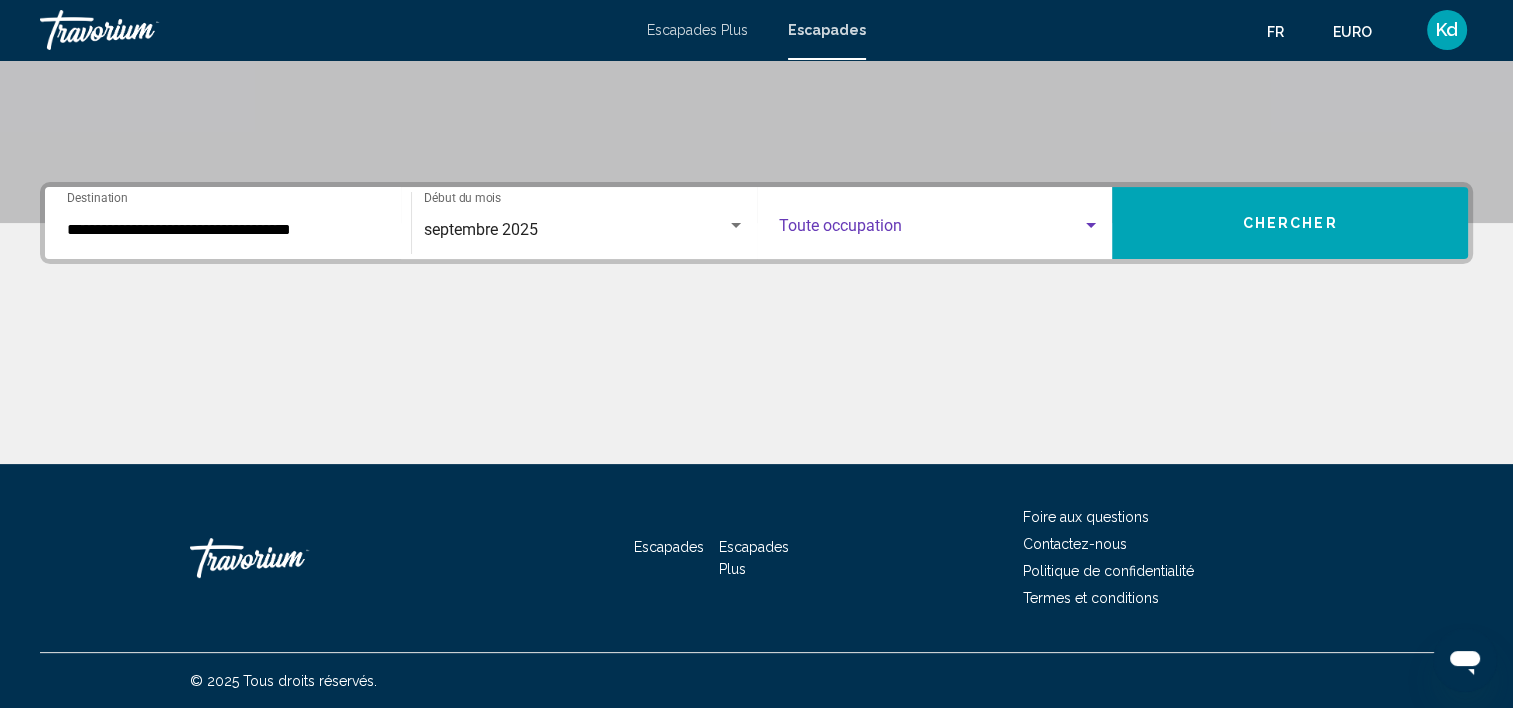 click at bounding box center [931, 230] 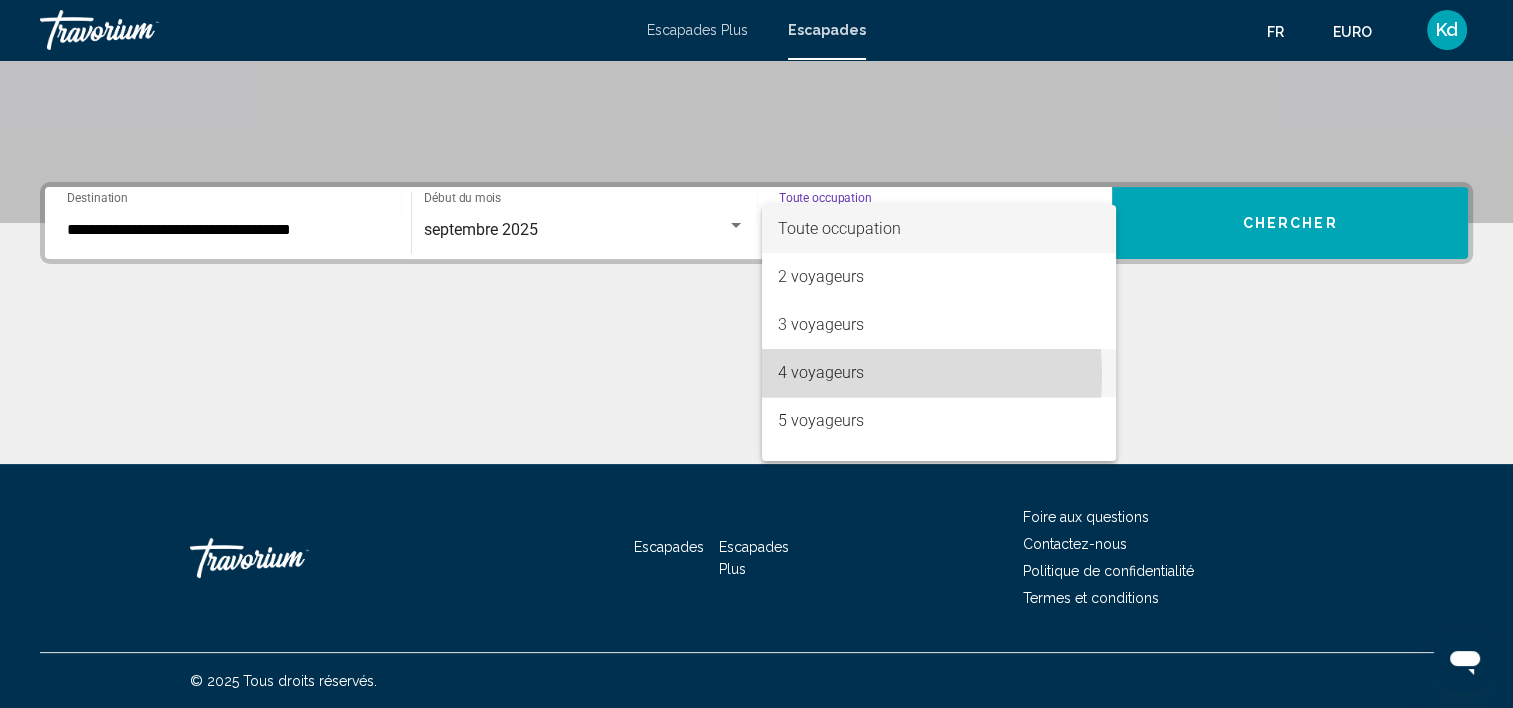 click on "4 voyageurs" at bounding box center [821, 372] 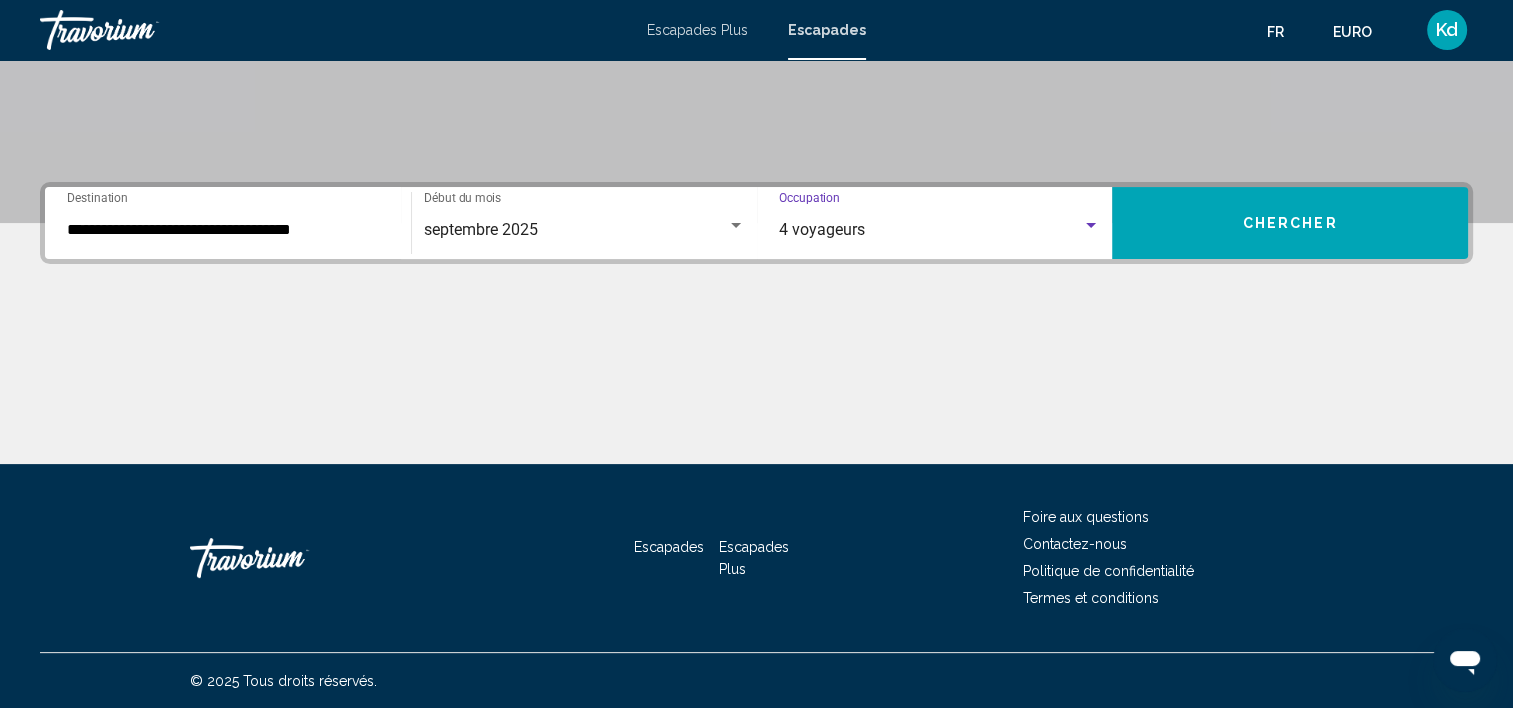click on "Chercher" at bounding box center [1290, 223] 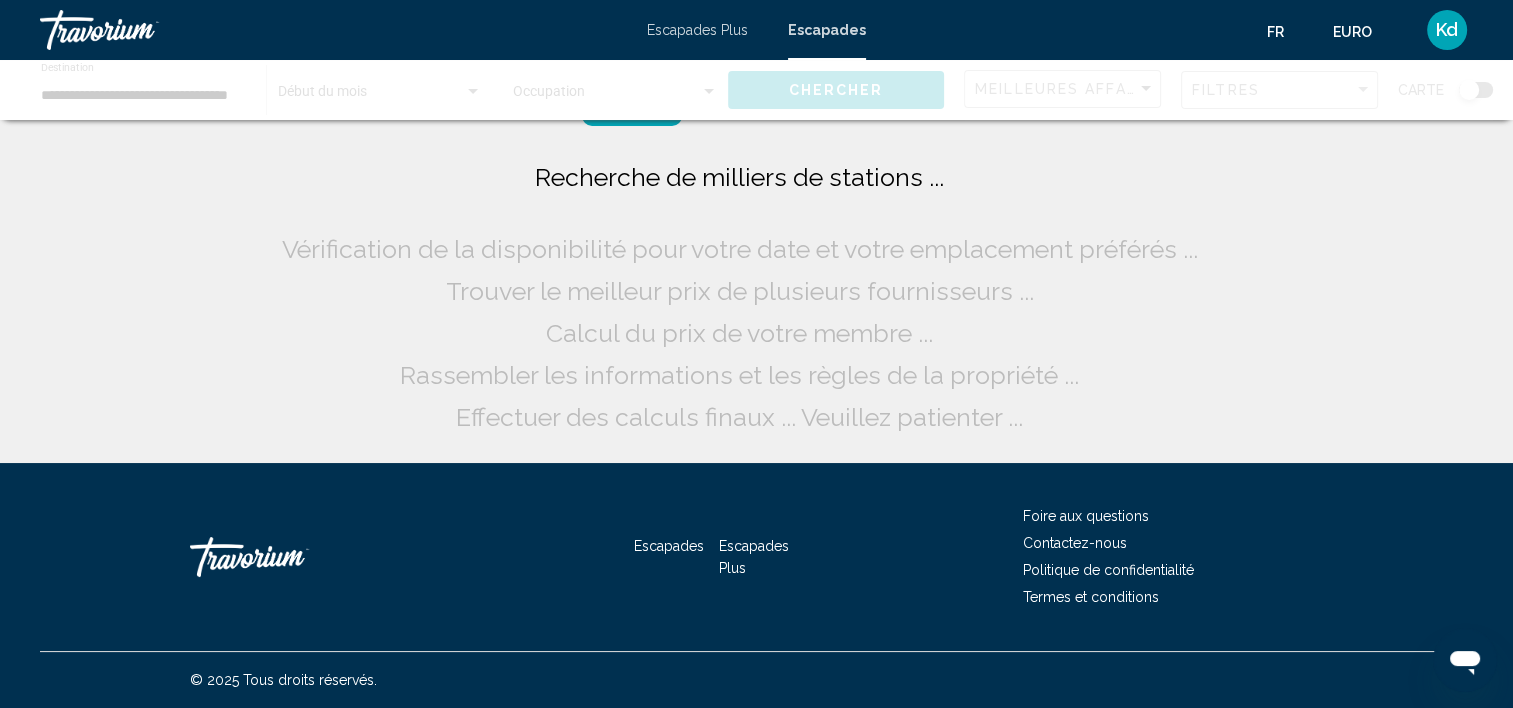 scroll, scrollTop: 0, scrollLeft: 0, axis: both 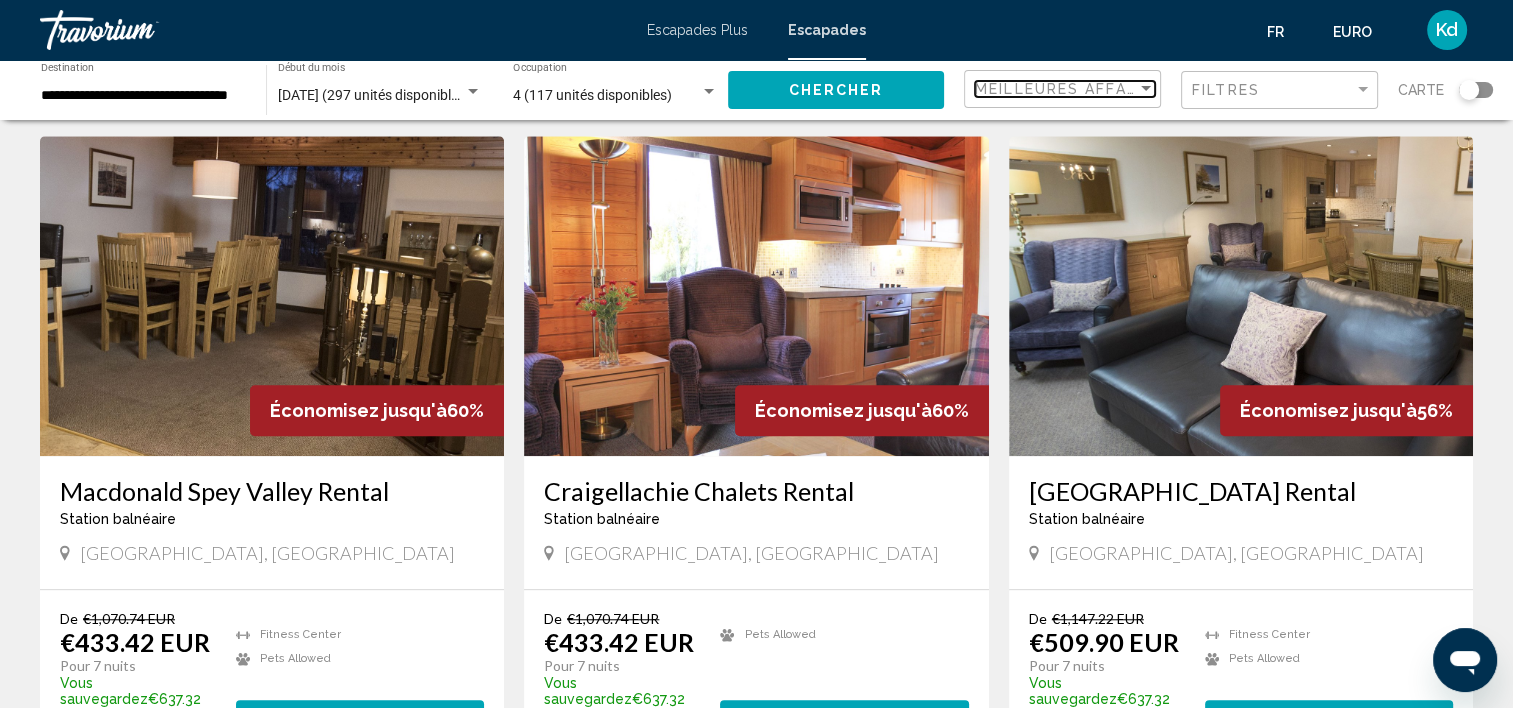 click on "Meilleures affaires" at bounding box center [1069, 89] 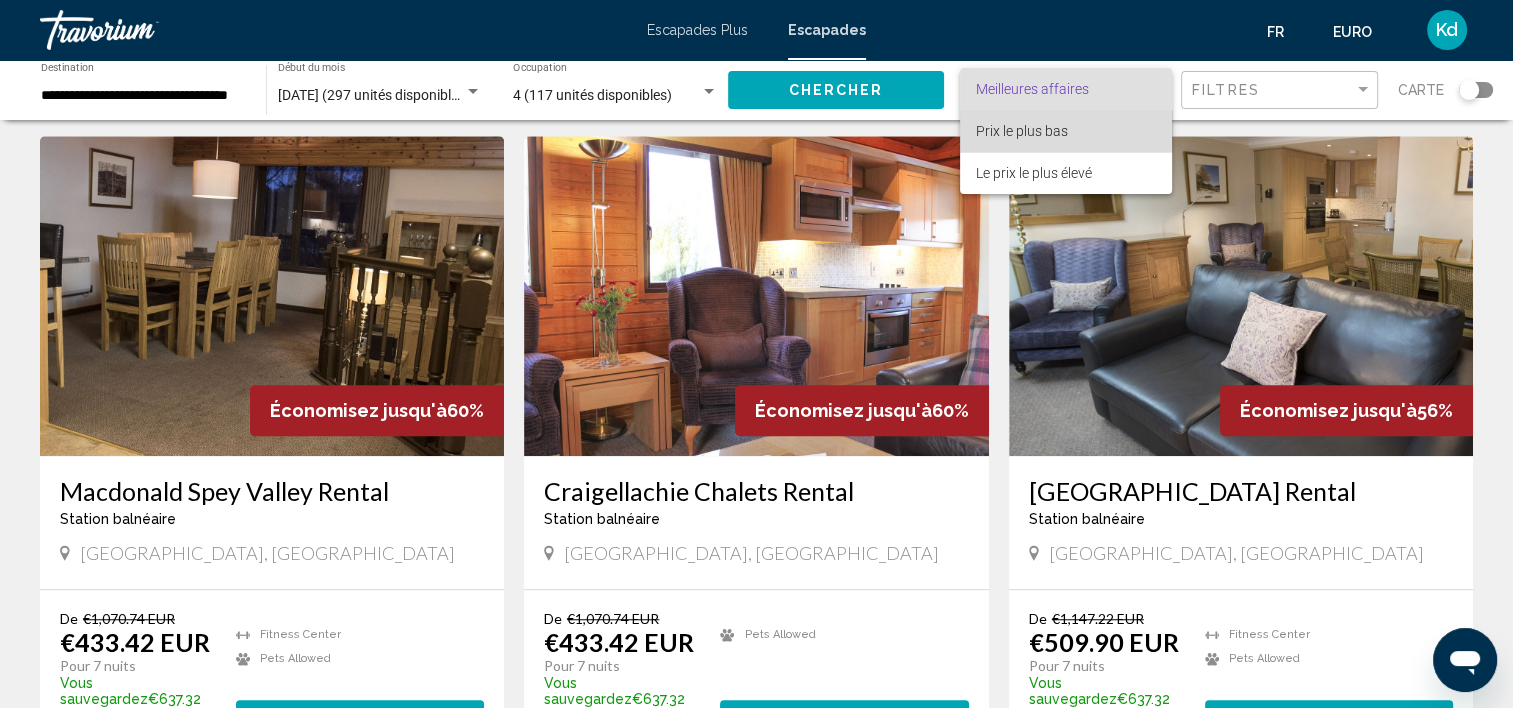 click on "Prix le plus bas" at bounding box center [1022, 131] 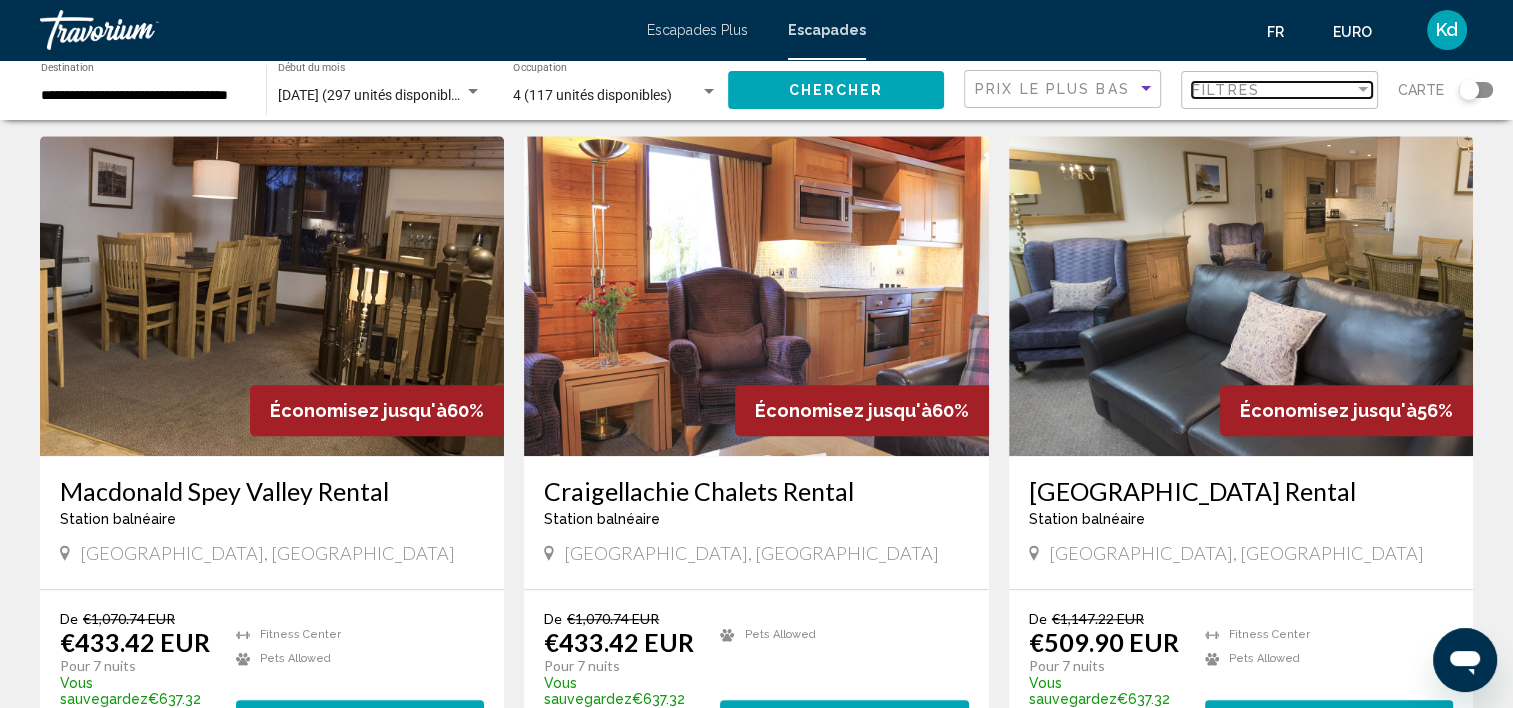 click on "Filtres" at bounding box center [1273, 90] 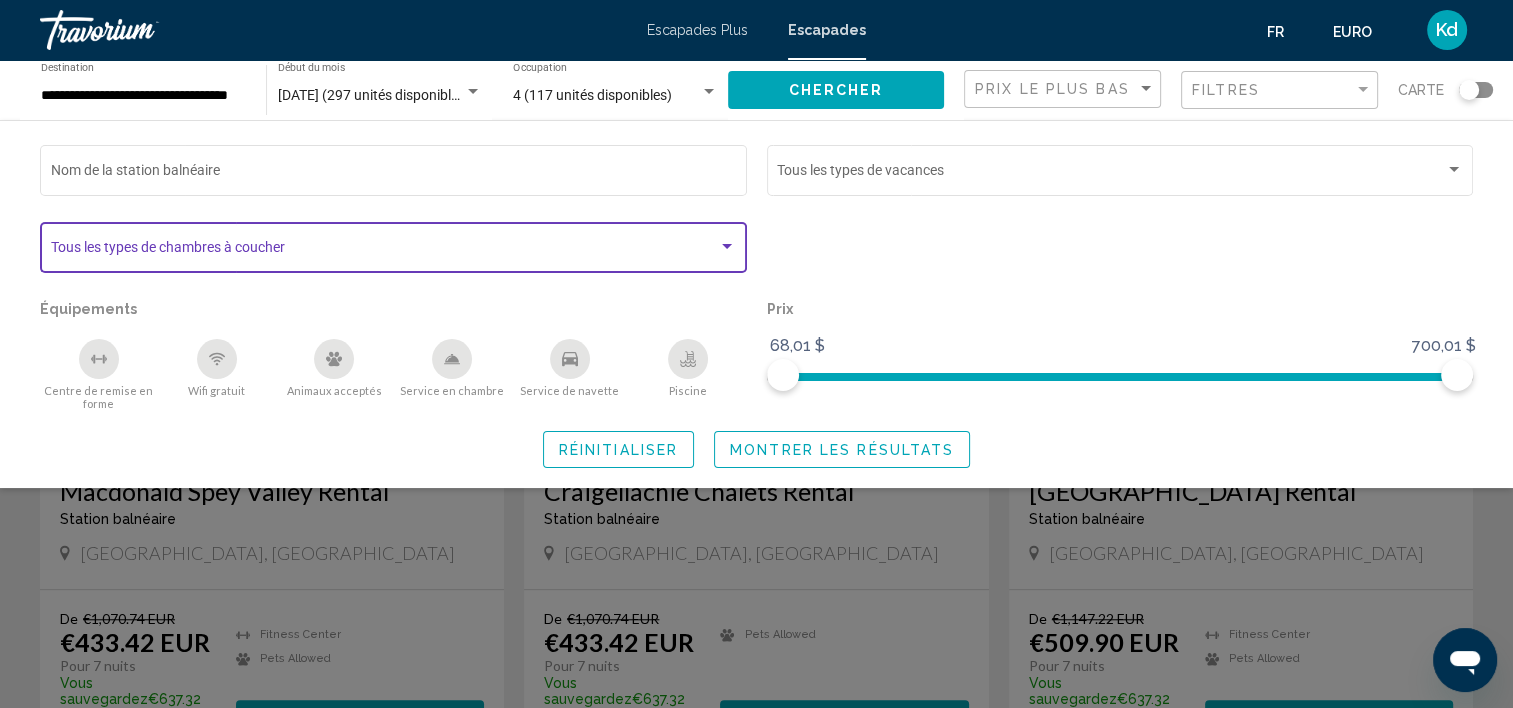 click at bounding box center [385, 251] 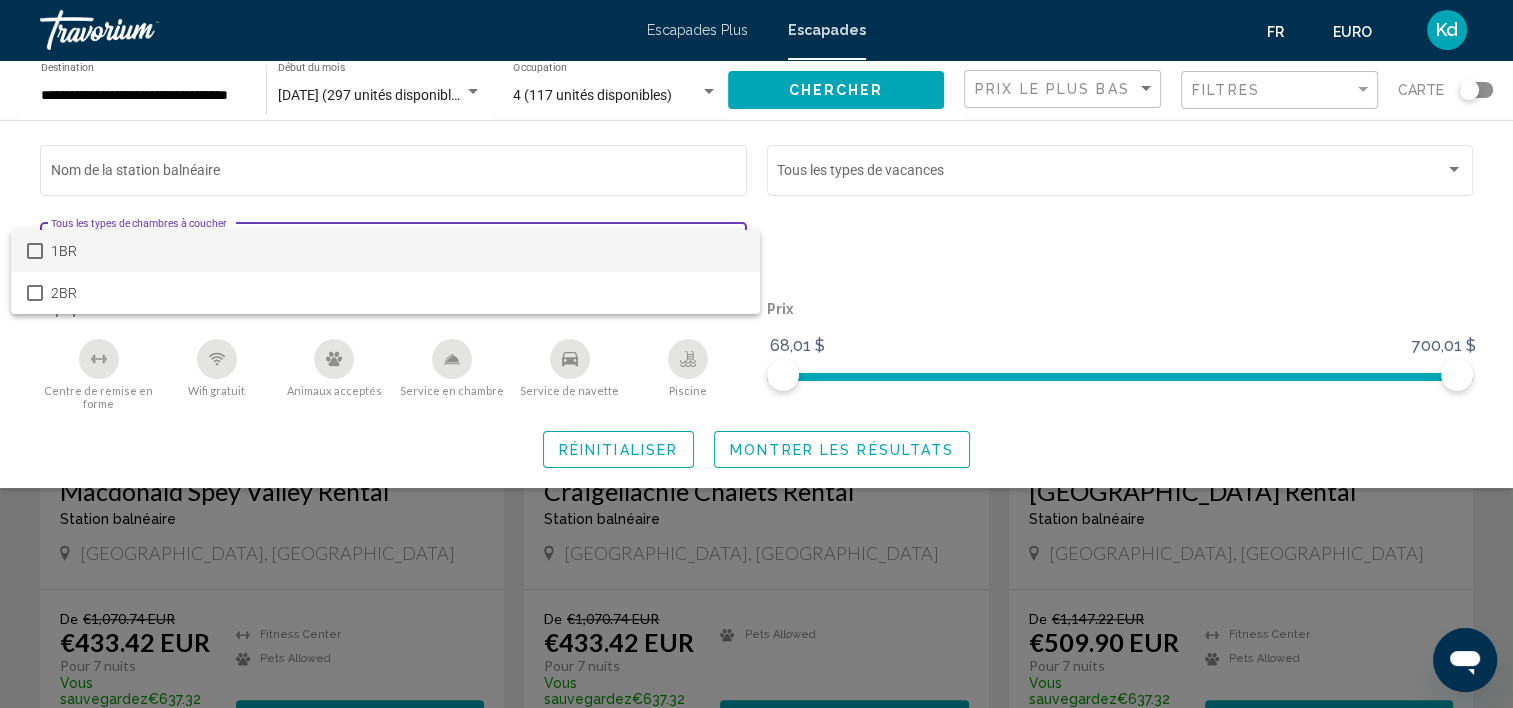 click at bounding box center (756, 354) 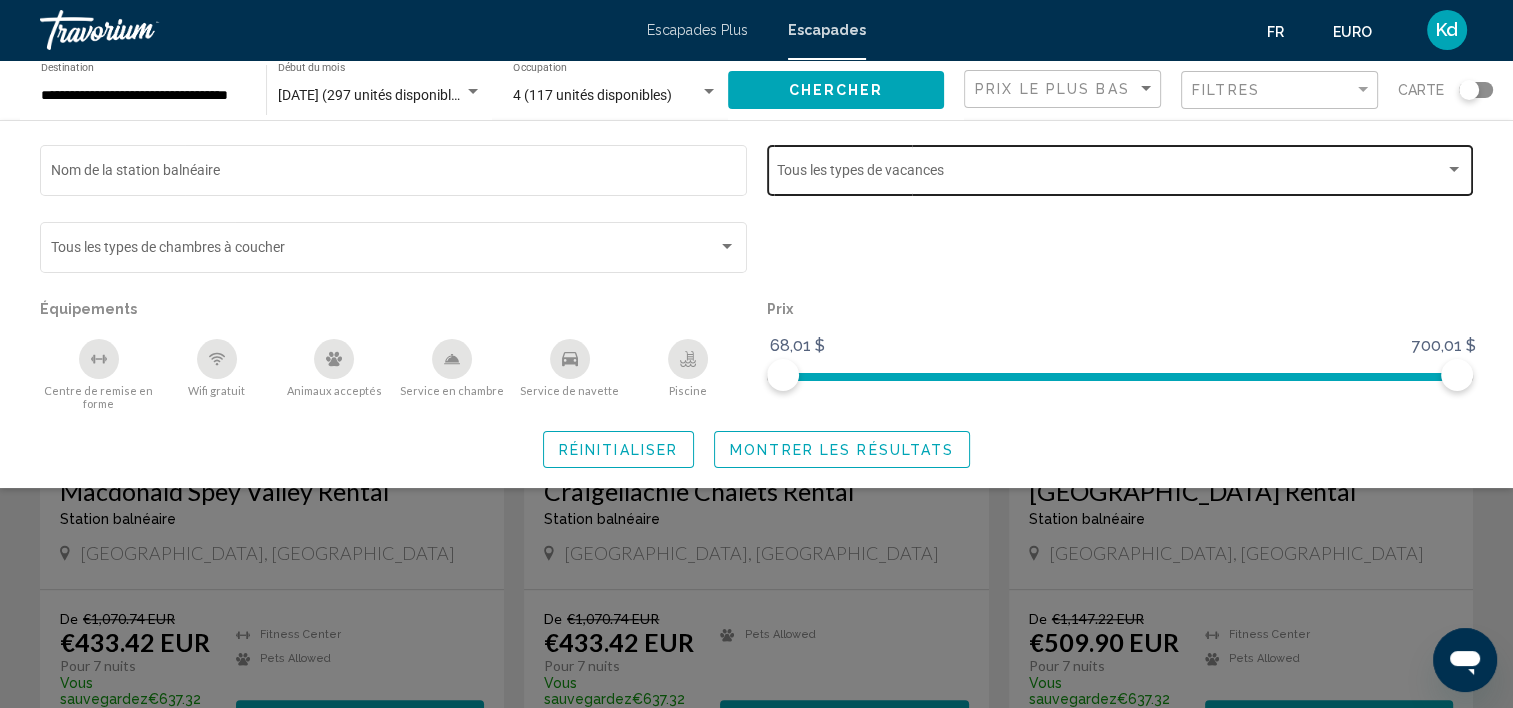 click at bounding box center [1111, 174] 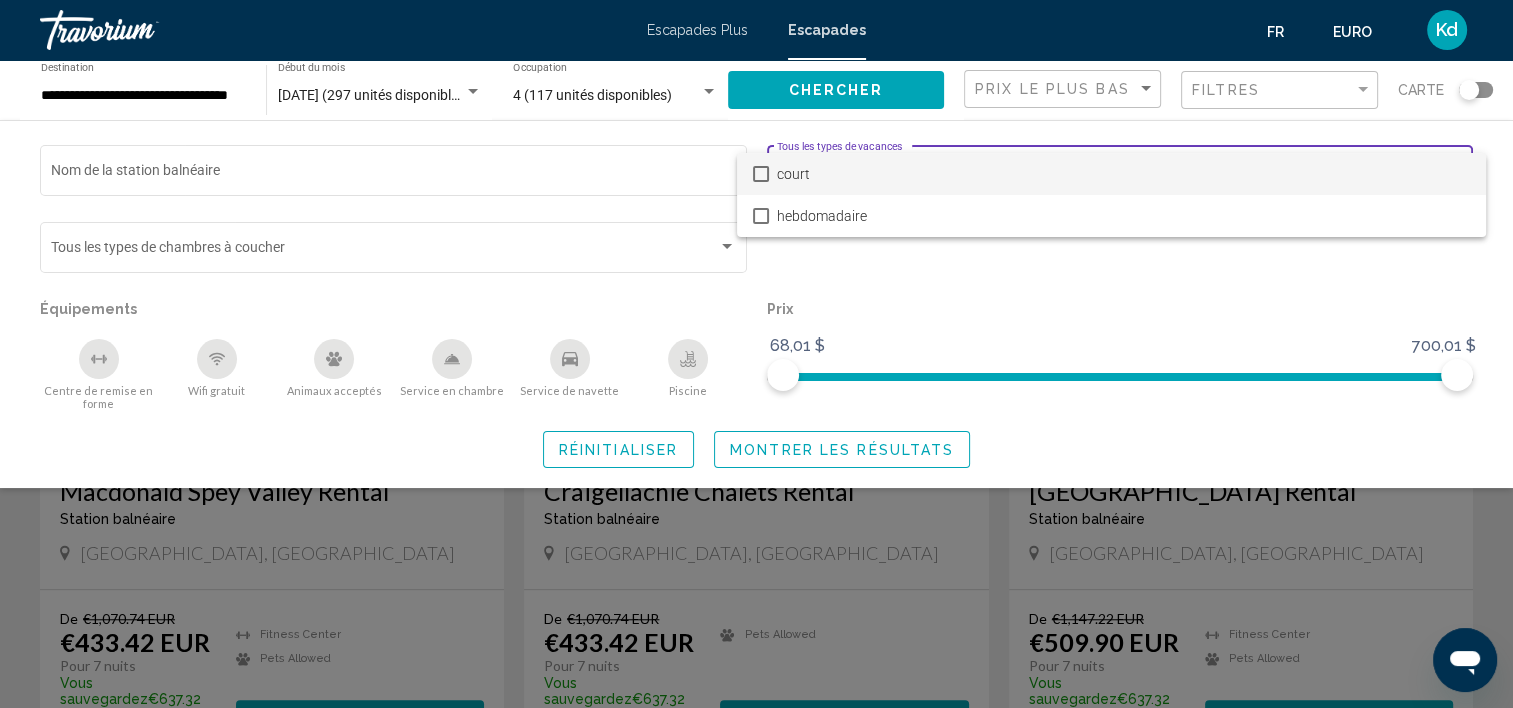 click at bounding box center (756, 354) 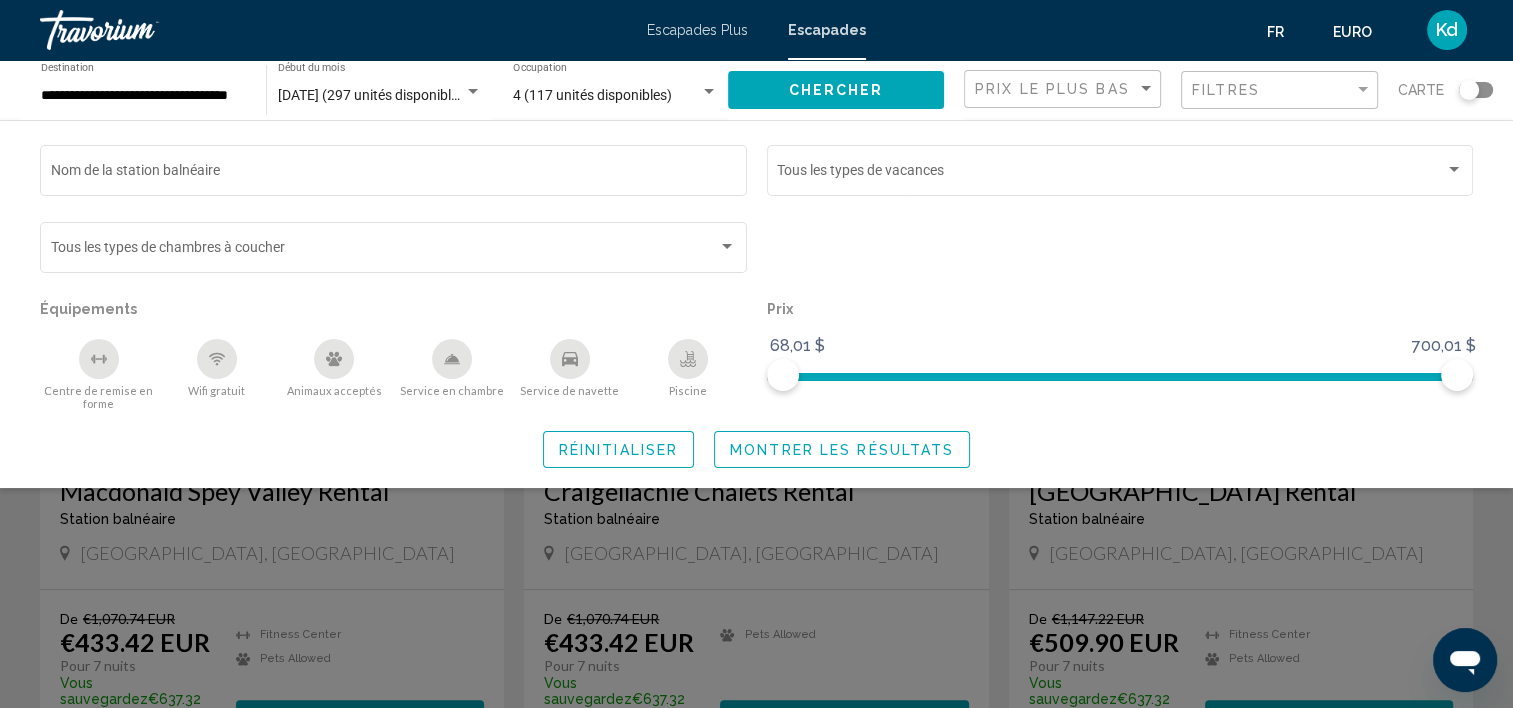 click on "Montrer les résultats" 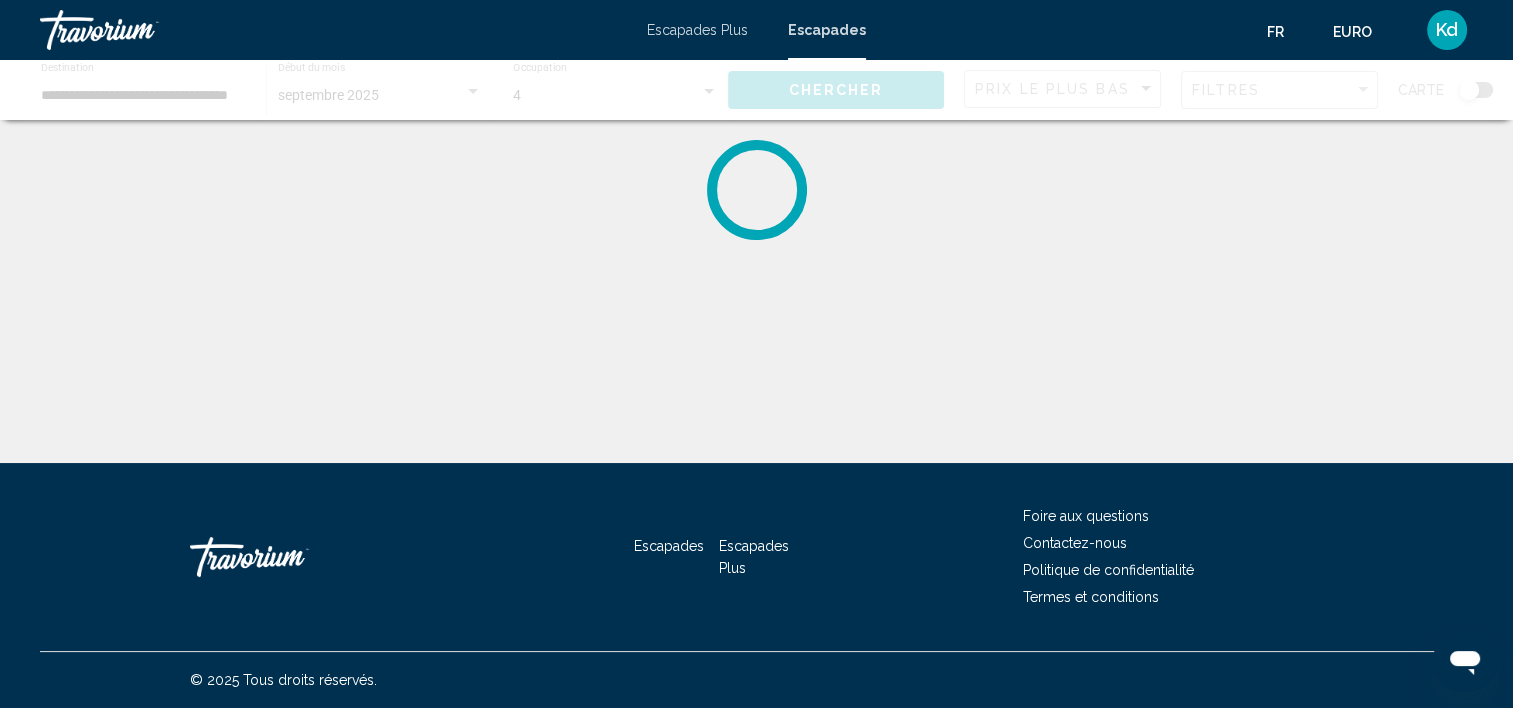 scroll, scrollTop: 0, scrollLeft: 0, axis: both 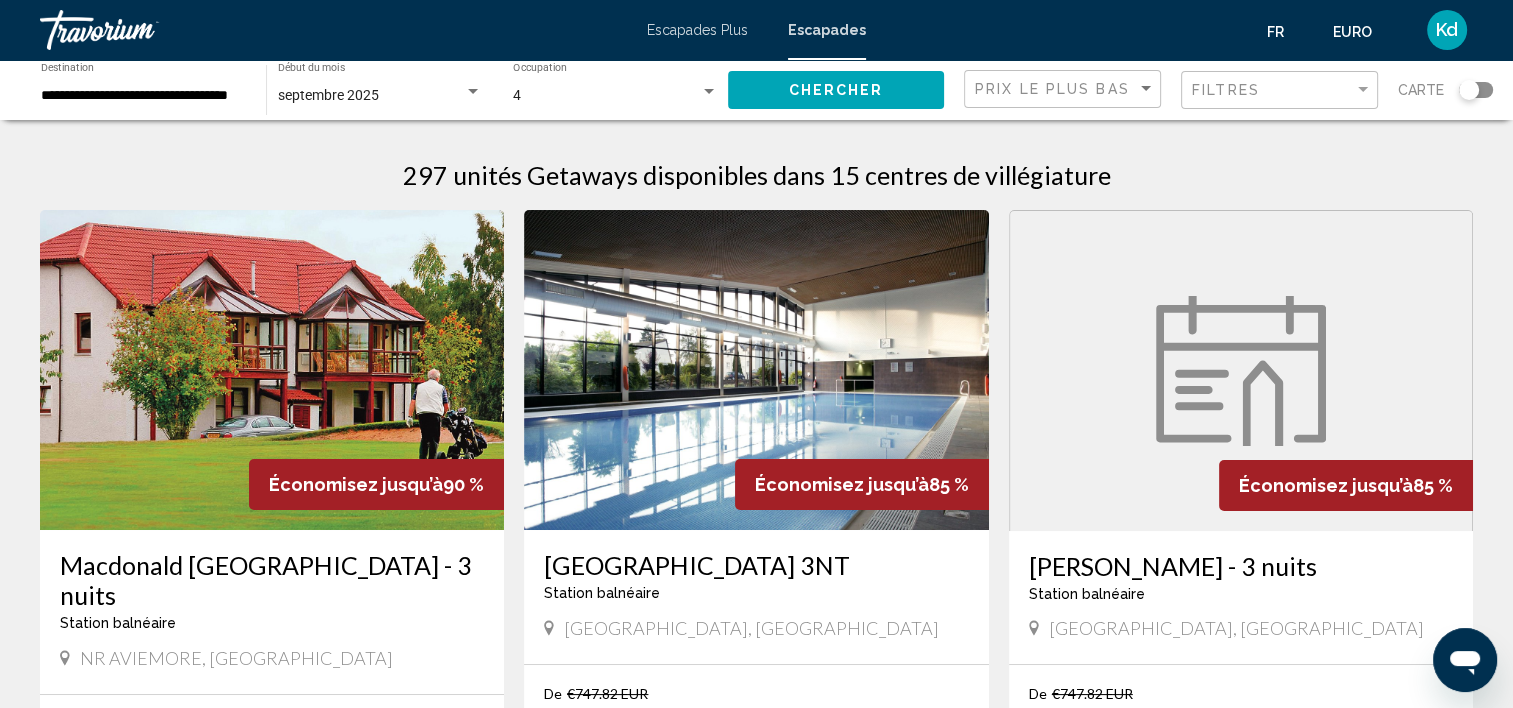 click on "**********" at bounding box center (143, 96) 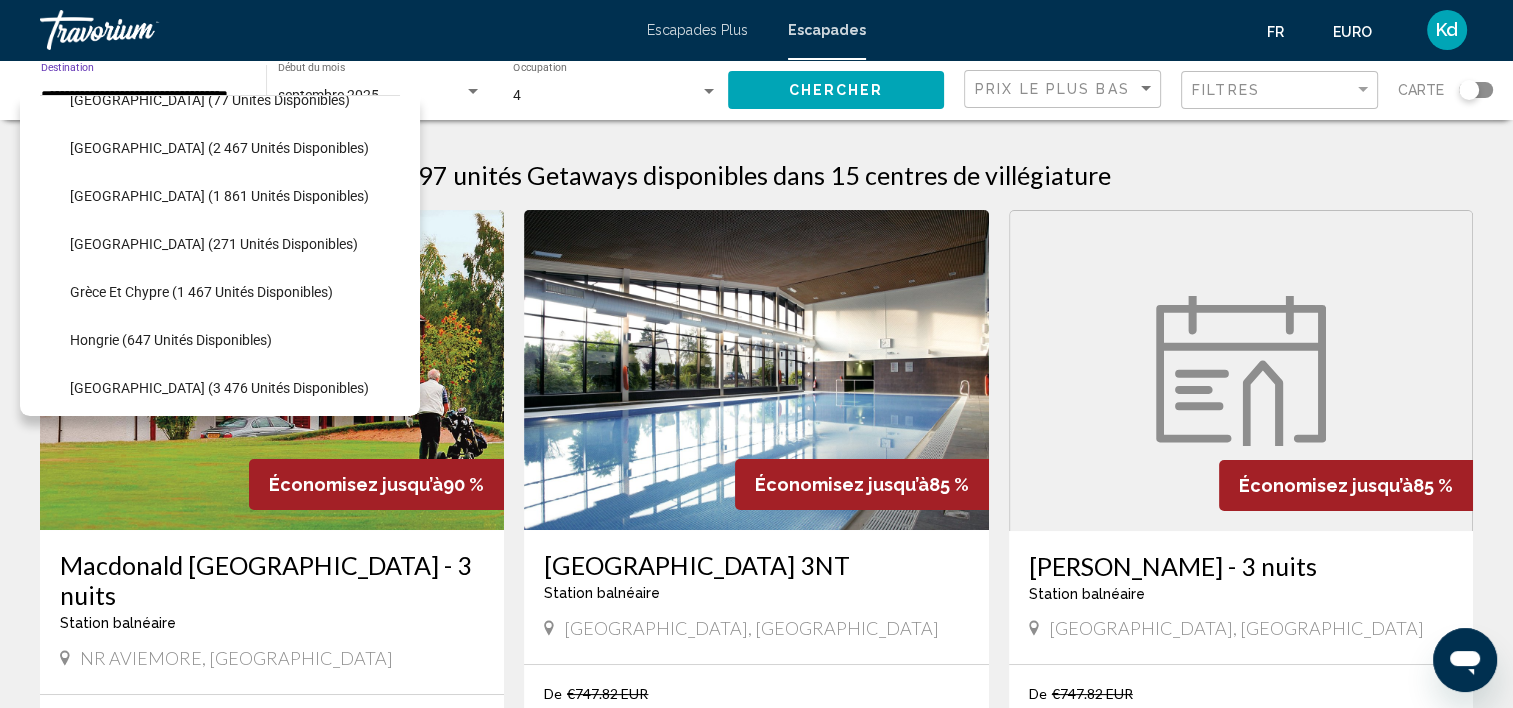 scroll, scrollTop: 434, scrollLeft: 0, axis: vertical 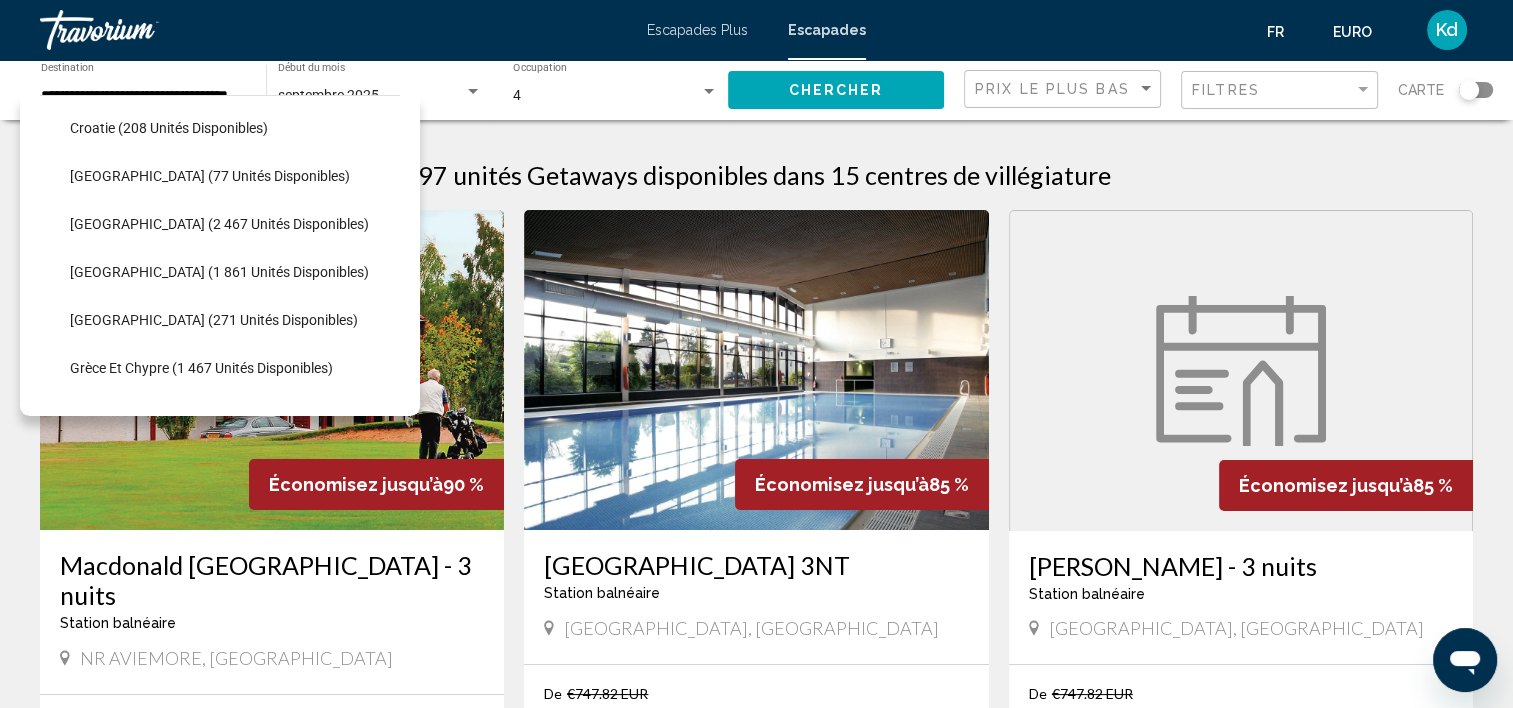 click on "297 unités Getaways disponibles dans 15 centres de villégiature Économisez jusqu’à  90 %   Macdonald Spey Valley - 3 nuits  Station balnéaire  -  Ceci est une station d'adultes seulement
NR AVIEMORE, Écosse  De €705.33 EUR 68,01 € EUR  Pour 3 nuits Vous sauvegardez  €637.32 EUR   intérimaire
Centre de remise en forme
Animaux acceptés Voir le complexe    ( 10 unités )  Économisez jusqu’à  85 %   Hôtel Macdonald Forest Hills 3NT  Station balnéaire  -  Ceci est une station d'adultes seulement
Stirling, Écosse  De €747.82 EUR 110,50 € EUR  Pour 3 nuits Vous sauvegardez  €637.32 EUR   intérimaire  4.2
Centre de remise en forme
Animaux acceptés Voir le complexe    ( 30 unités )  Économisez jusqu’à  85 %  Station balnéaire" at bounding box center [756, 1603] 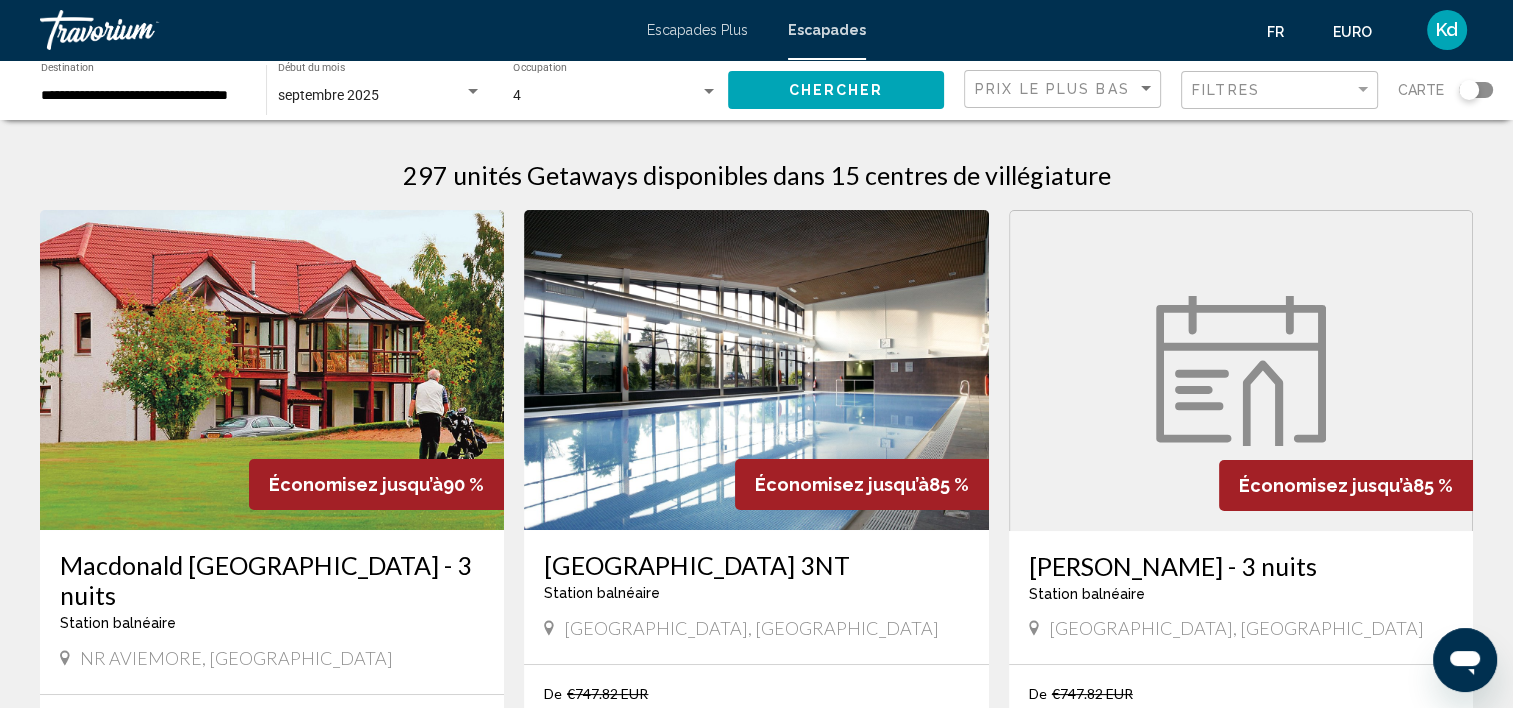 click on "**********" 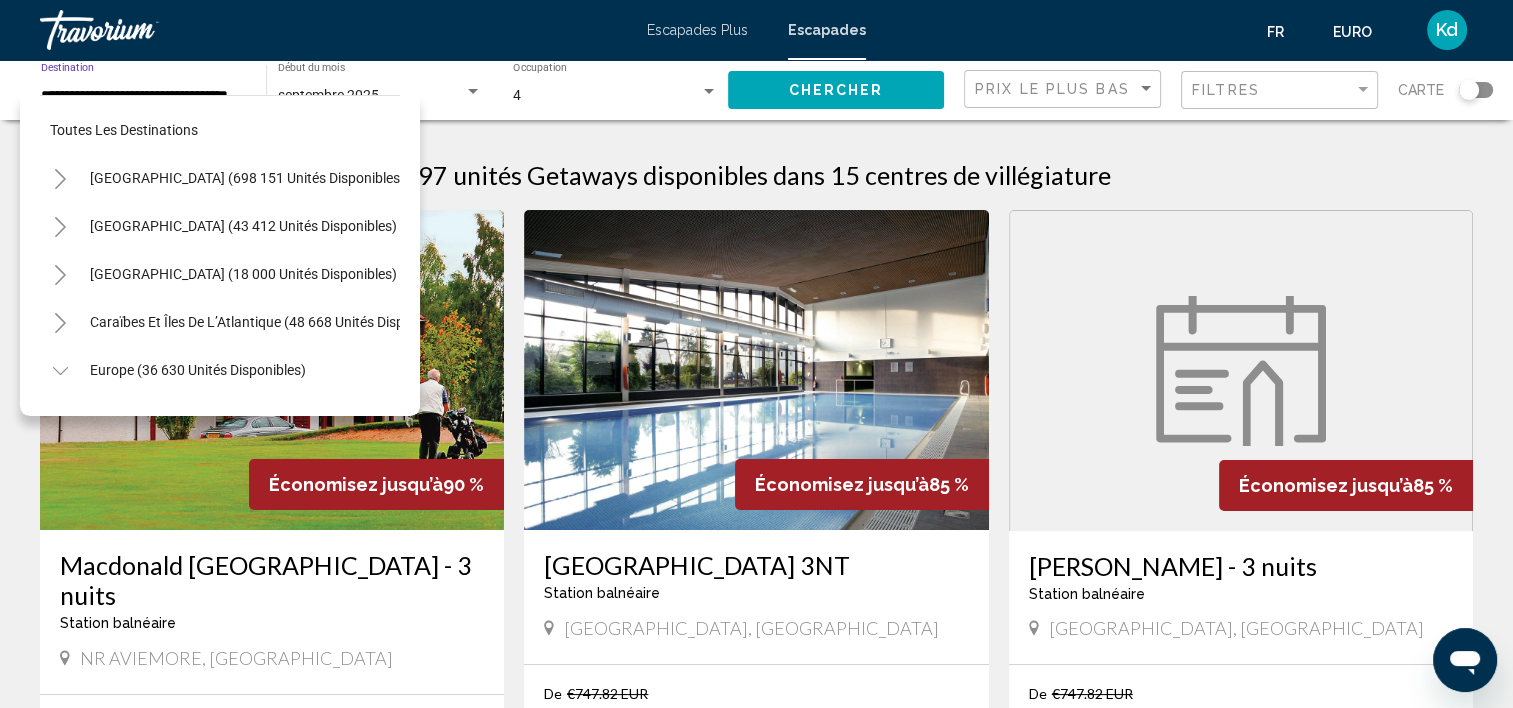 scroll, scrollTop: 1134, scrollLeft: 0, axis: vertical 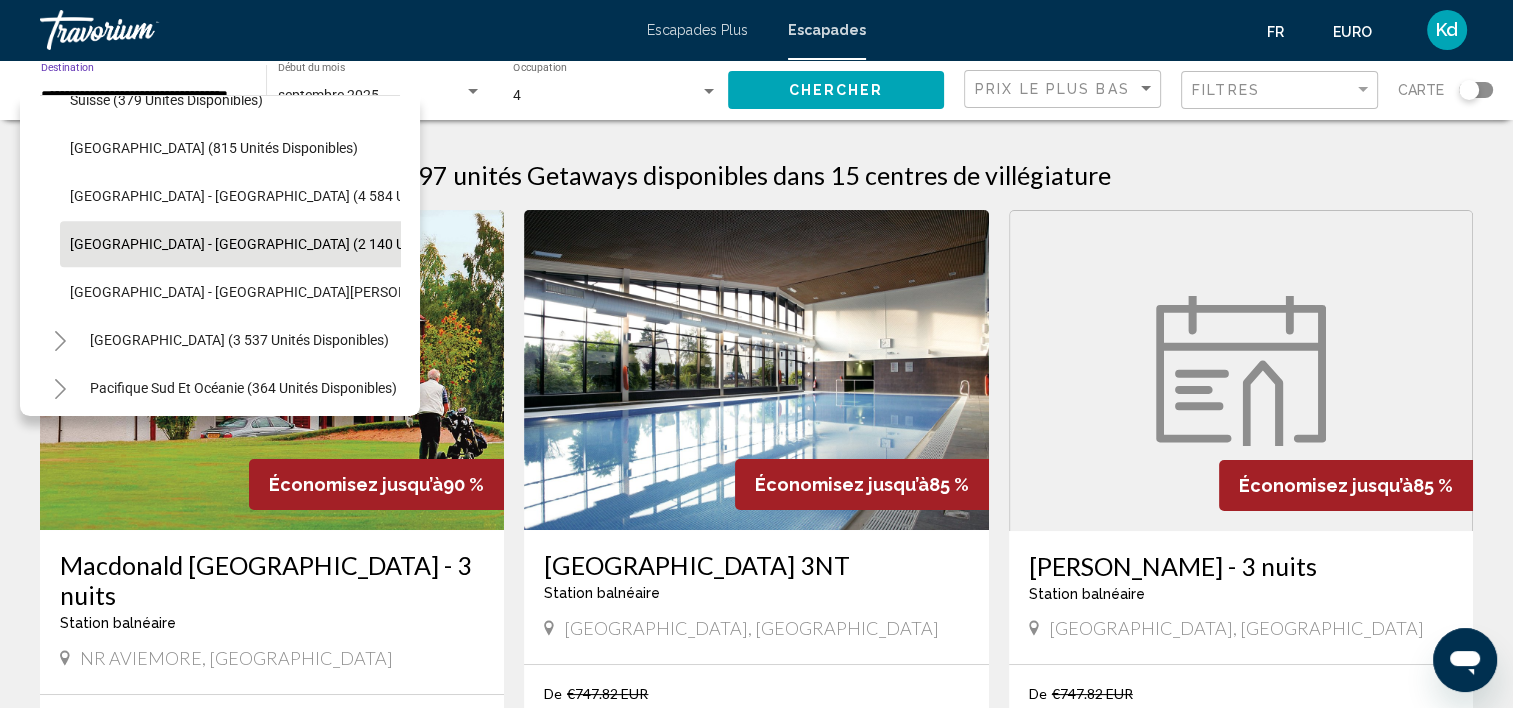 click at bounding box center (473, 92) 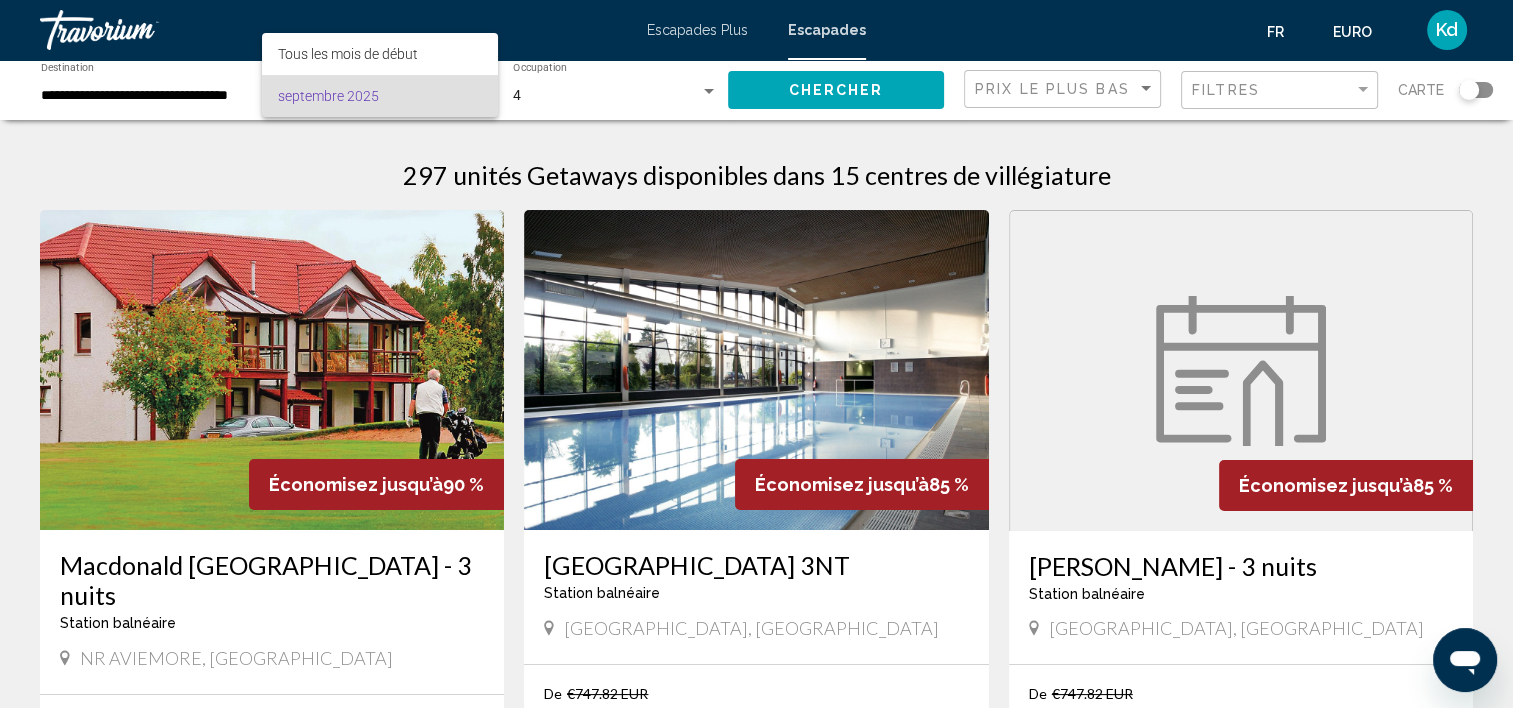 click at bounding box center (756, 354) 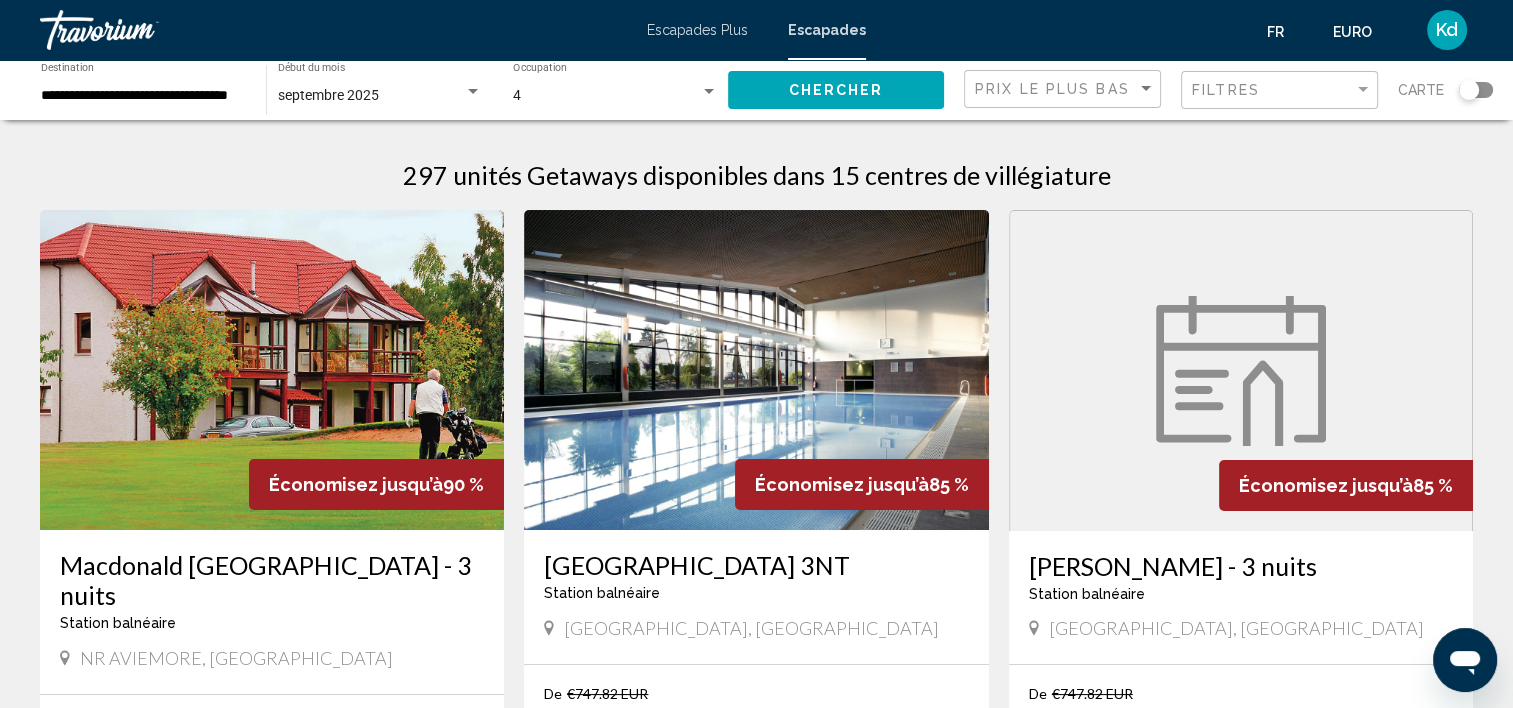 click on "Escapades Plus" at bounding box center [697, 30] 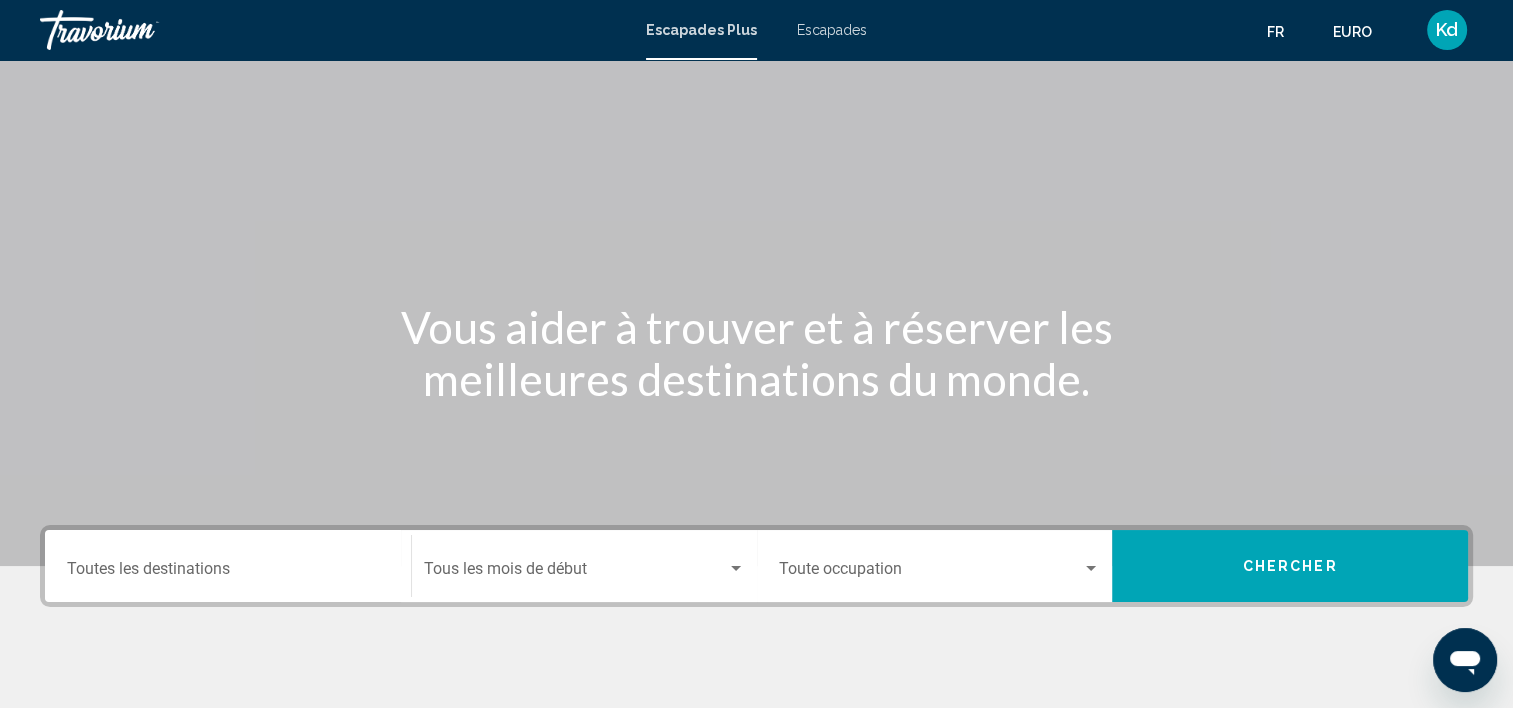 scroll, scrollTop: 0, scrollLeft: 0, axis: both 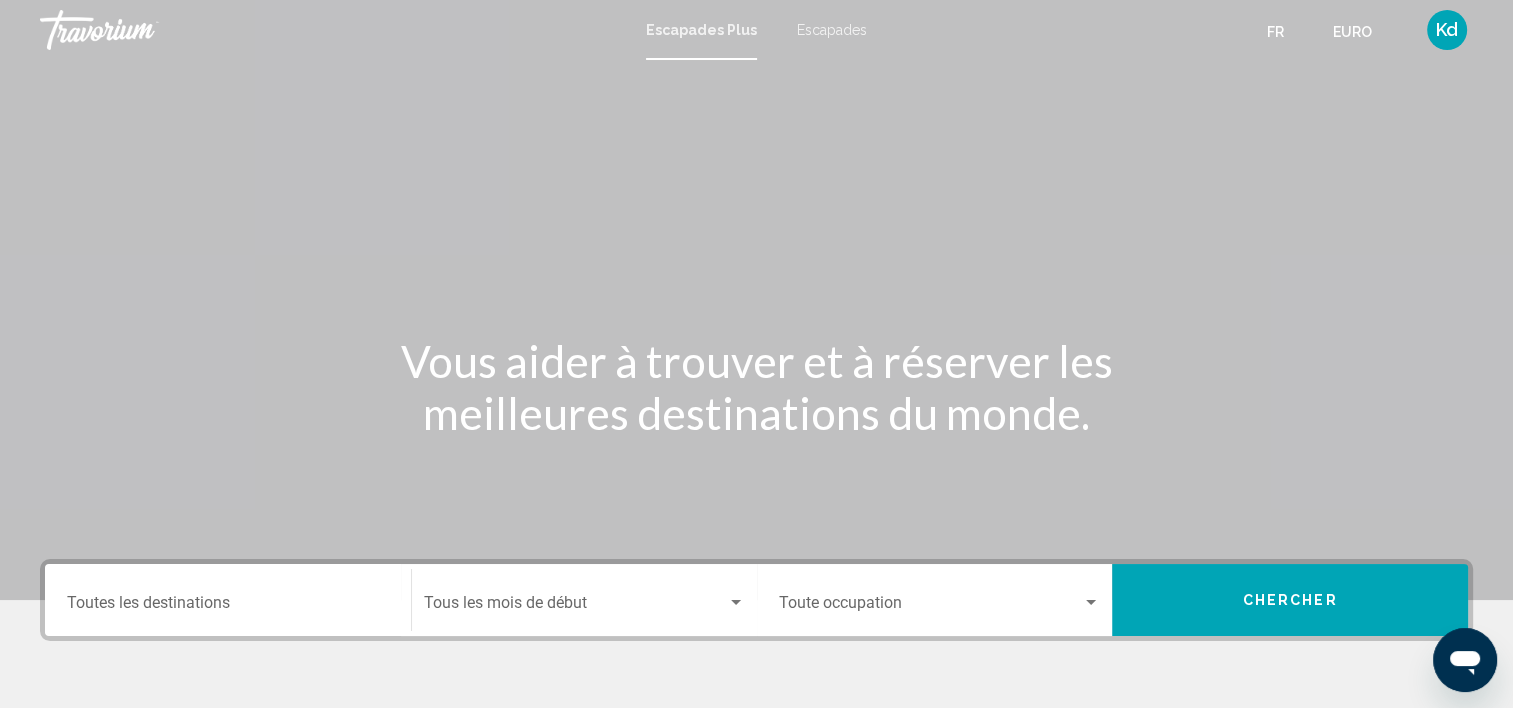 click on "Escapades" at bounding box center (832, 30) 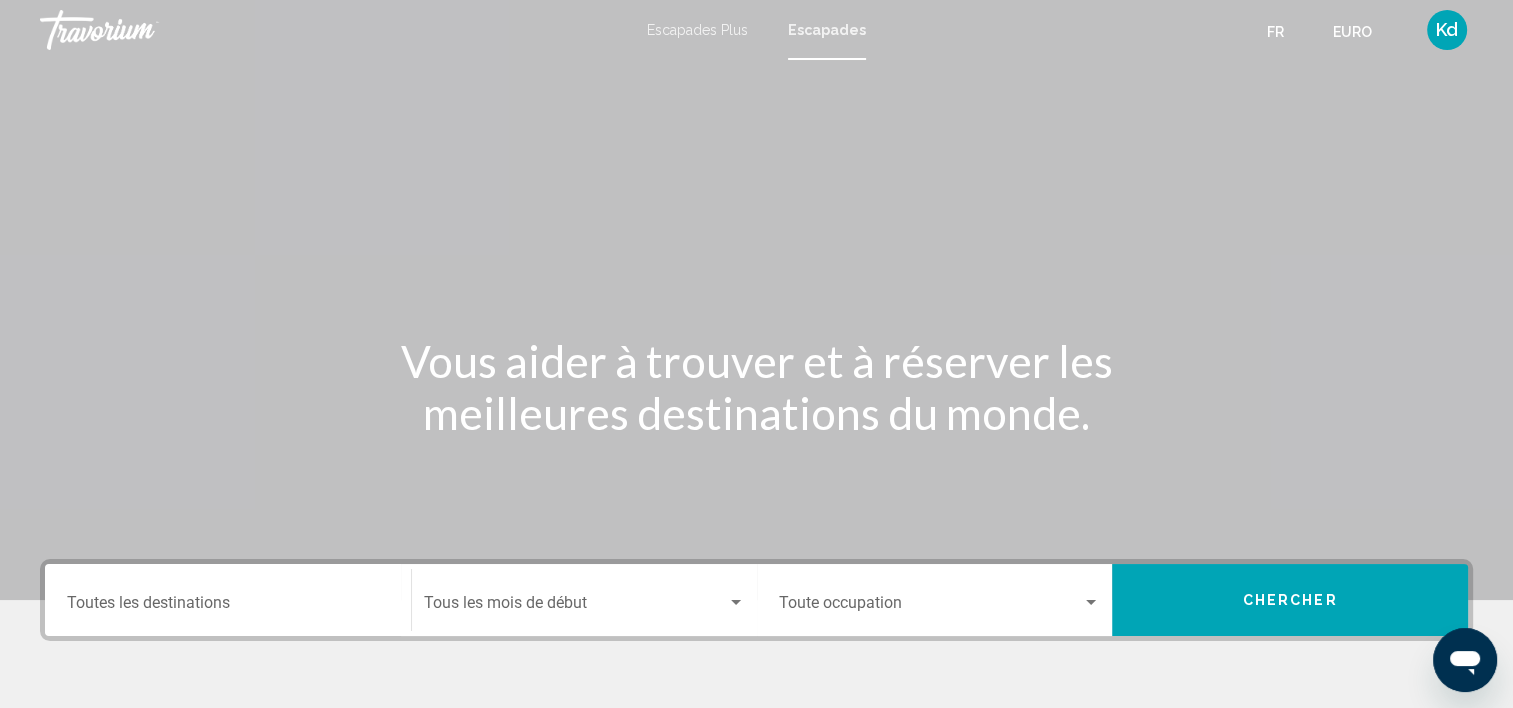 click on "Destination Toutes les destinations" at bounding box center (228, 600) 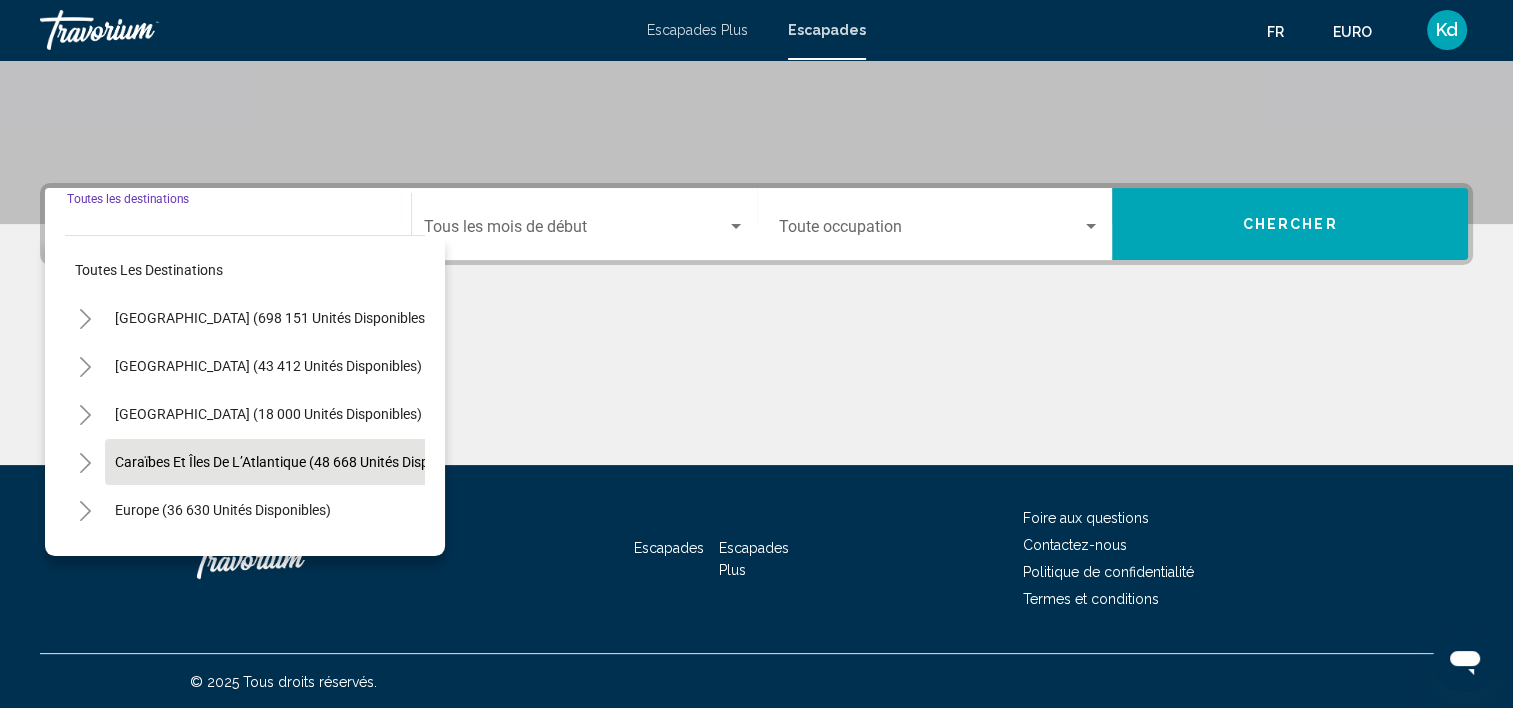 scroll, scrollTop: 377, scrollLeft: 0, axis: vertical 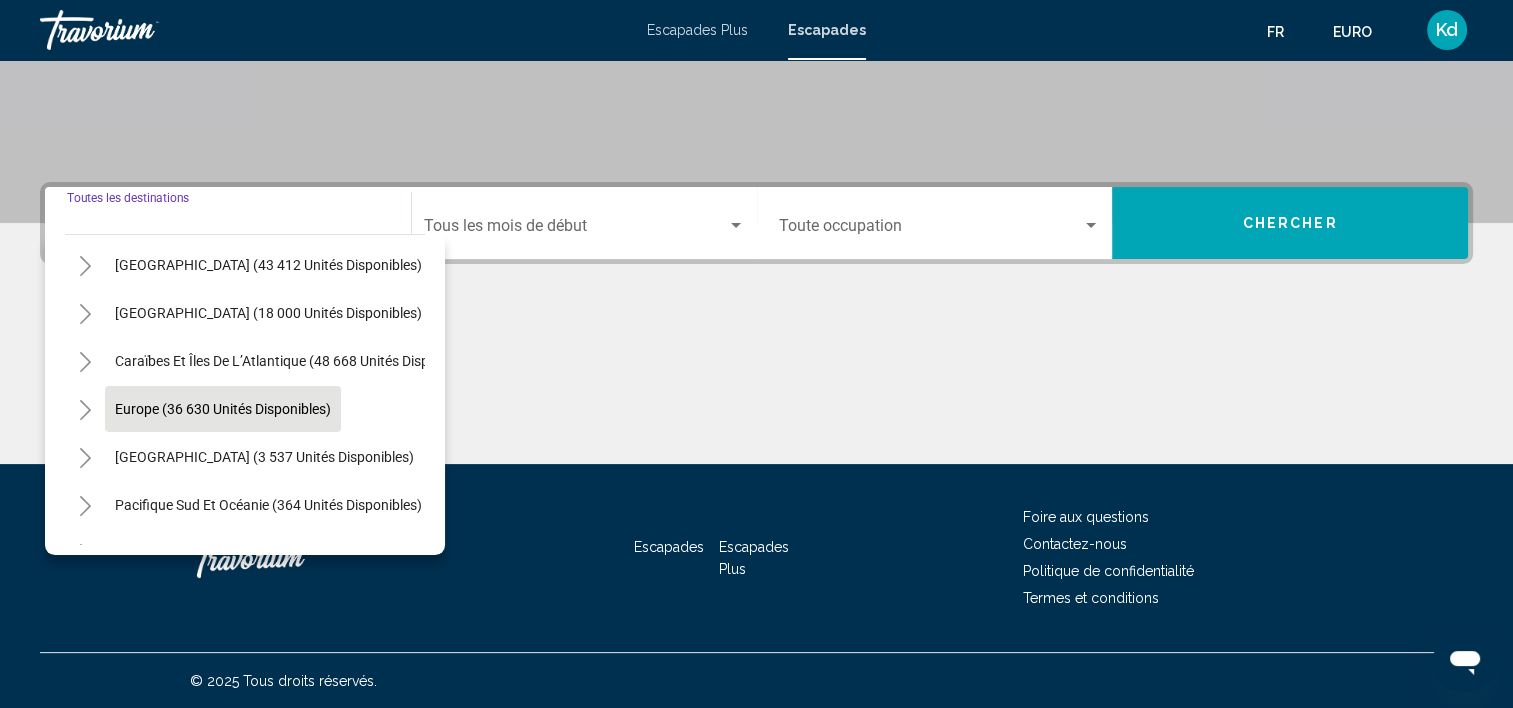 click on "Europe (36 630 unités disponibles)" at bounding box center (264, 457) 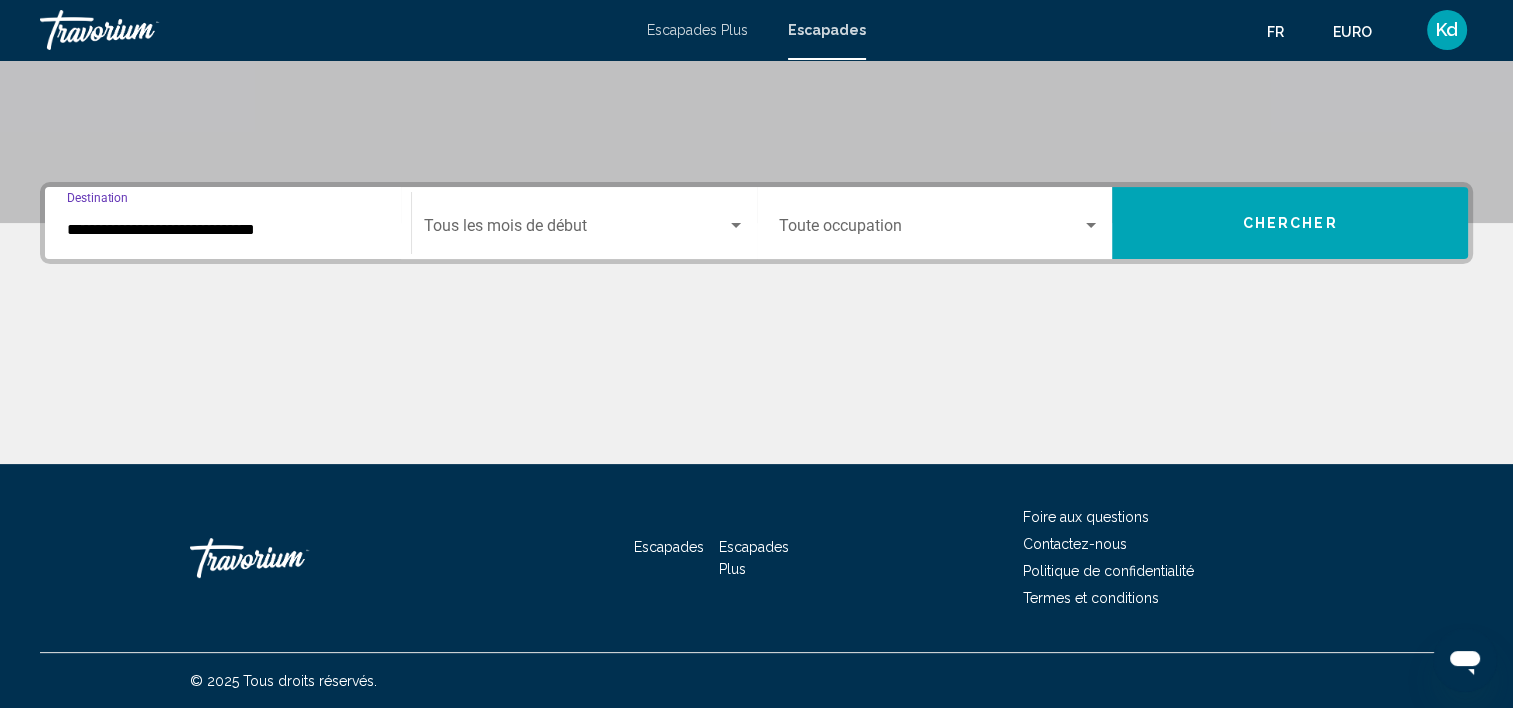 click at bounding box center [575, 230] 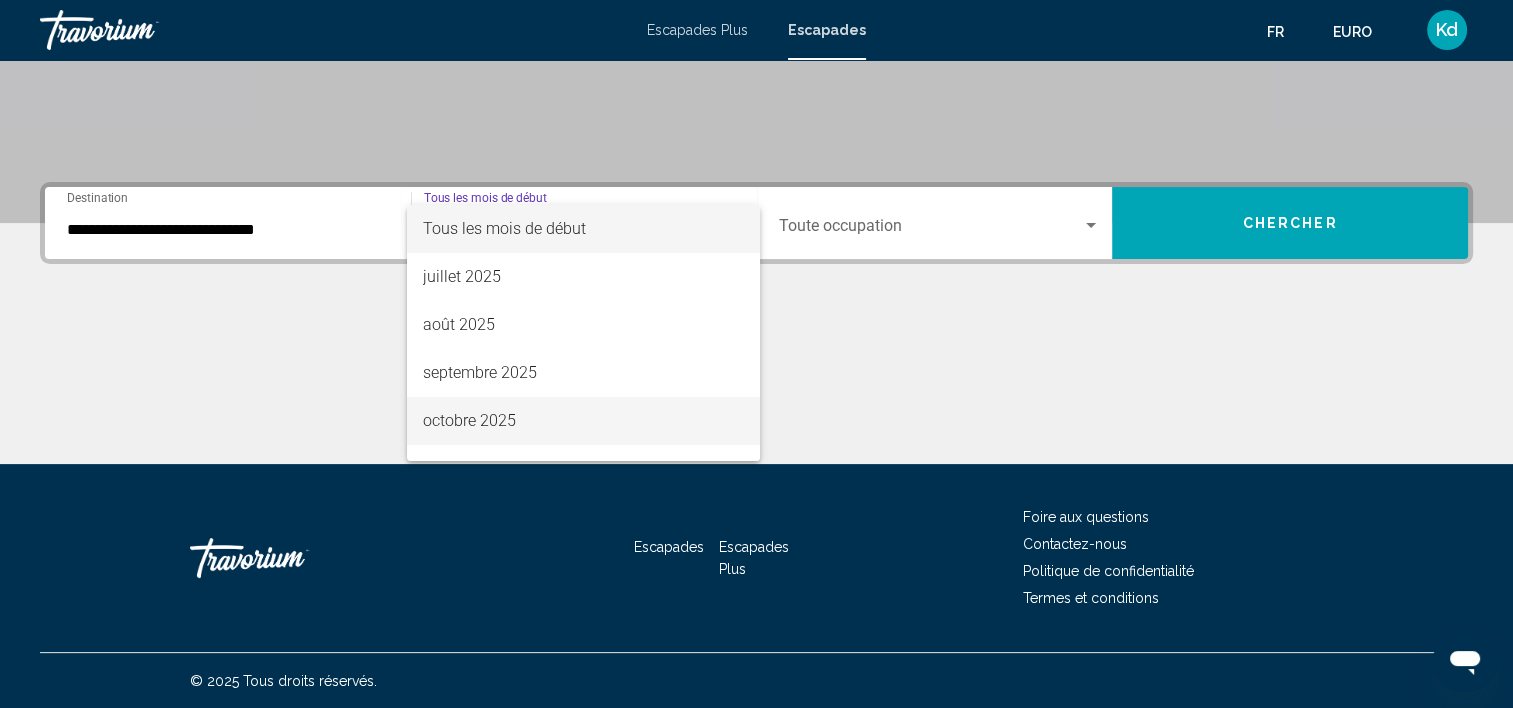 click on "octobre 2025" at bounding box center [469, 420] 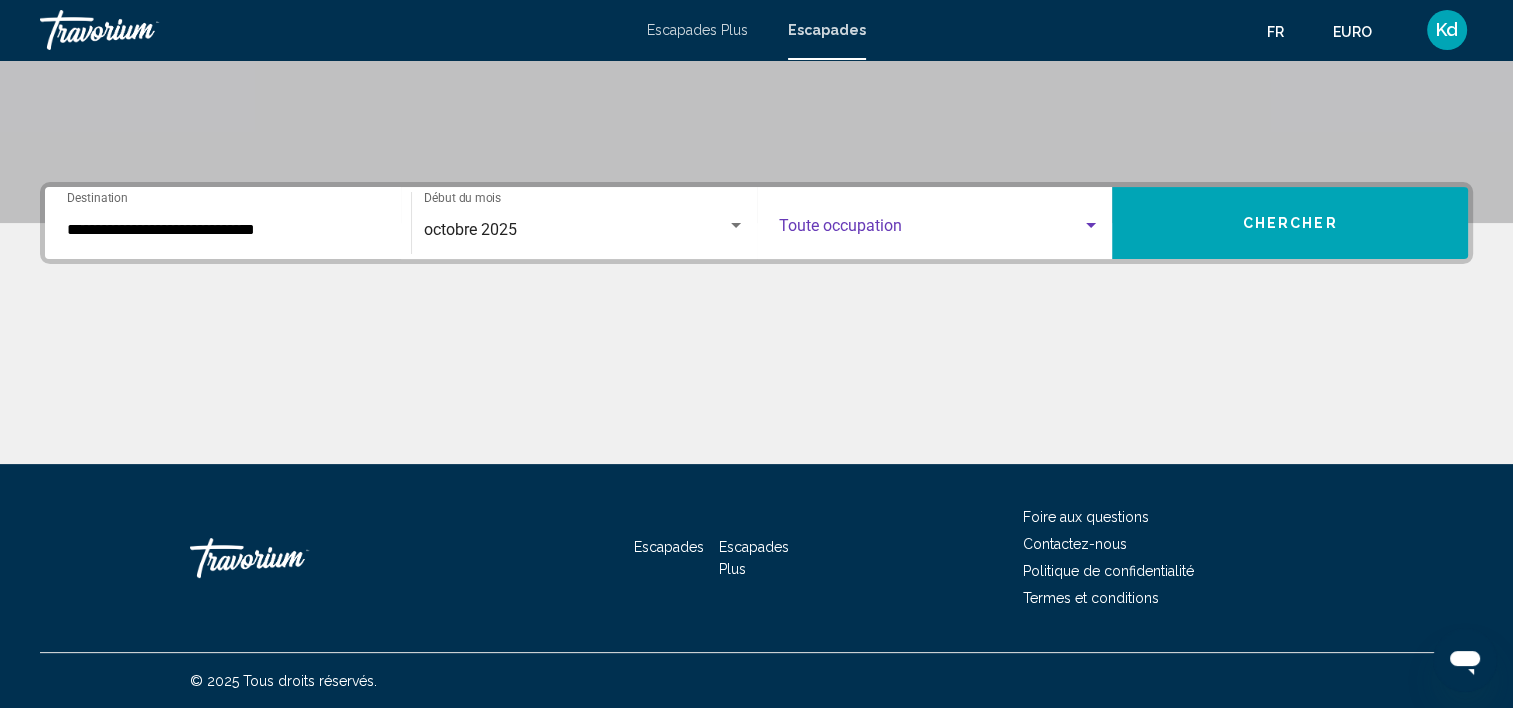 click at bounding box center [931, 230] 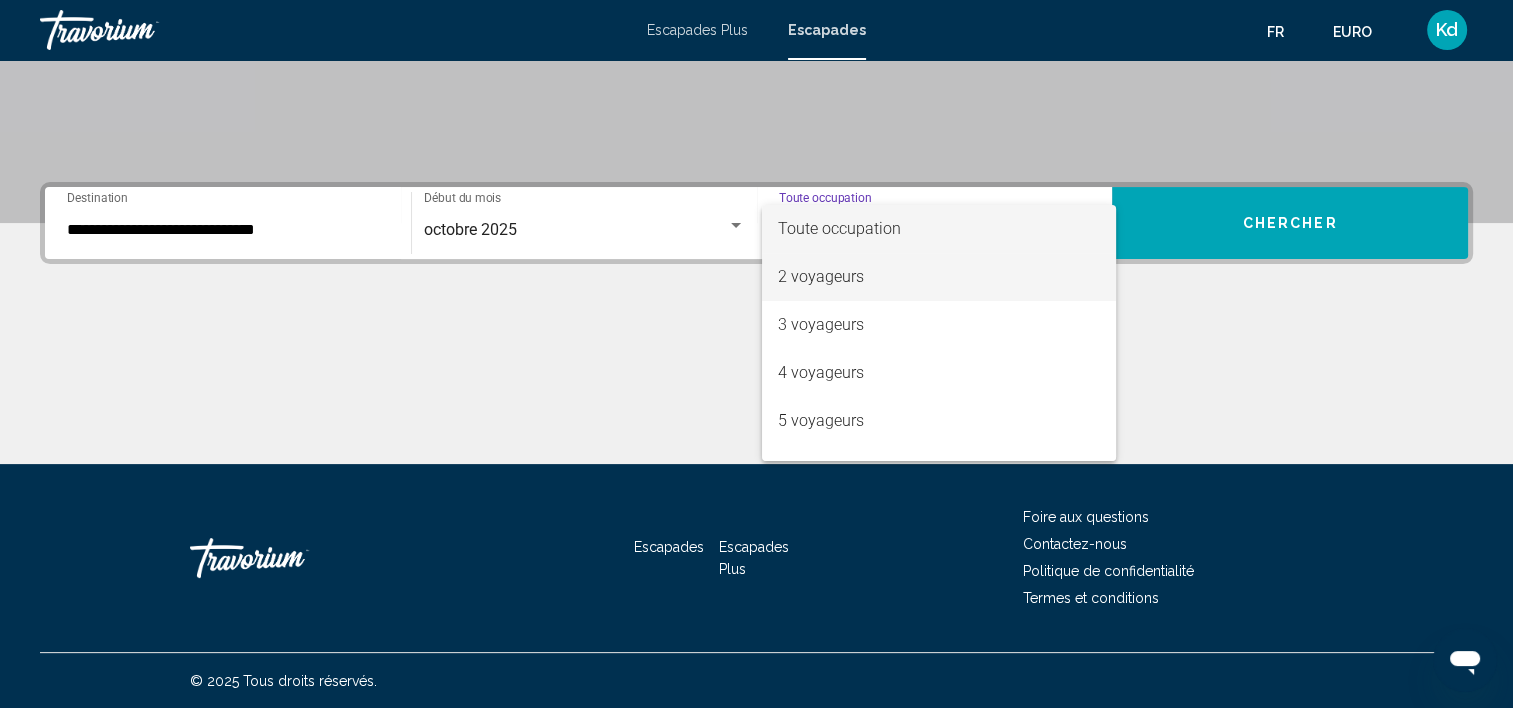 click on "2 voyageurs" at bounding box center (939, 277) 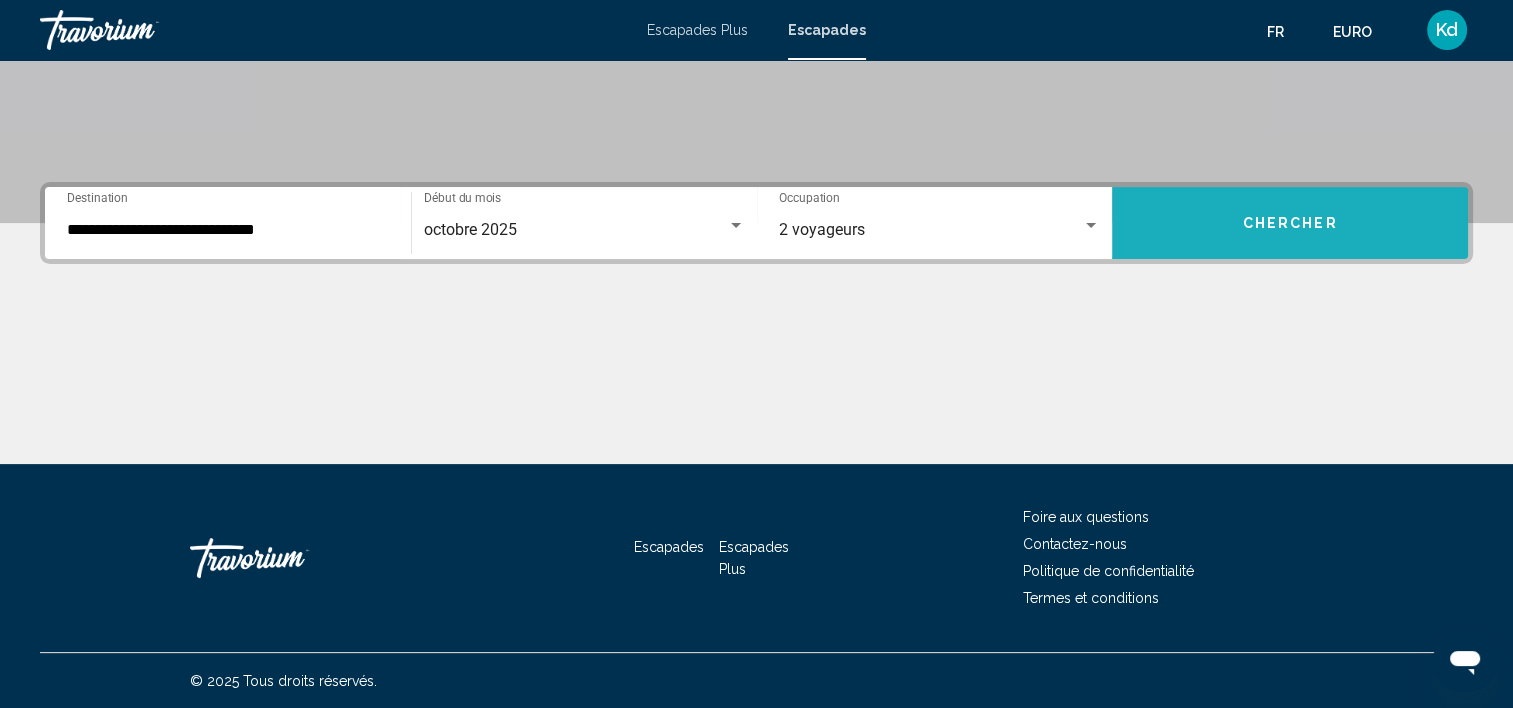 click on "Chercher" at bounding box center [1290, 224] 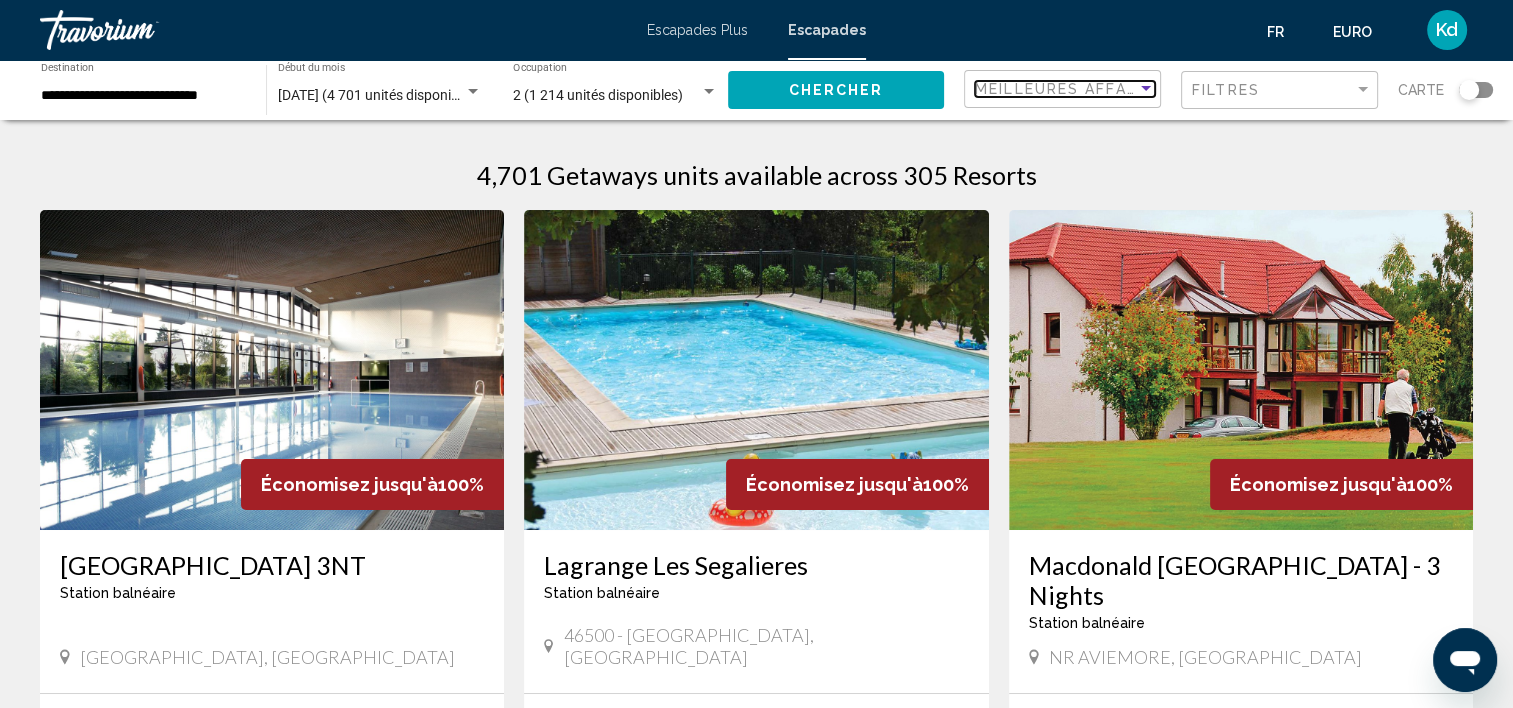 click on "Meilleures affaires" at bounding box center (1069, 89) 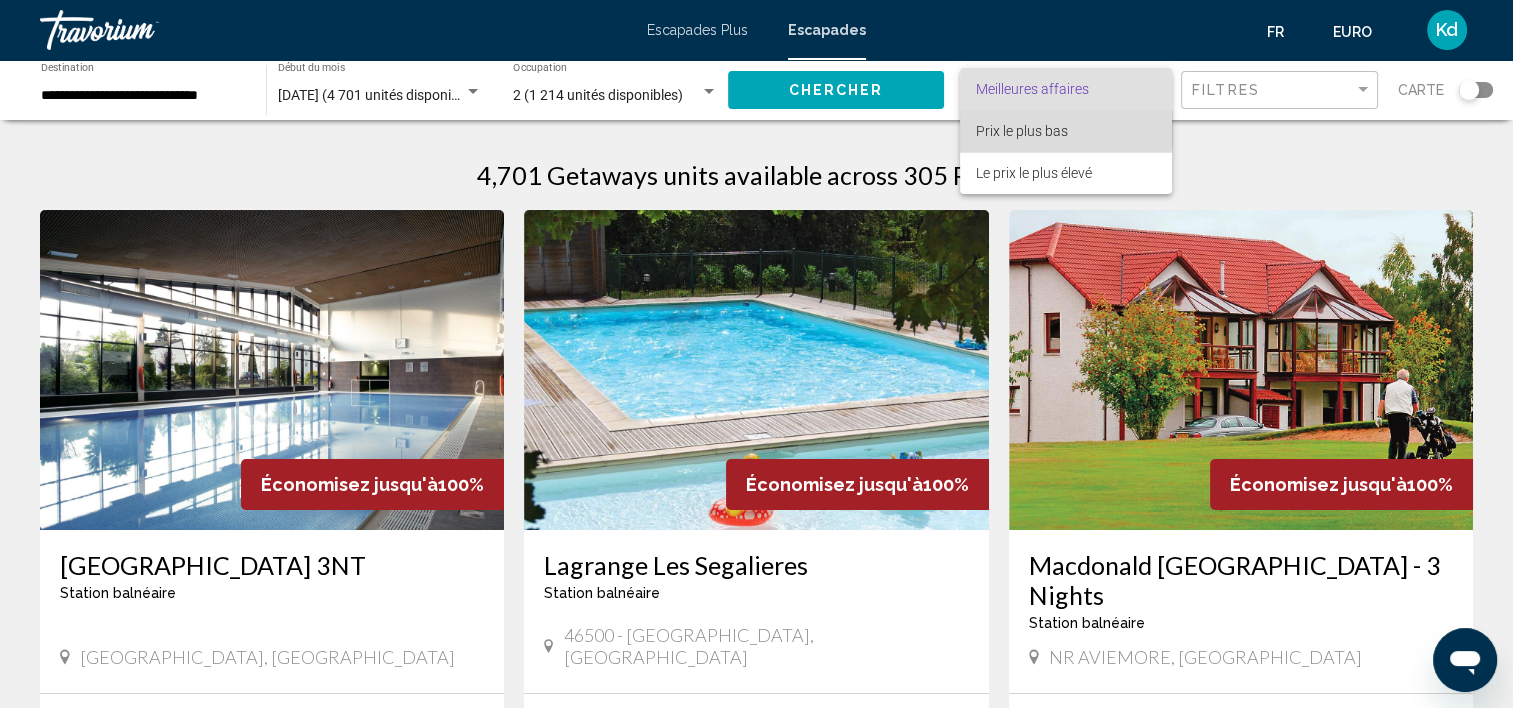 click on "Prix le plus bas" at bounding box center [1022, 131] 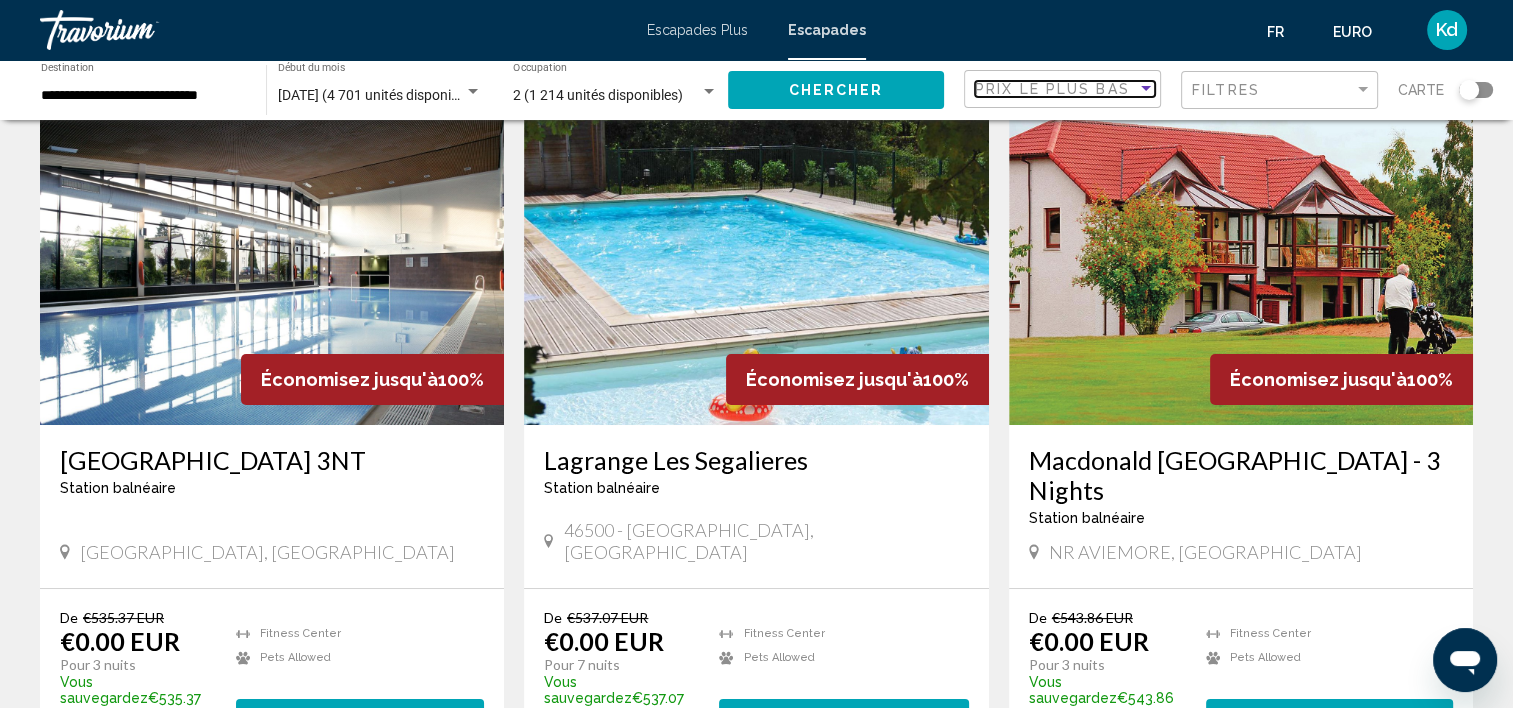 scroll, scrollTop: 200, scrollLeft: 0, axis: vertical 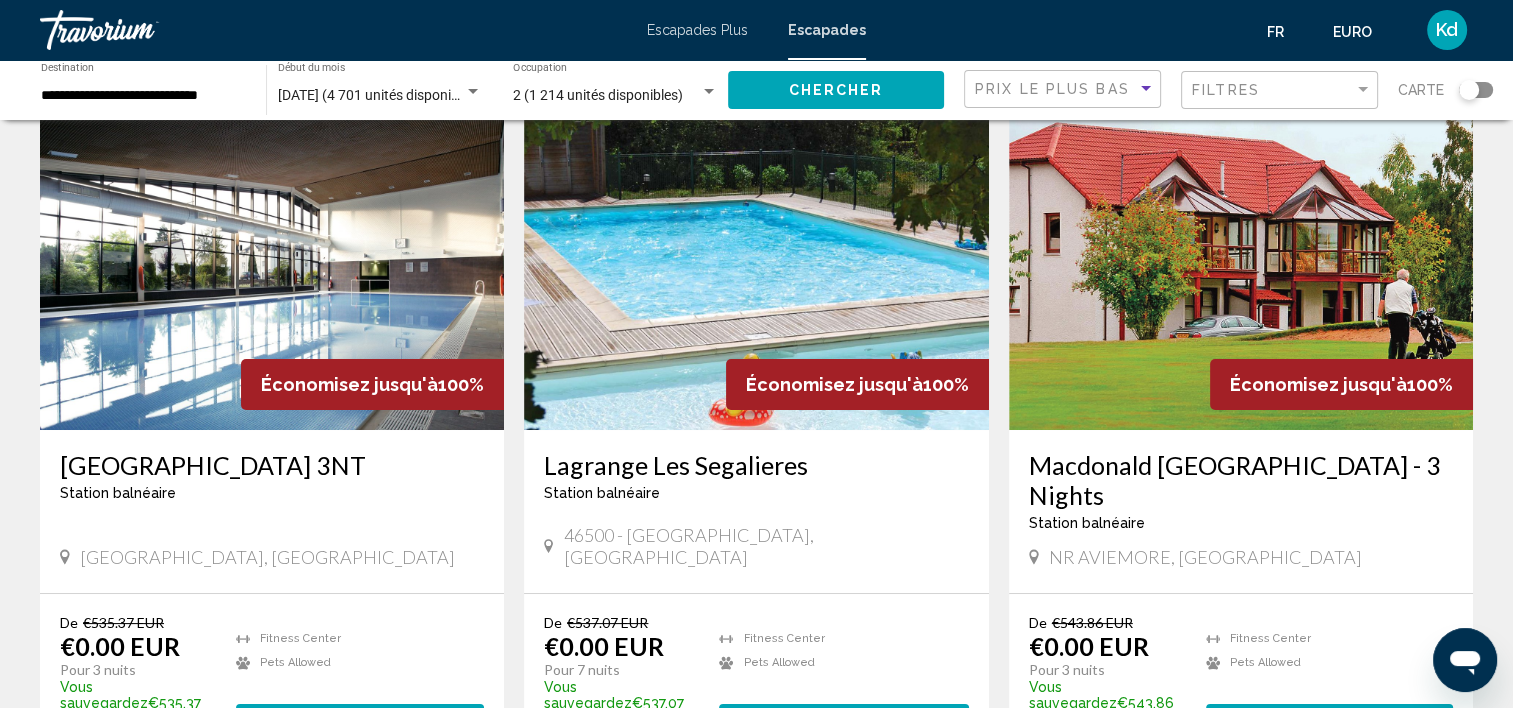 click at bounding box center [272, 270] 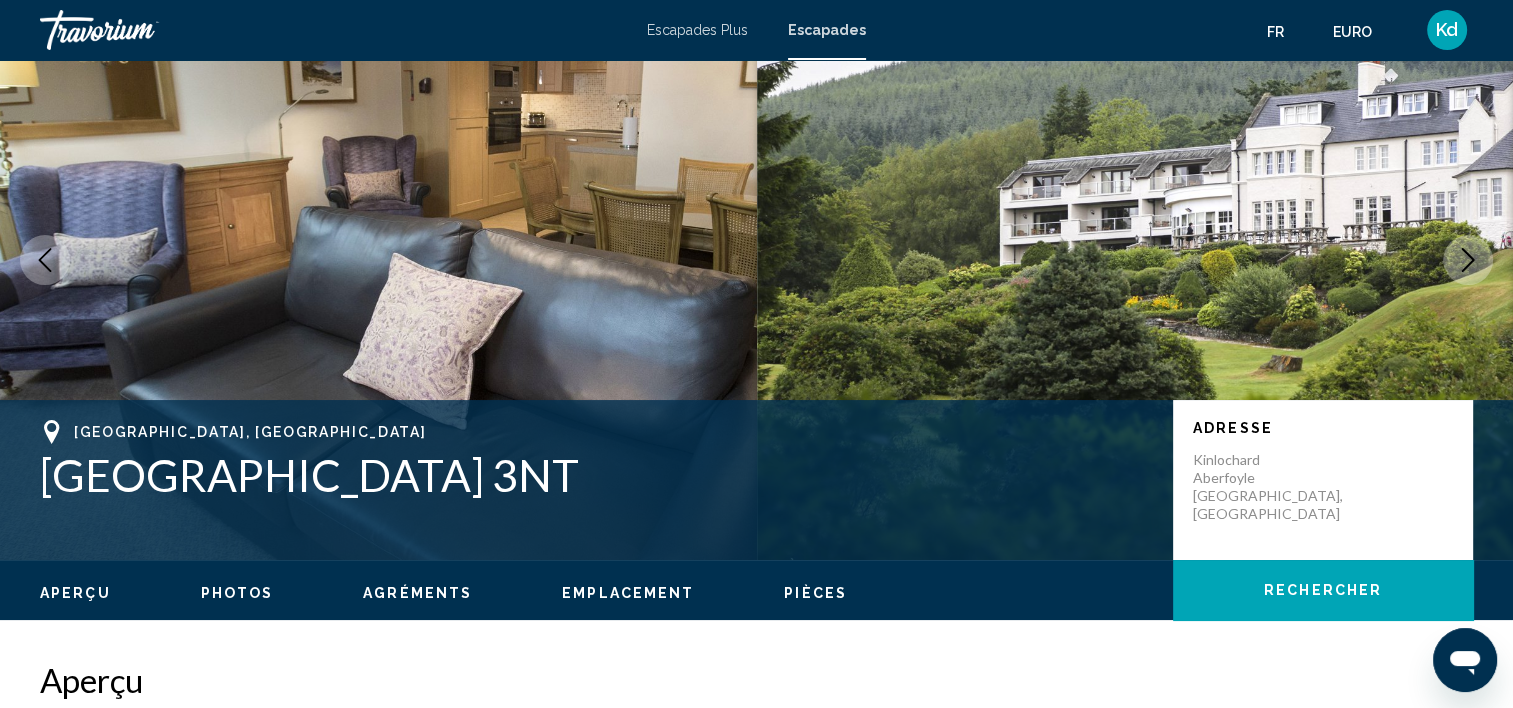 scroll, scrollTop: 5, scrollLeft: 0, axis: vertical 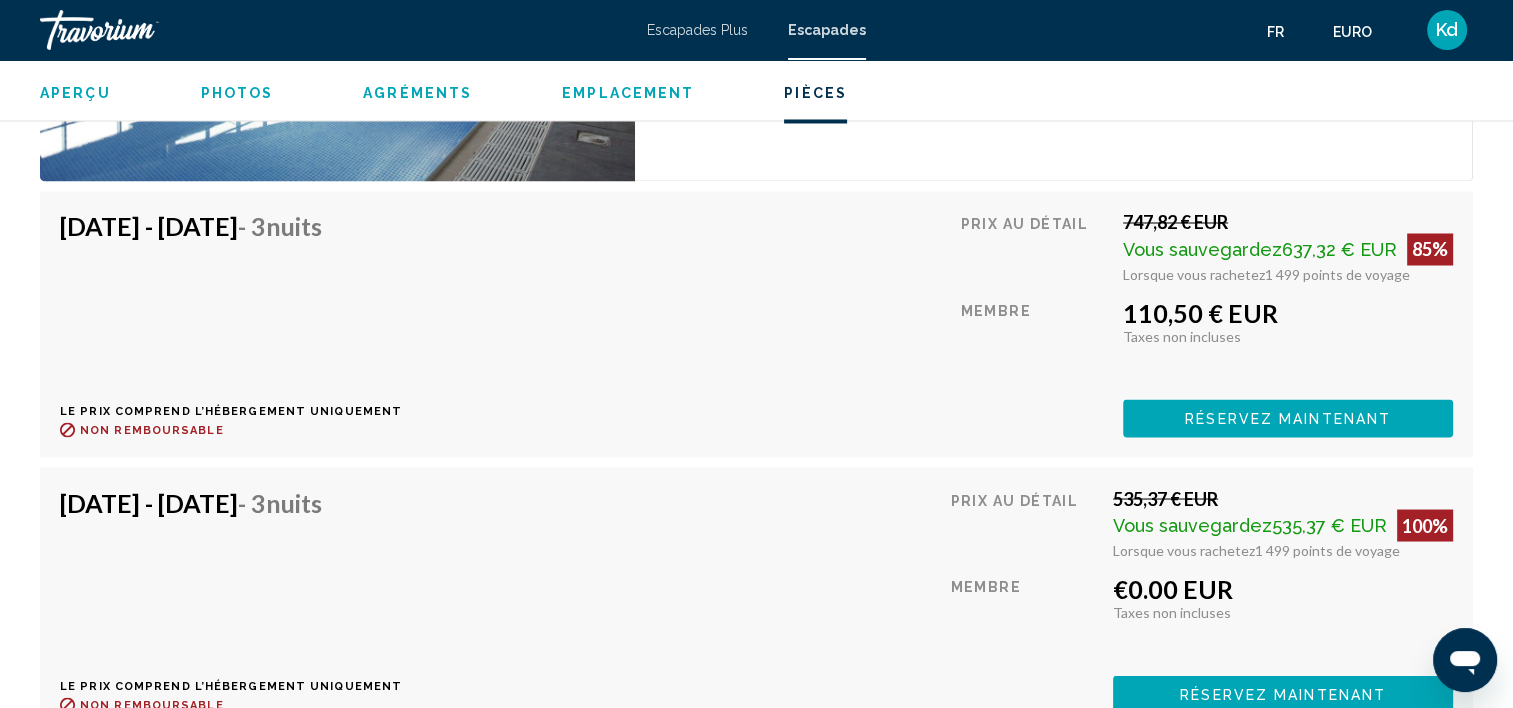click on "Réservez maintenant" at bounding box center (1288, 419) 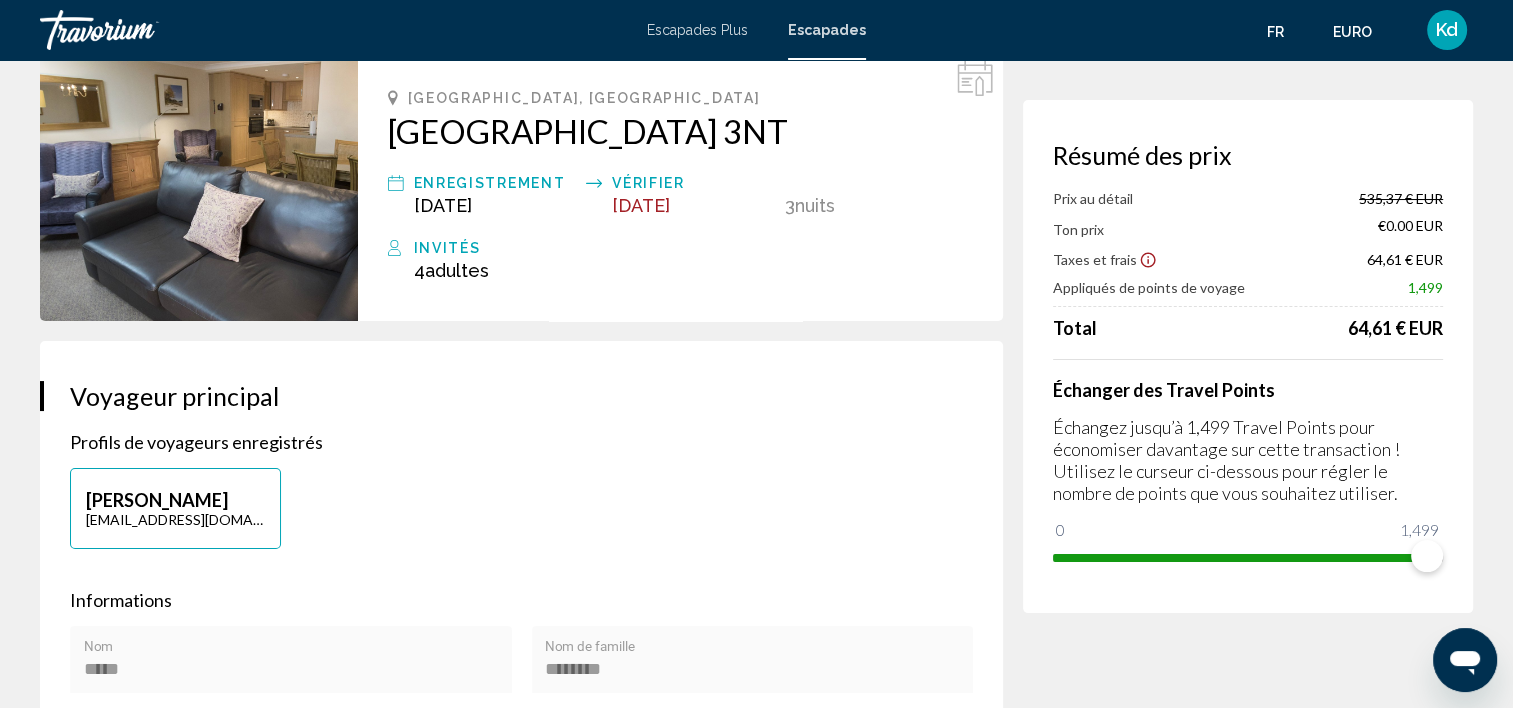 scroll, scrollTop: 47, scrollLeft: 0, axis: vertical 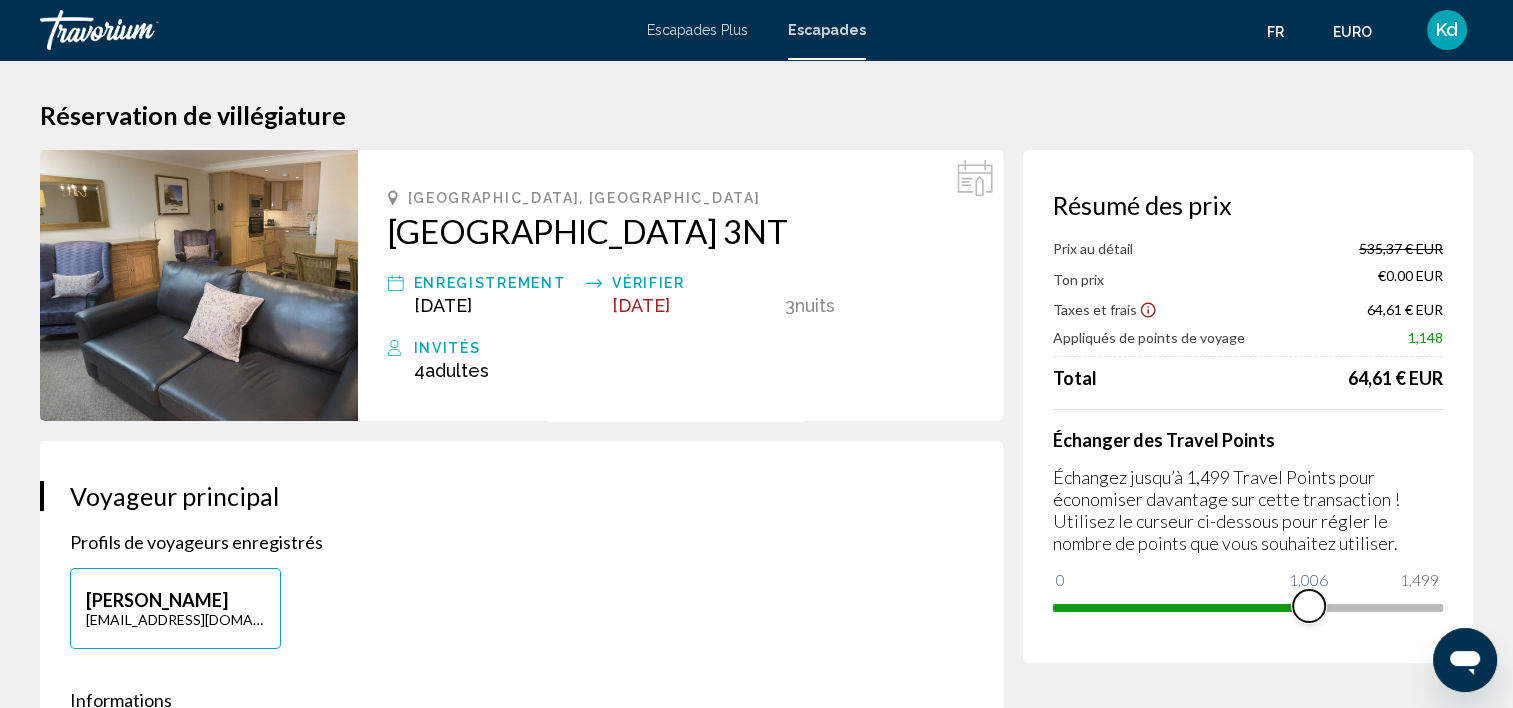 drag, startPoint x: 1425, startPoint y: 552, endPoint x: 1309, endPoint y: 560, distance: 116.275536 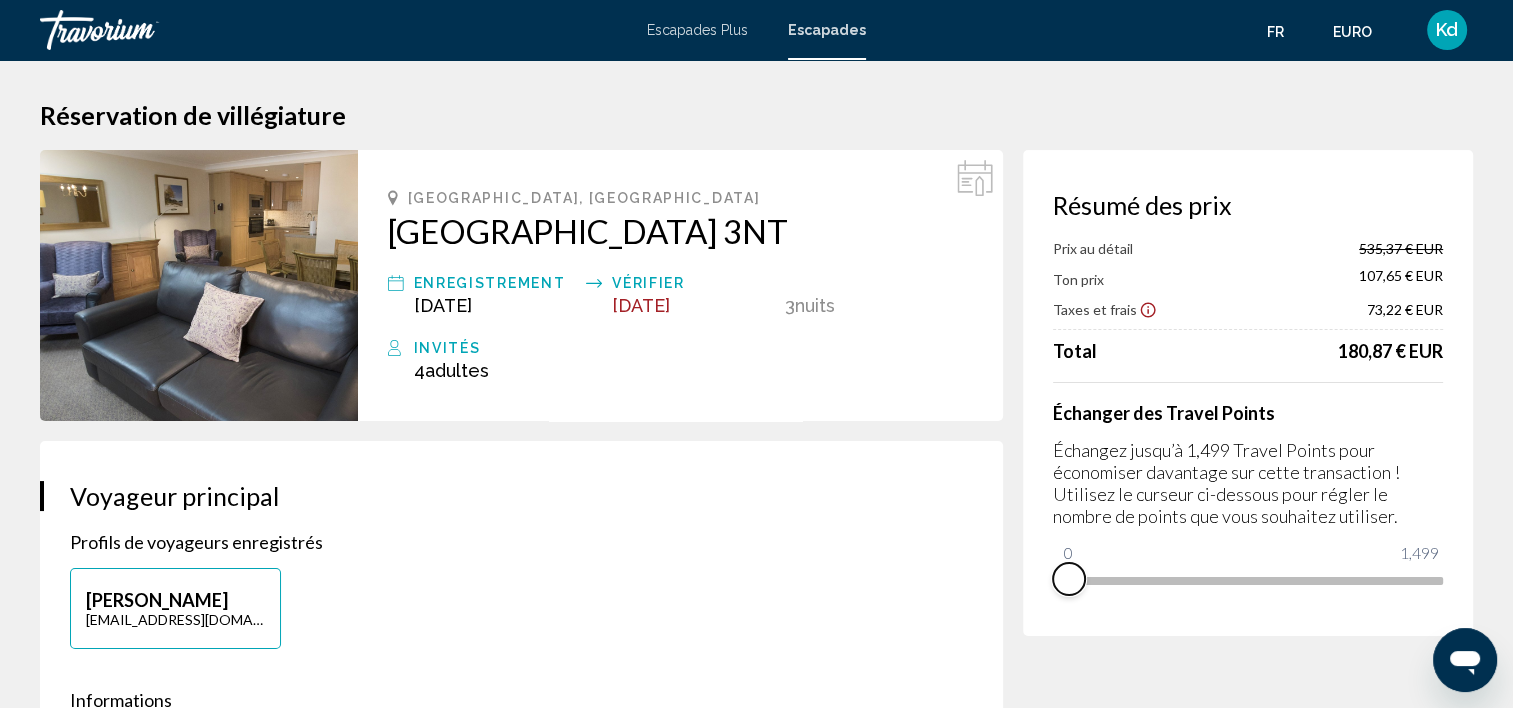 drag, startPoint x: 1308, startPoint y: 550, endPoint x: 1011, endPoint y: 573, distance: 297.88925 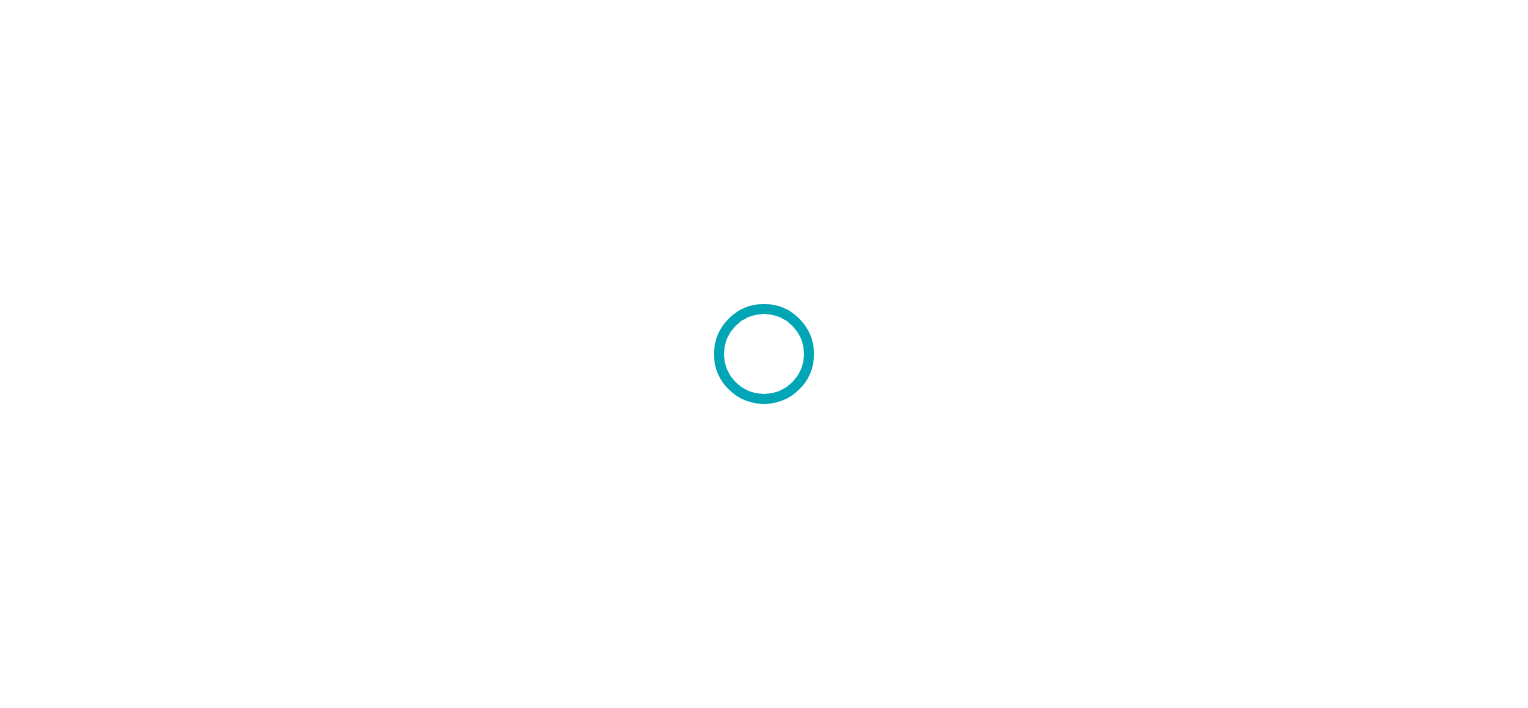 scroll, scrollTop: 0, scrollLeft: 0, axis: both 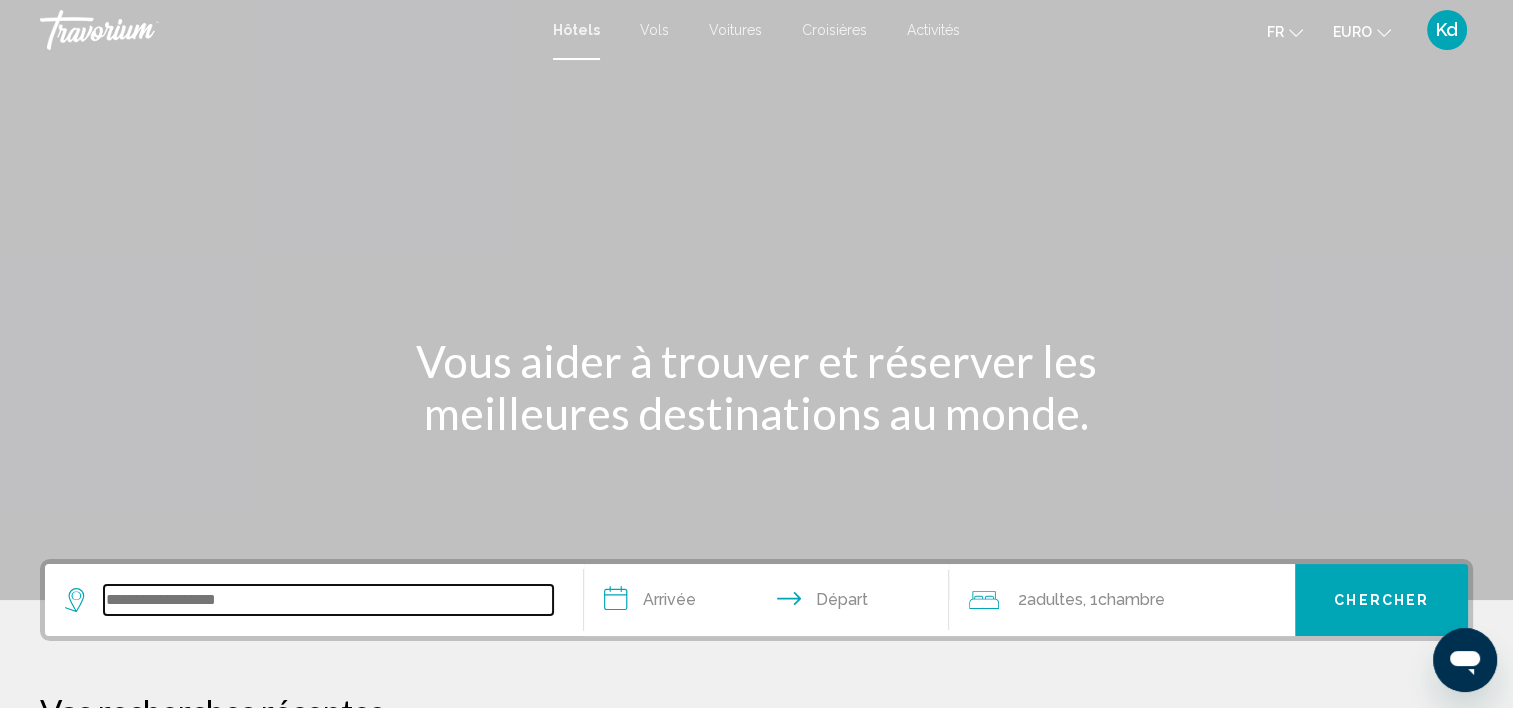 click at bounding box center (328, 600) 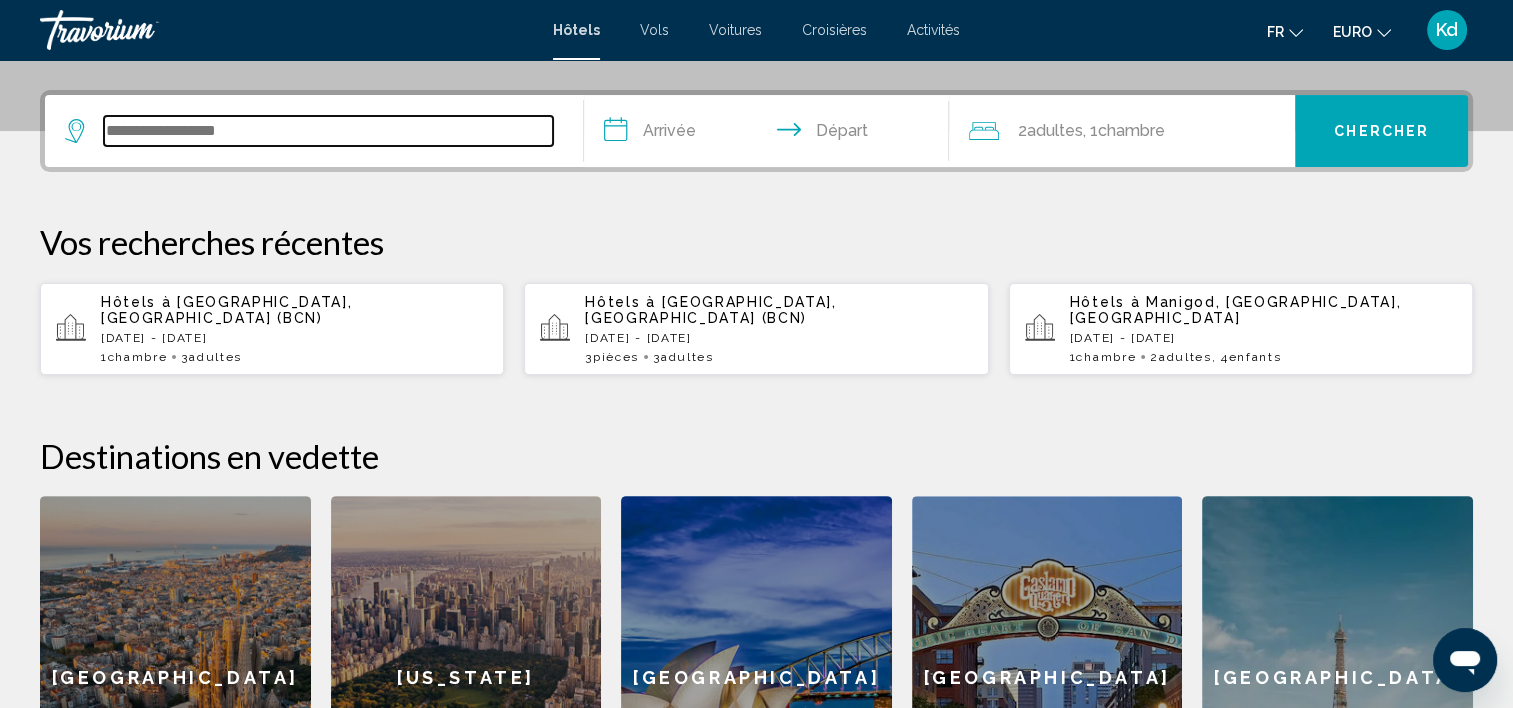 scroll, scrollTop: 493, scrollLeft: 0, axis: vertical 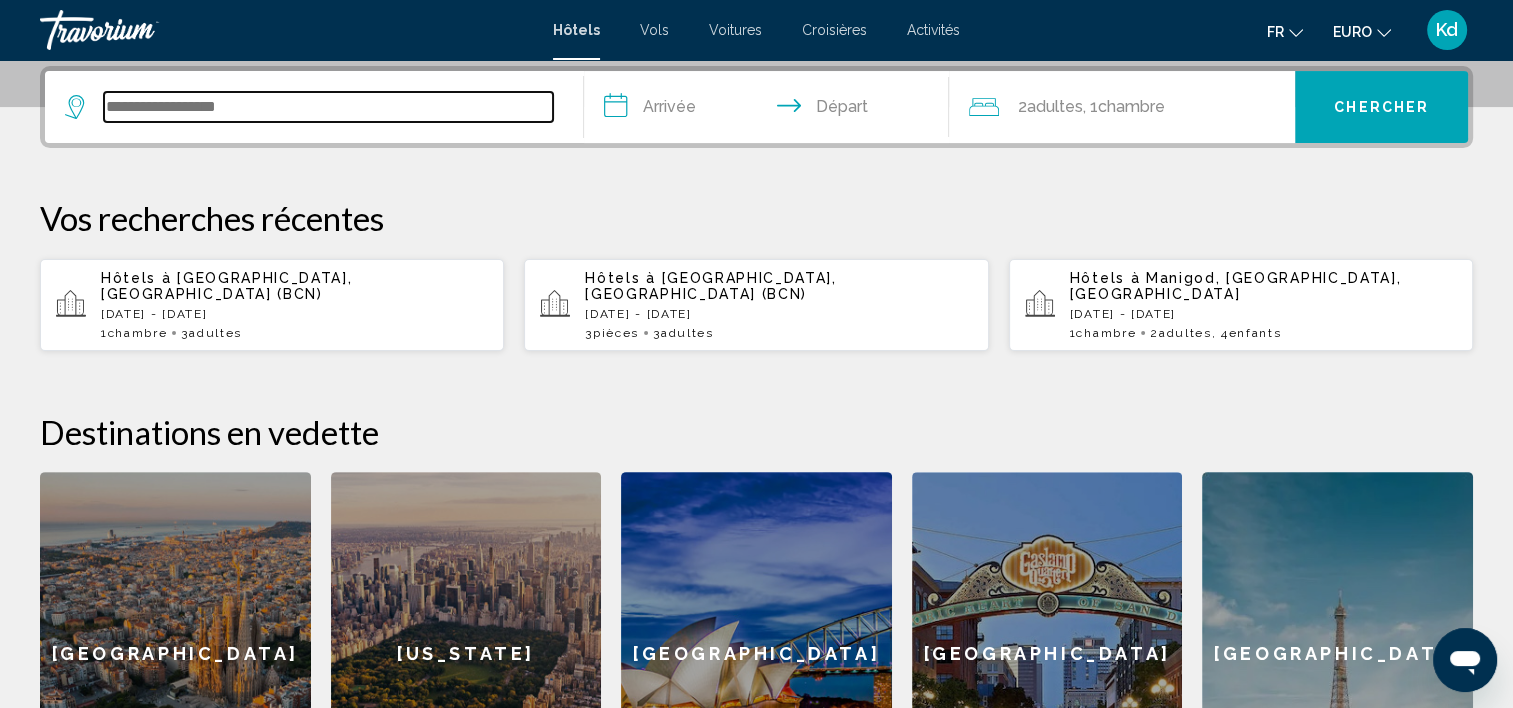 click at bounding box center [328, 107] 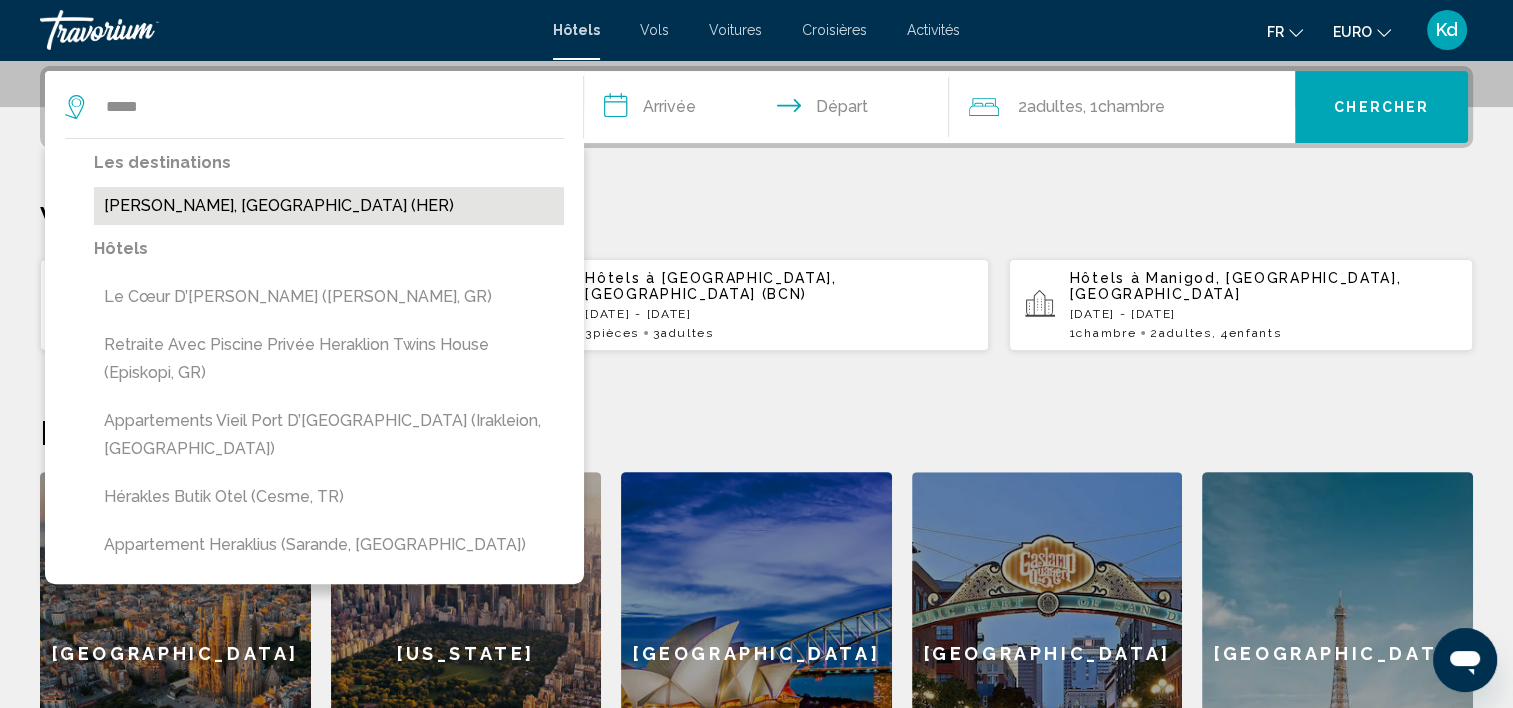 click on "[PERSON_NAME], [GEOGRAPHIC_DATA] (HER)" at bounding box center [329, 206] 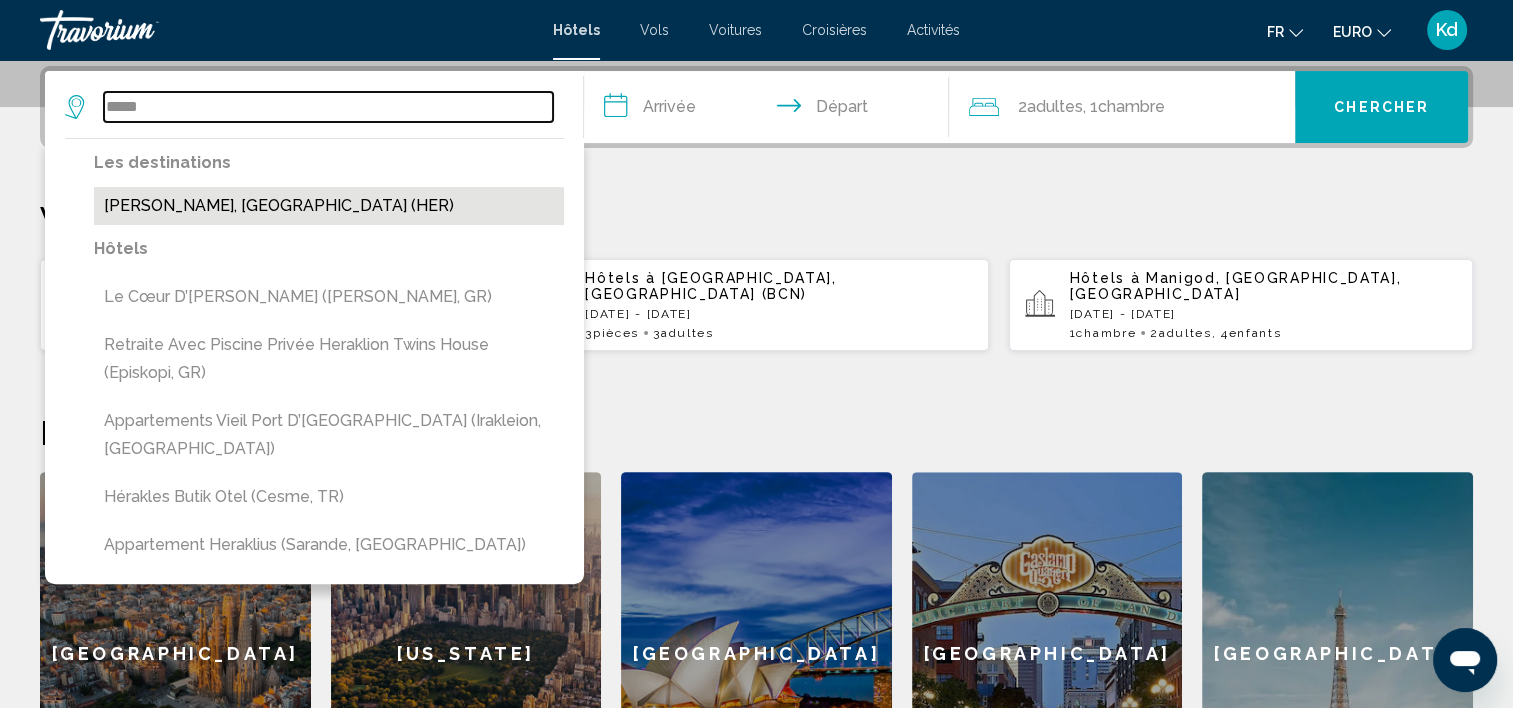 type on "**********" 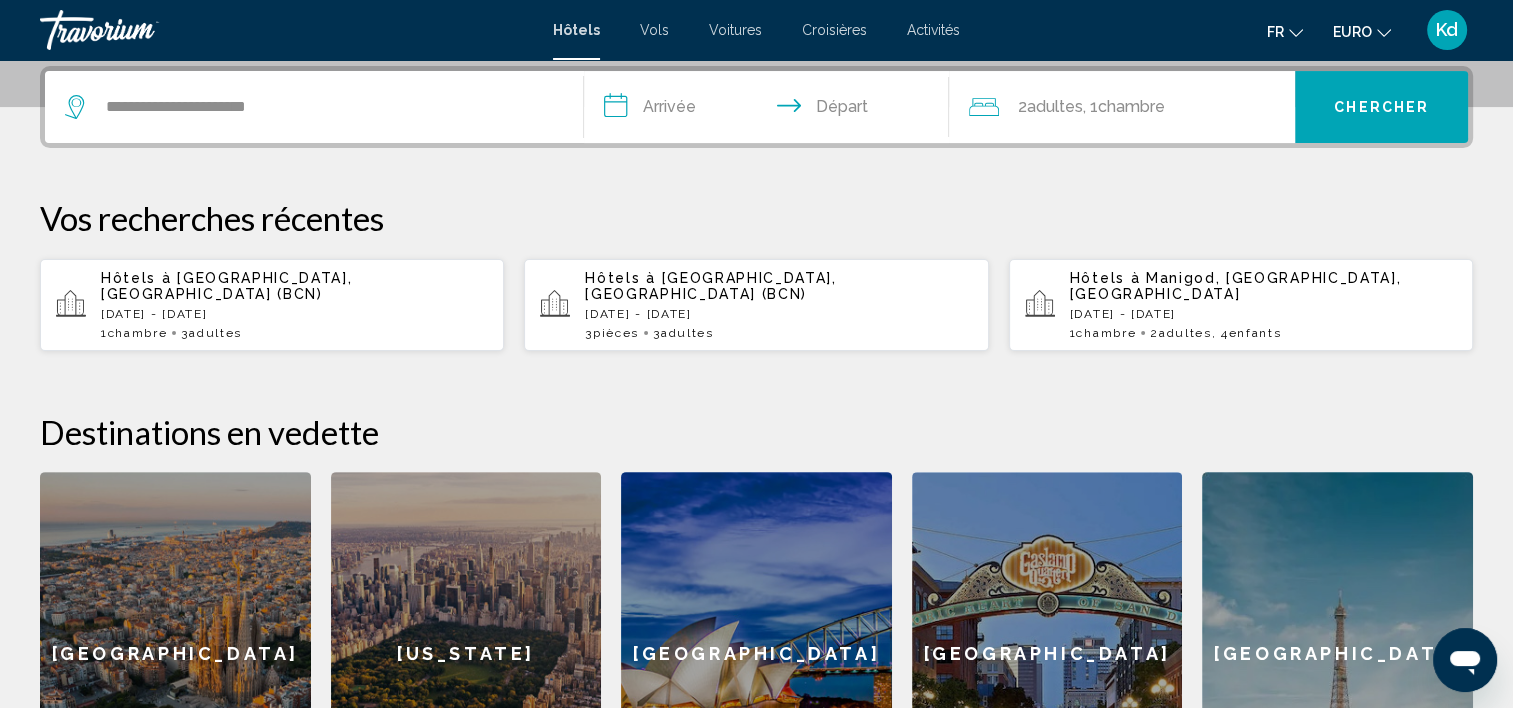 click on "**********" at bounding box center [771, 110] 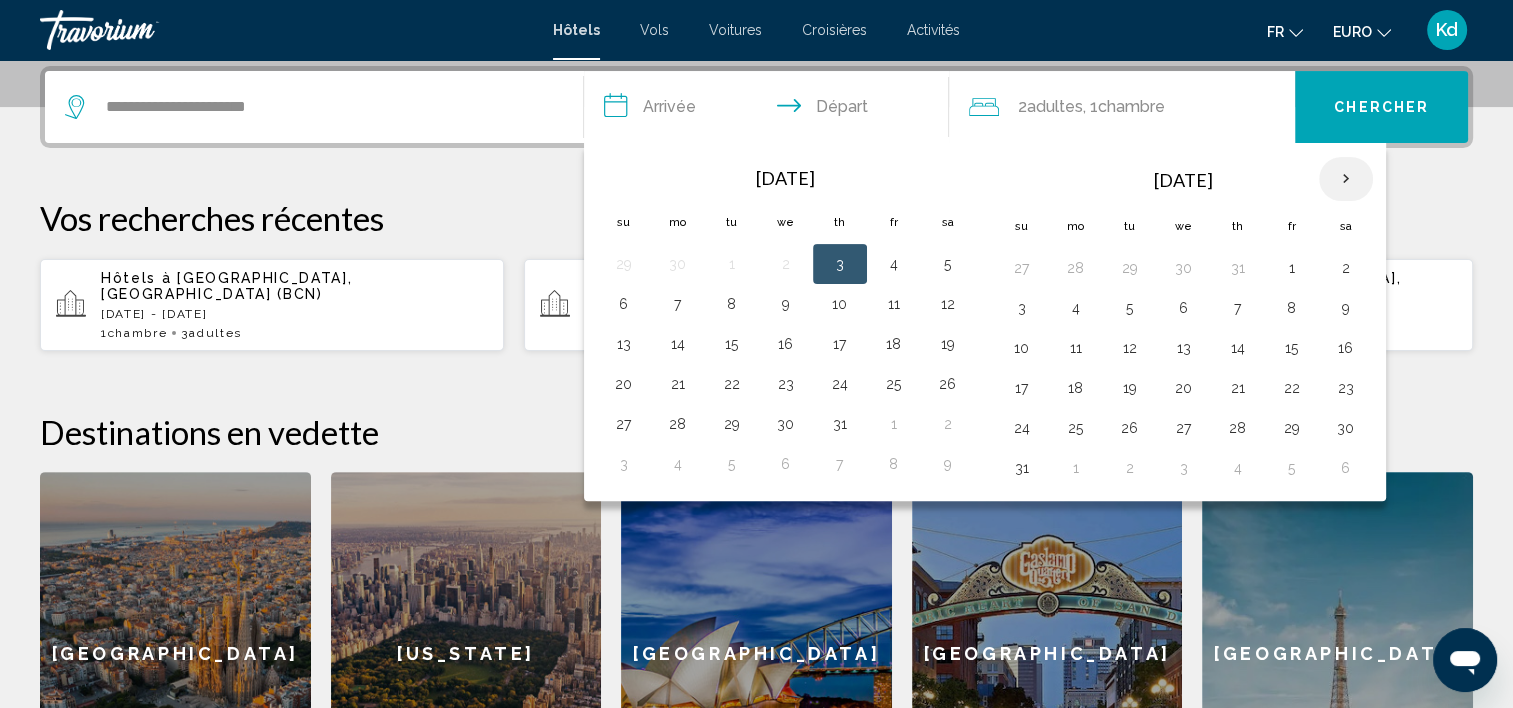 click at bounding box center [1346, 179] 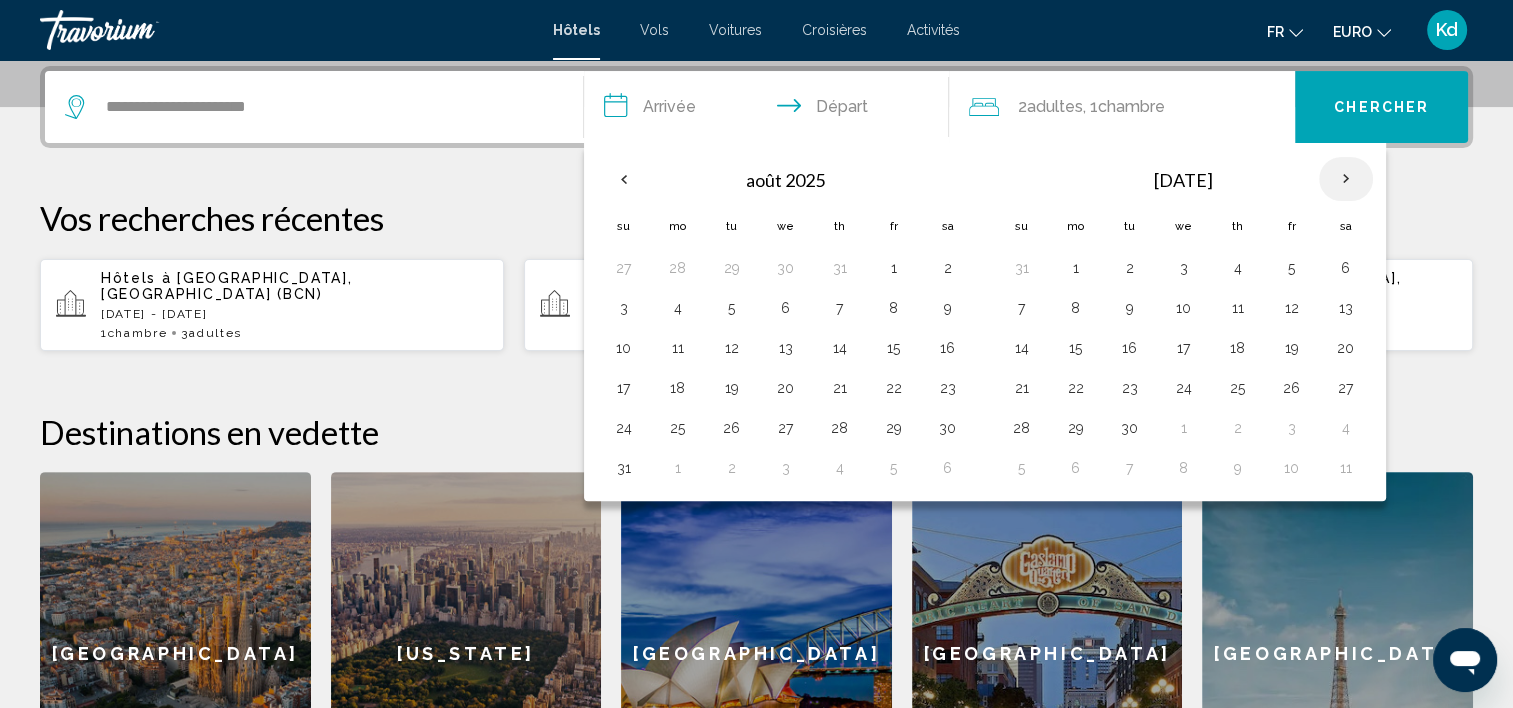 click at bounding box center [1346, 179] 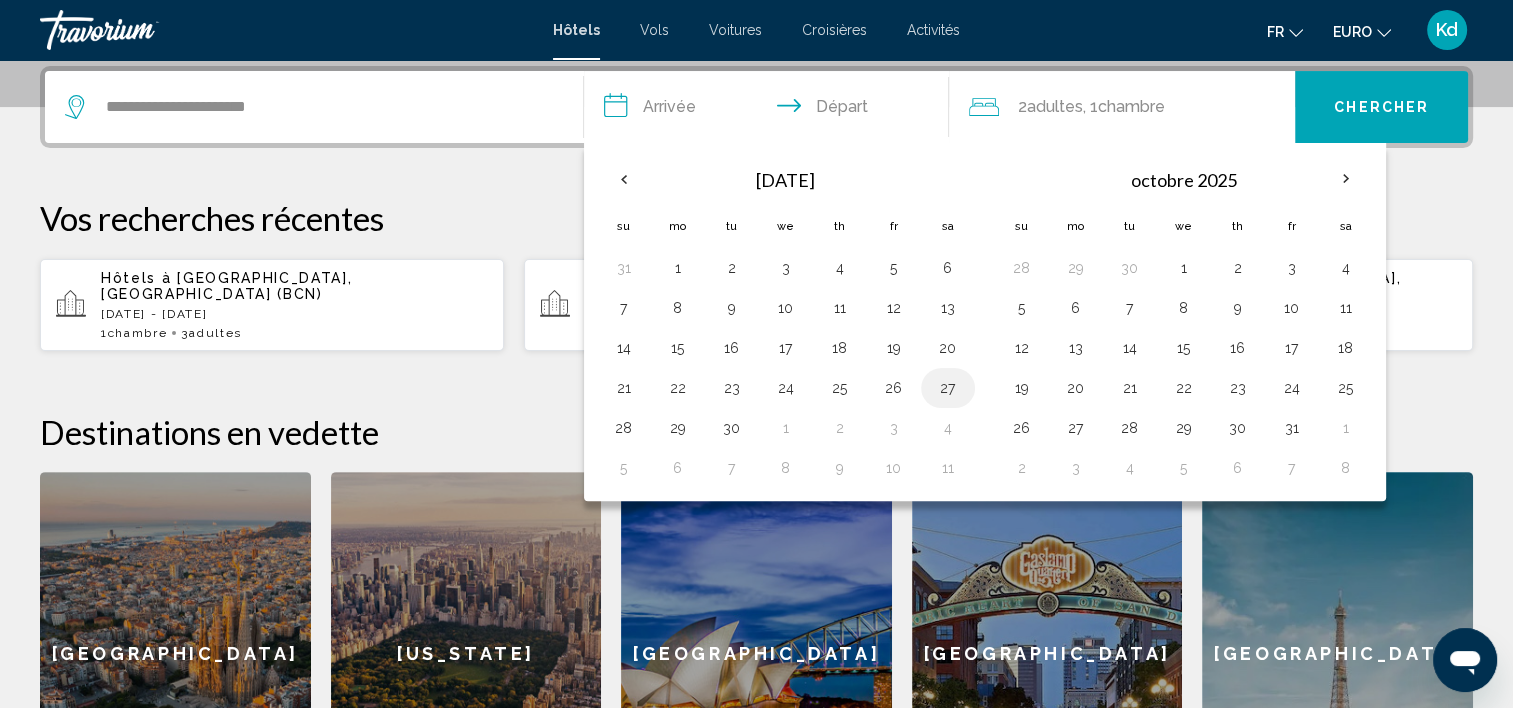 click on "27" at bounding box center [948, 388] 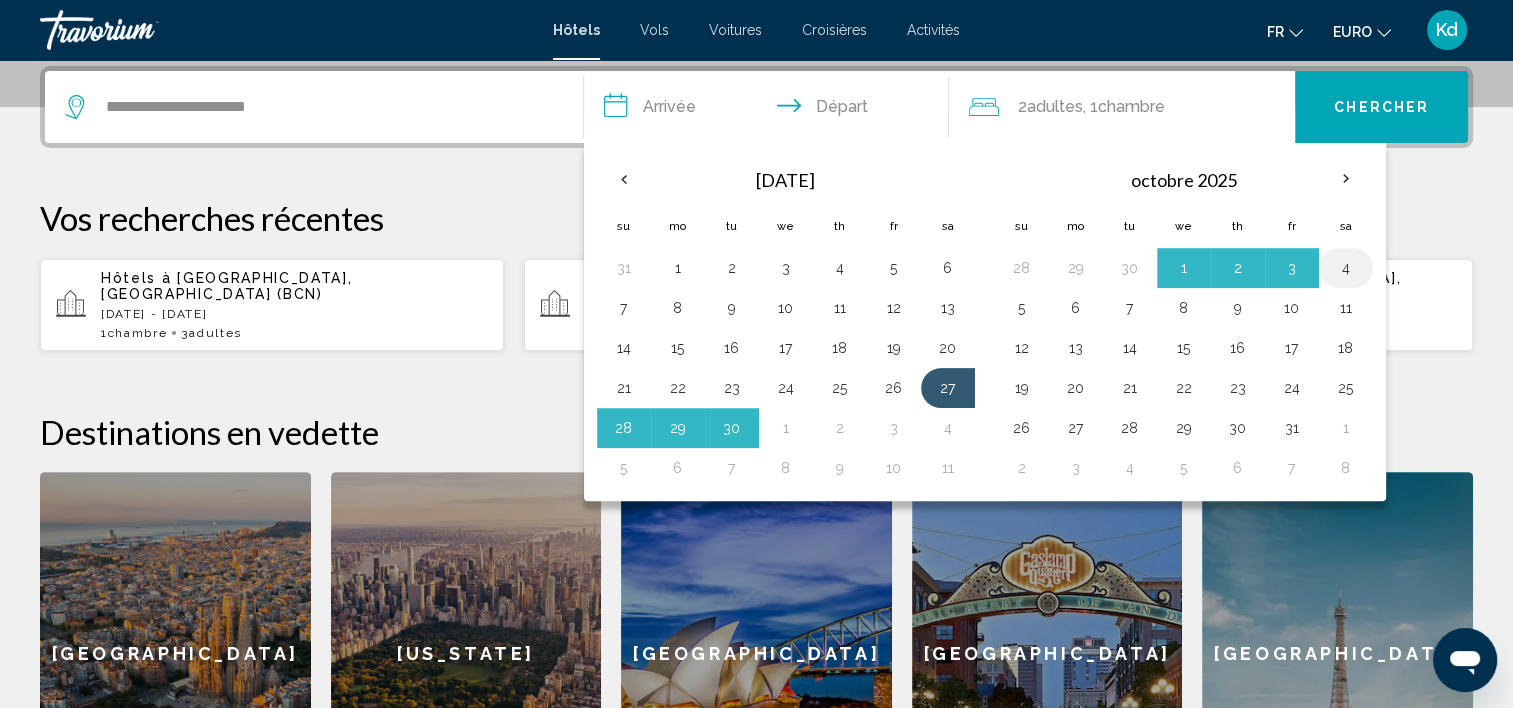 click on "4" at bounding box center [1346, 268] 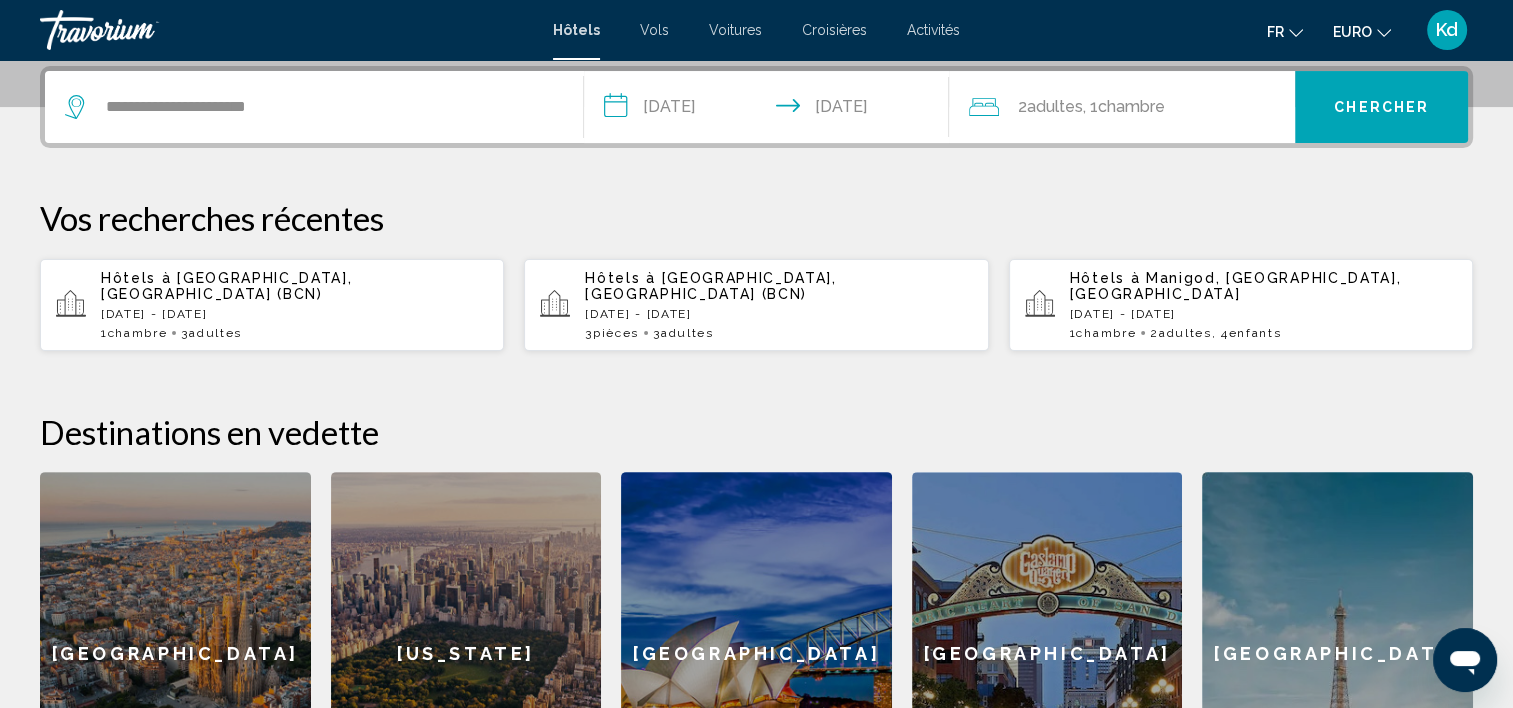 click on "**********" at bounding box center [771, 110] 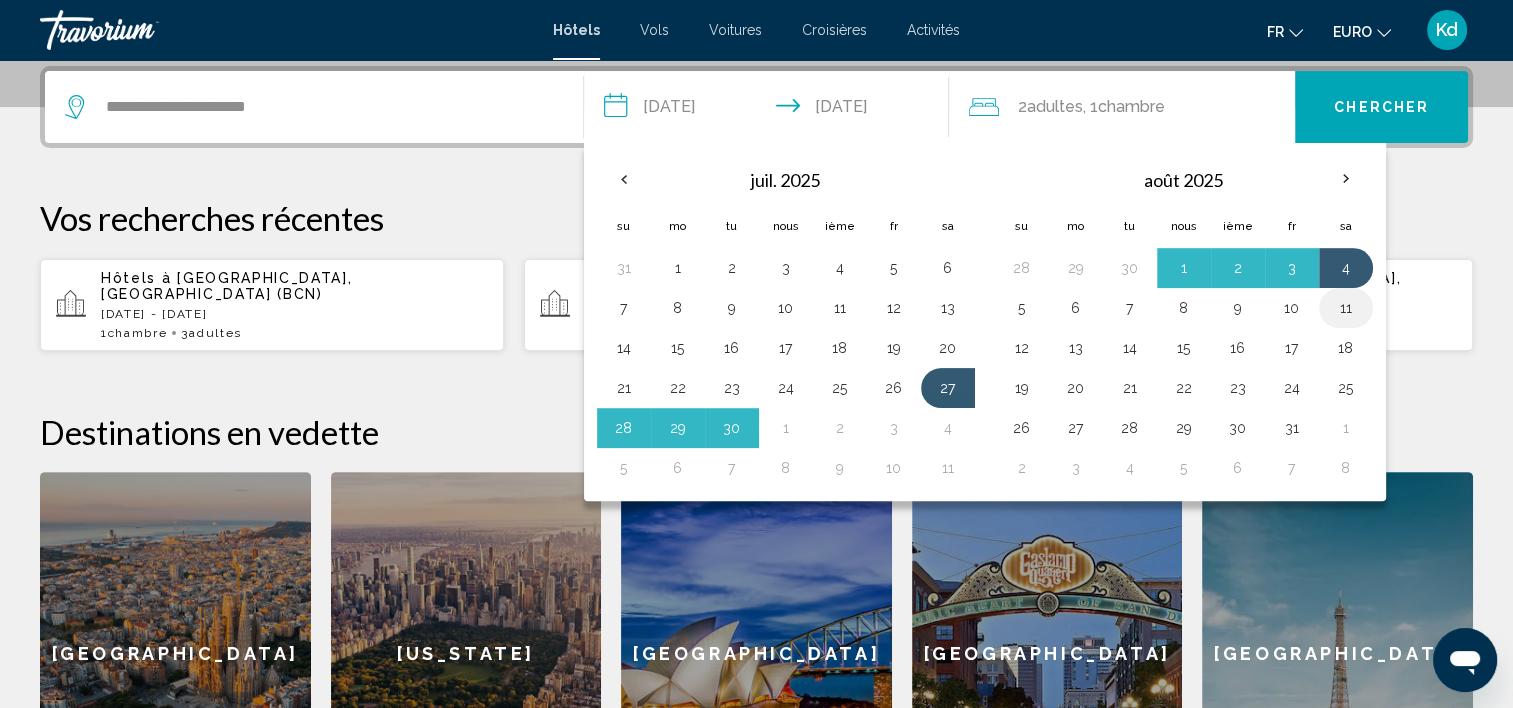 click on "11" at bounding box center (1346, 308) 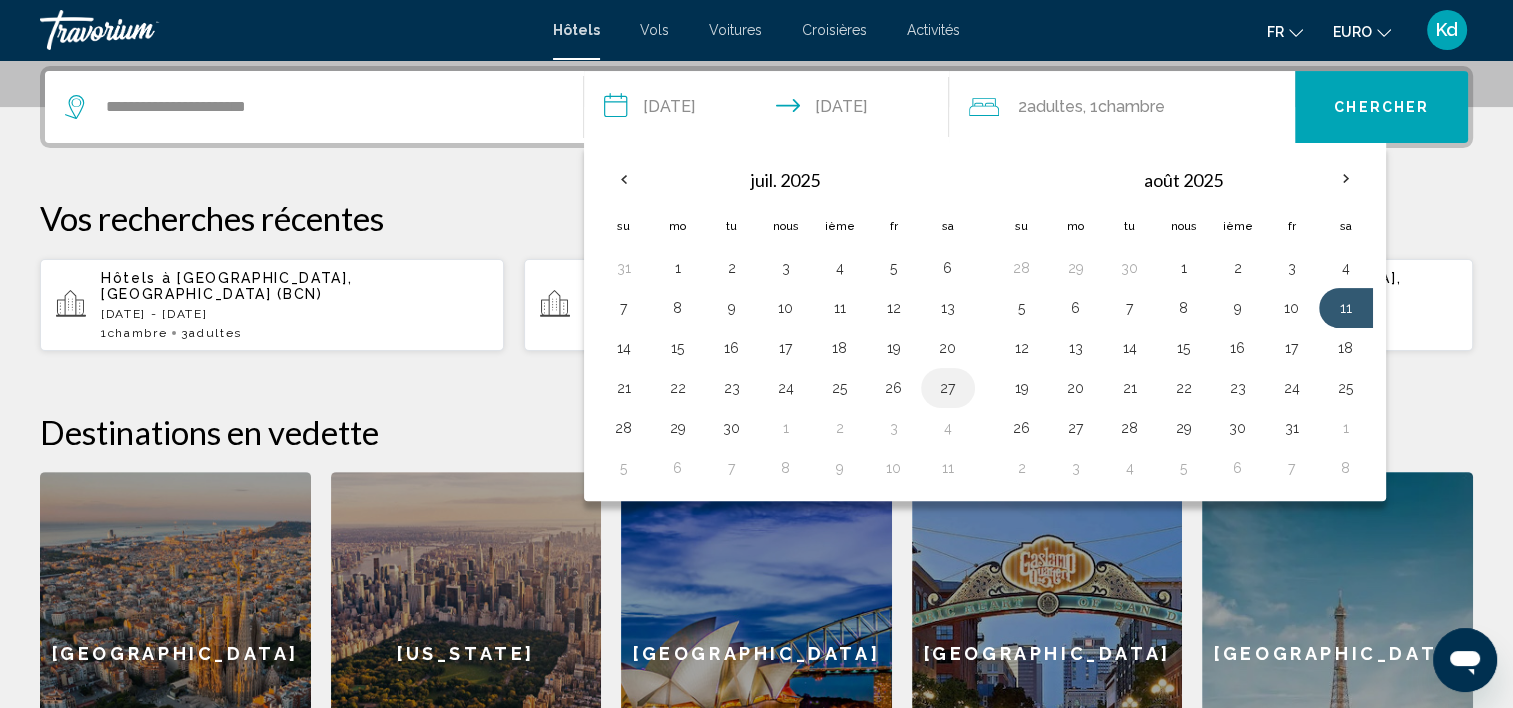 click on "27" at bounding box center (948, 388) 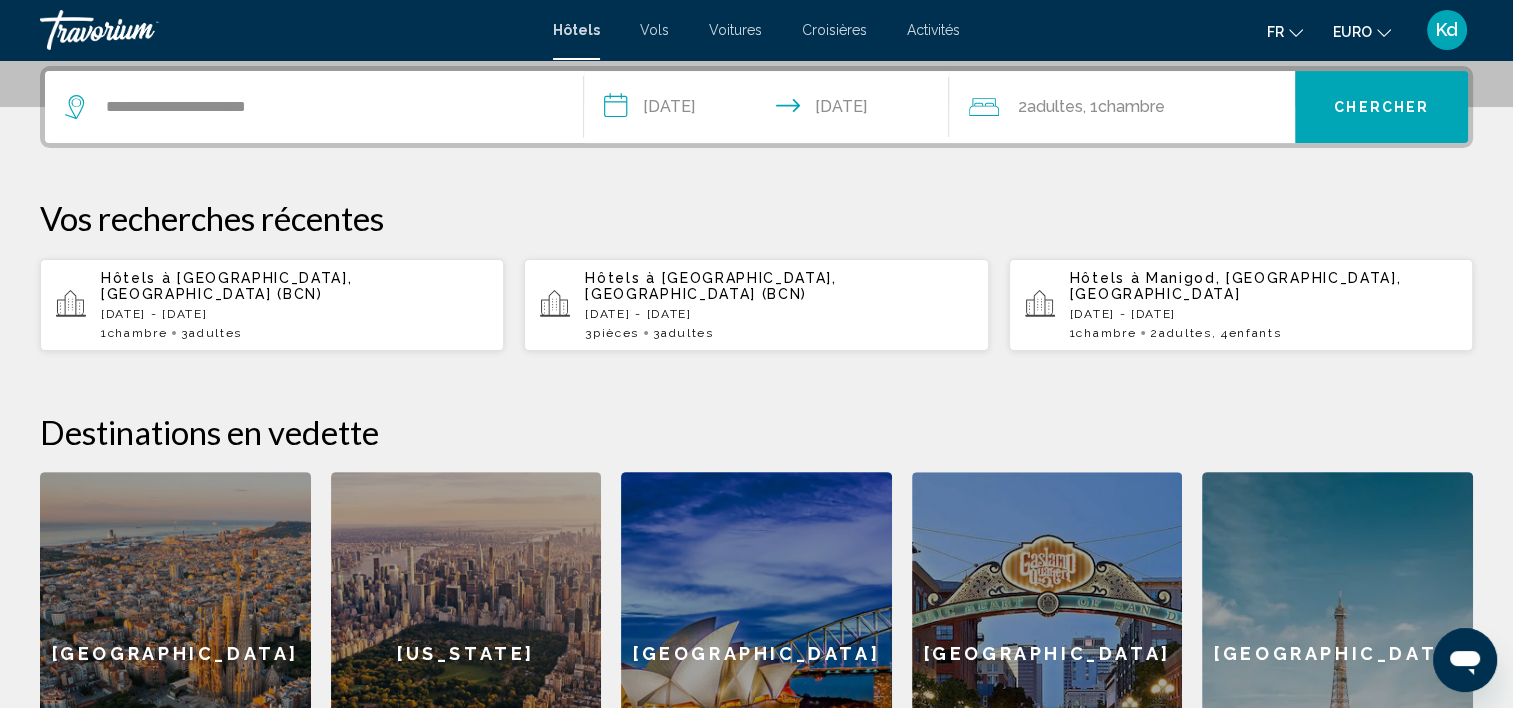 click on ", 1" 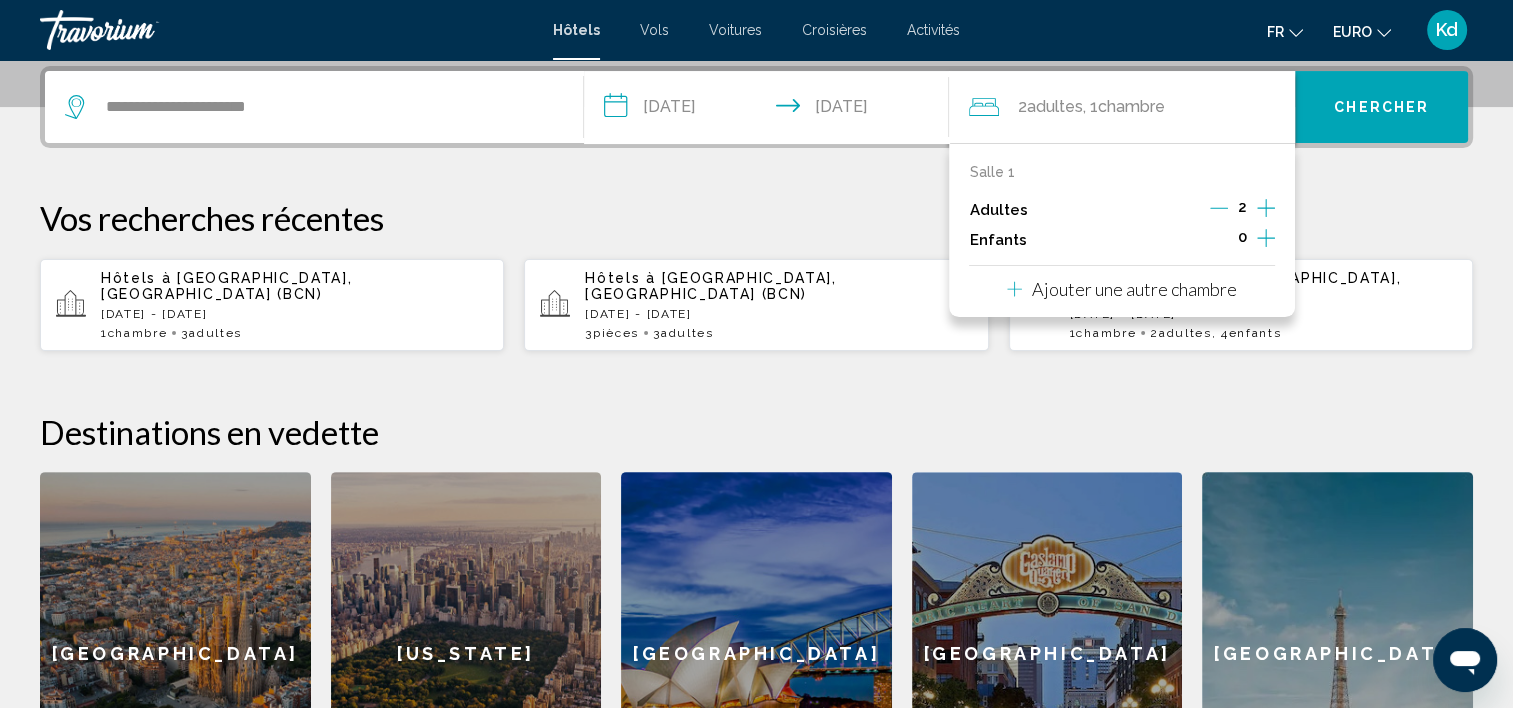 click 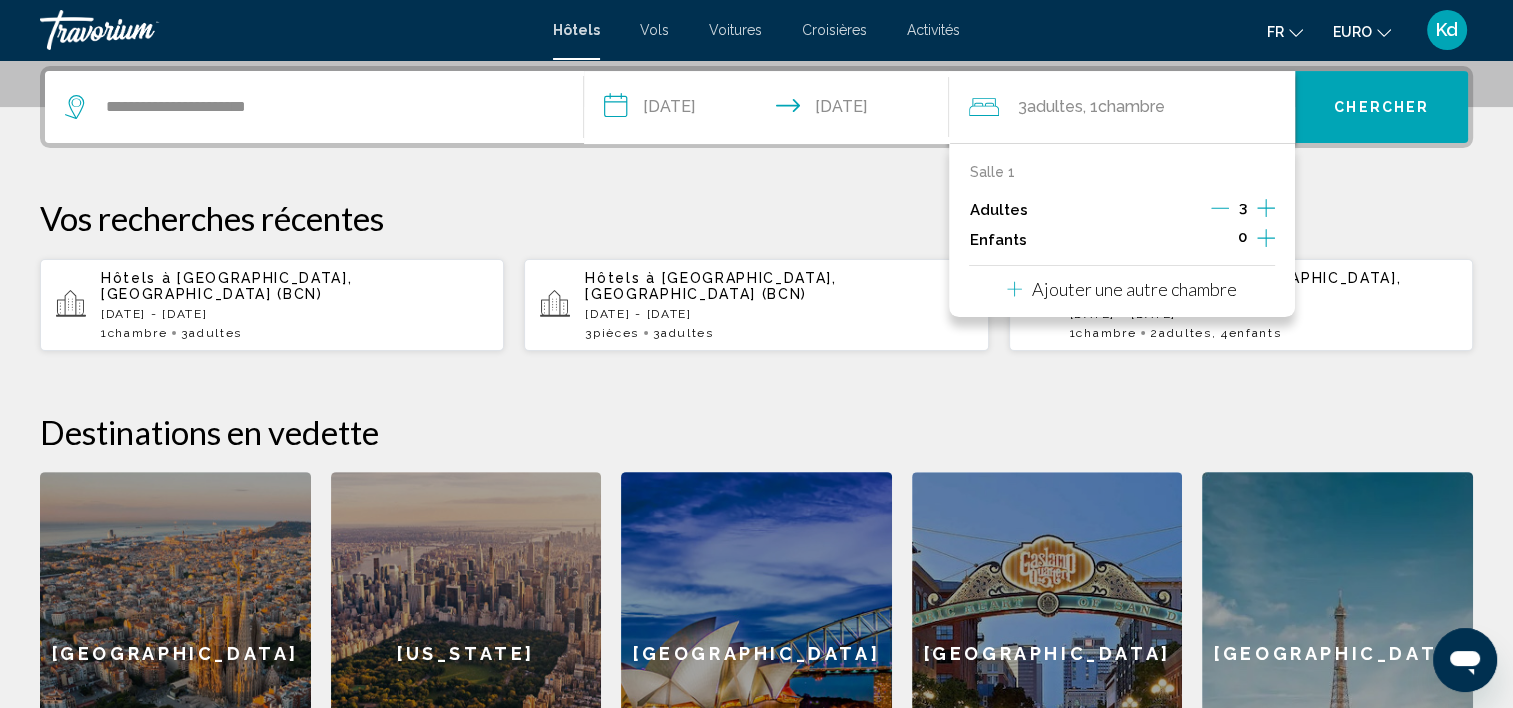 click 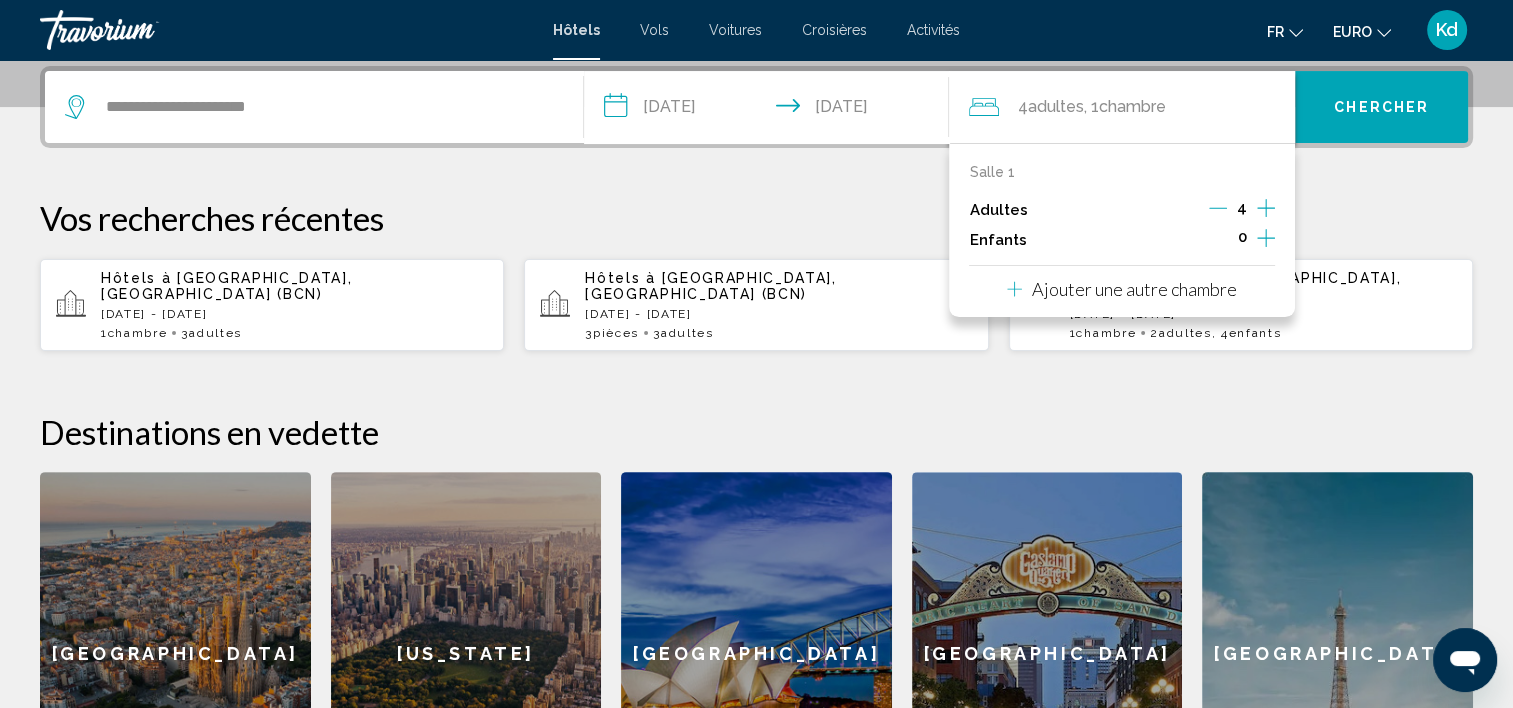 click 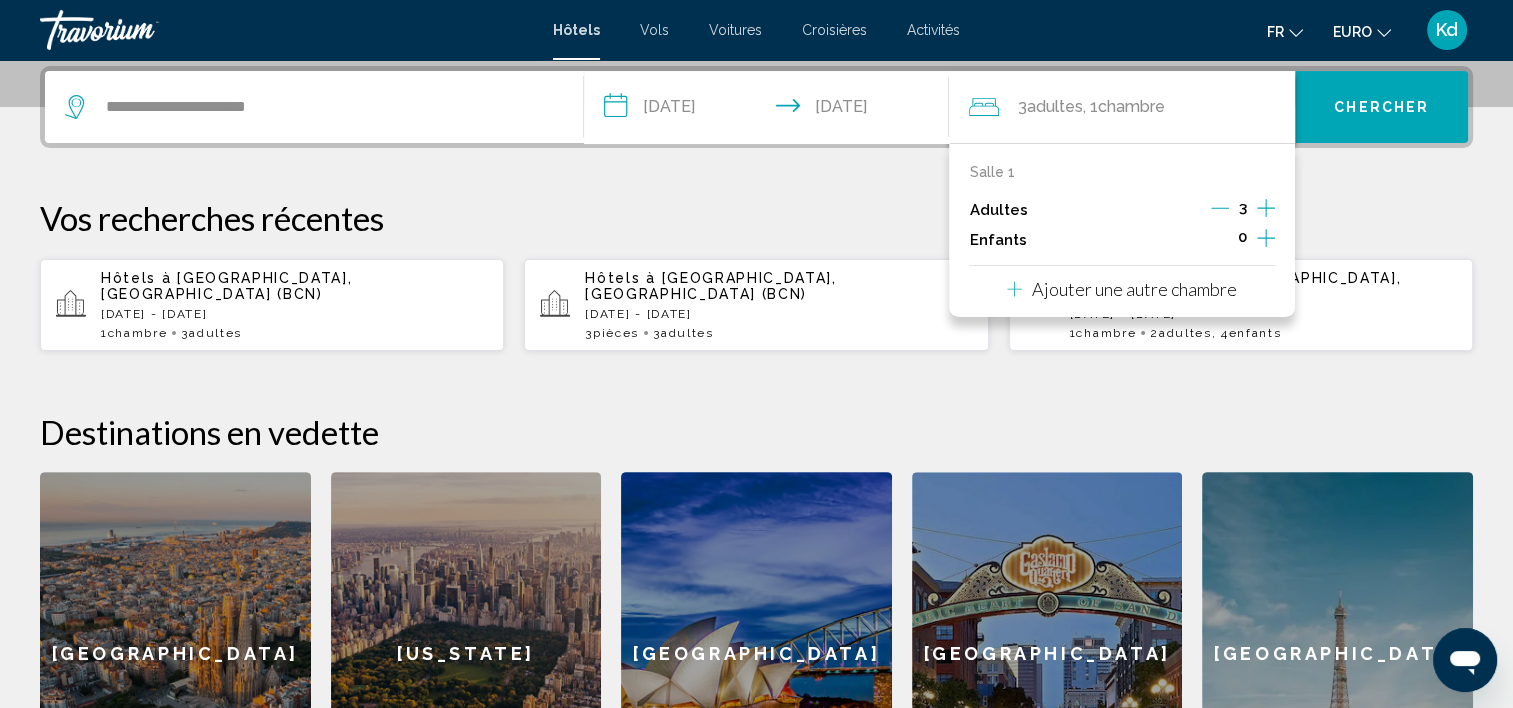 click 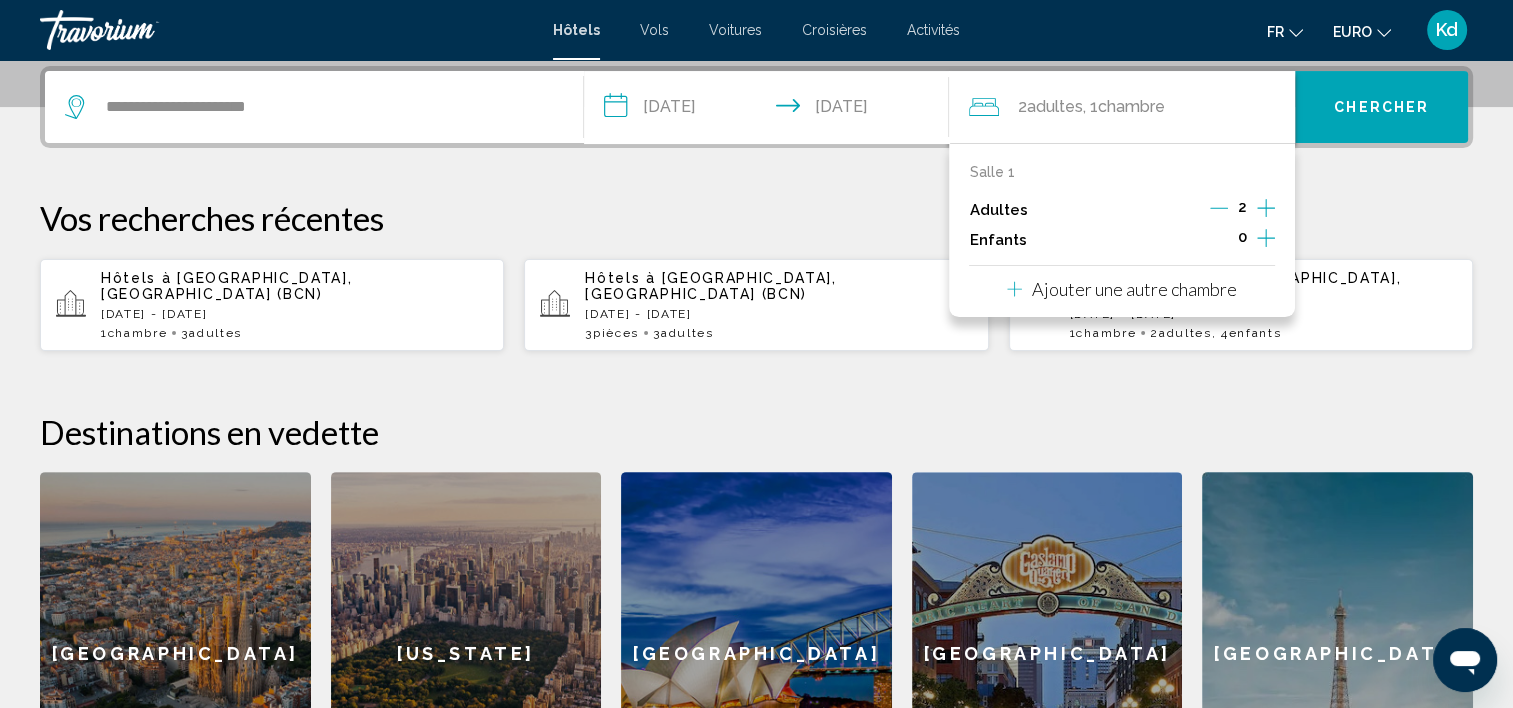 click on "Chercher" at bounding box center [1381, 108] 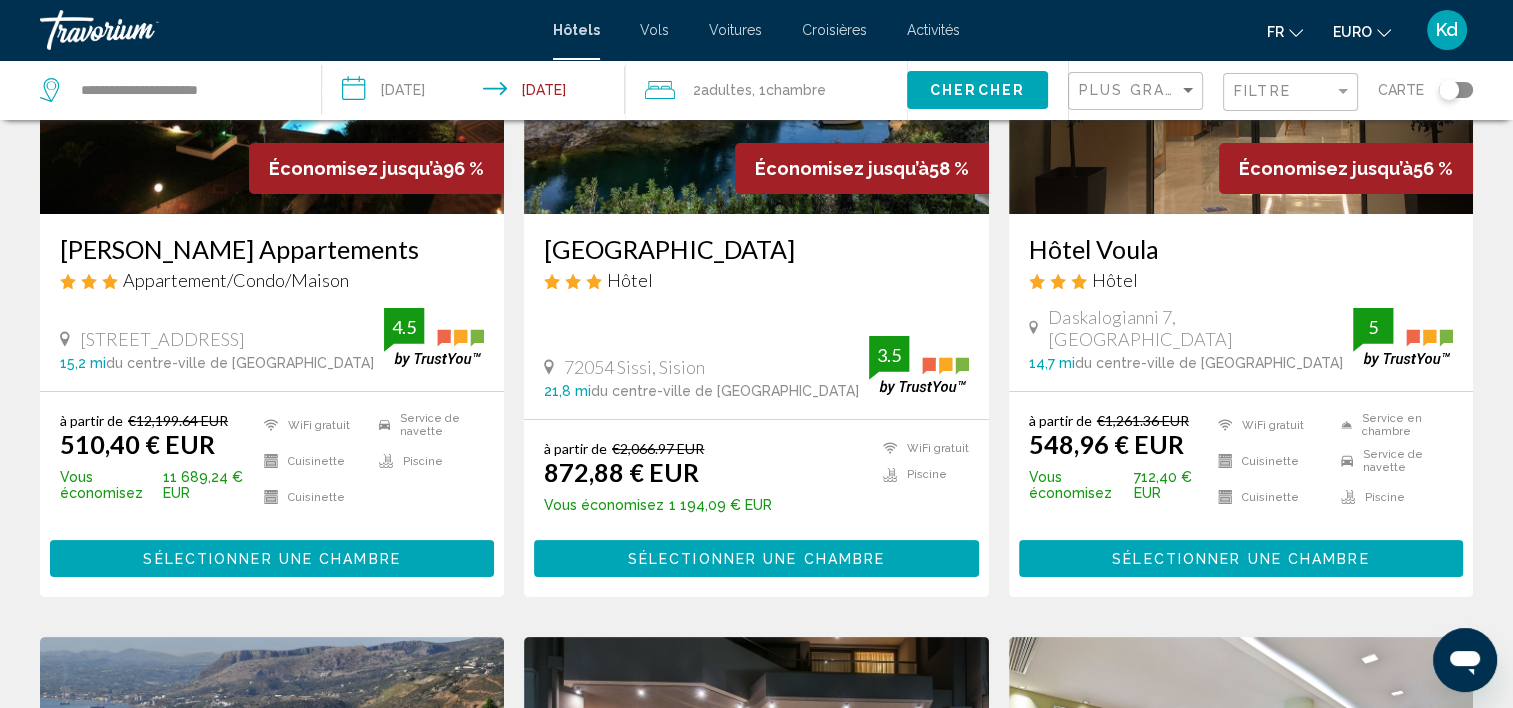 scroll, scrollTop: 300, scrollLeft: 0, axis: vertical 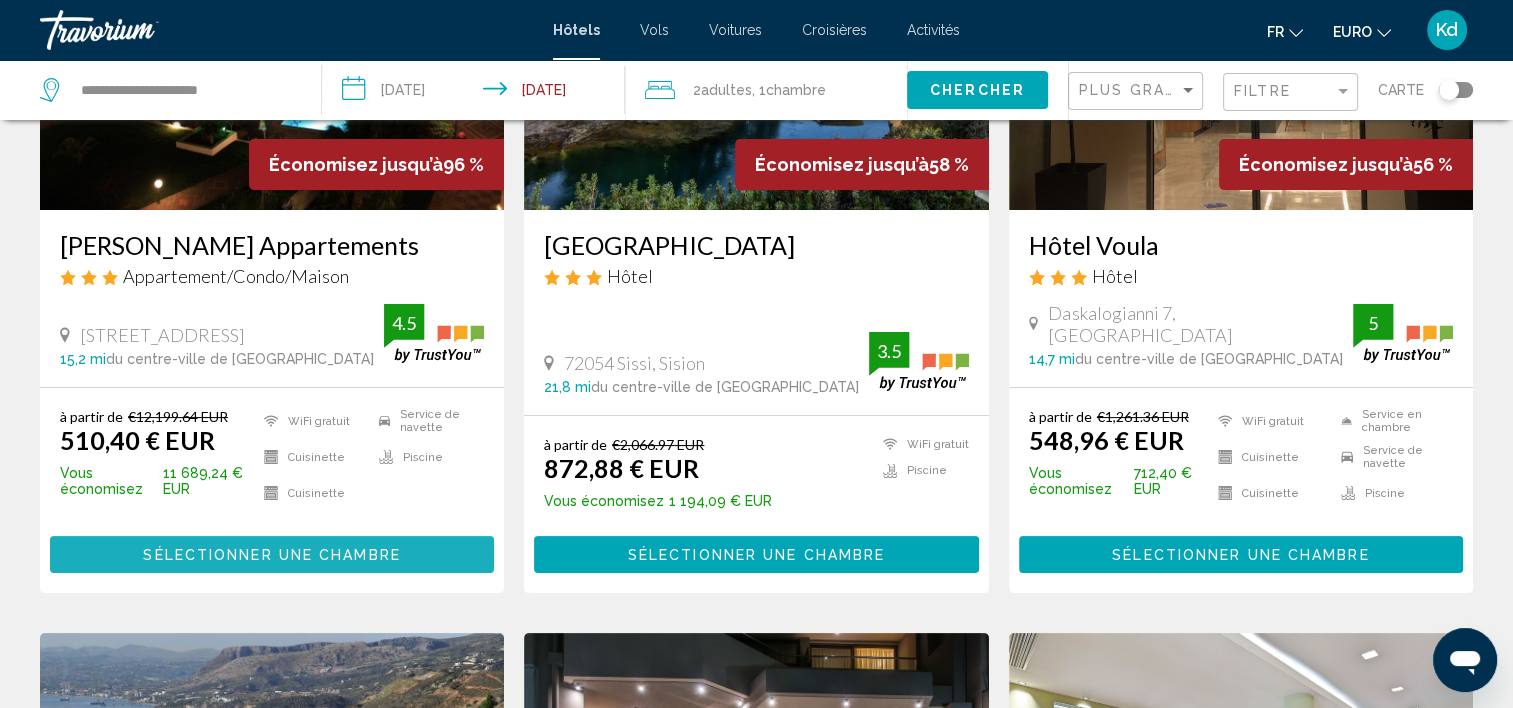click on "Sélectionner une chambre" at bounding box center (271, 555) 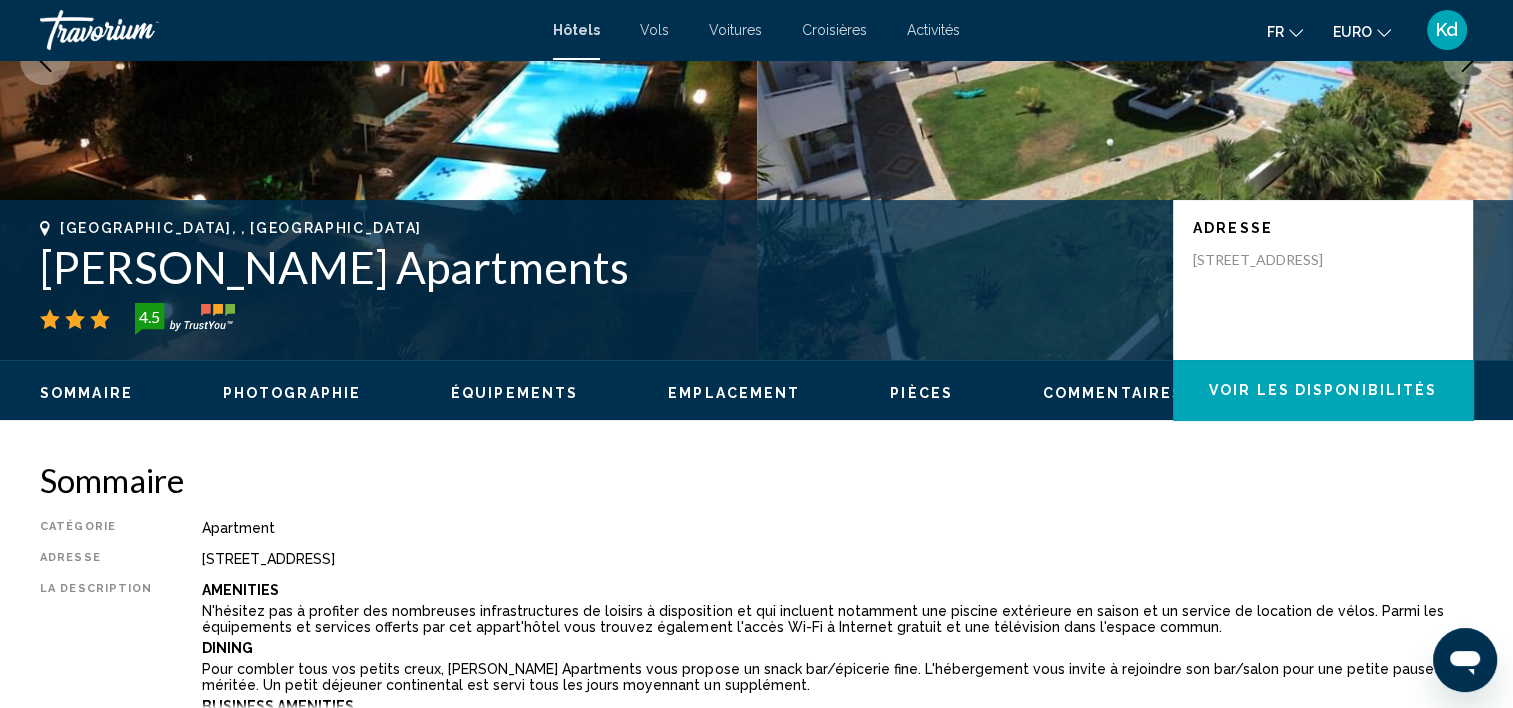 scroll, scrollTop: 6, scrollLeft: 0, axis: vertical 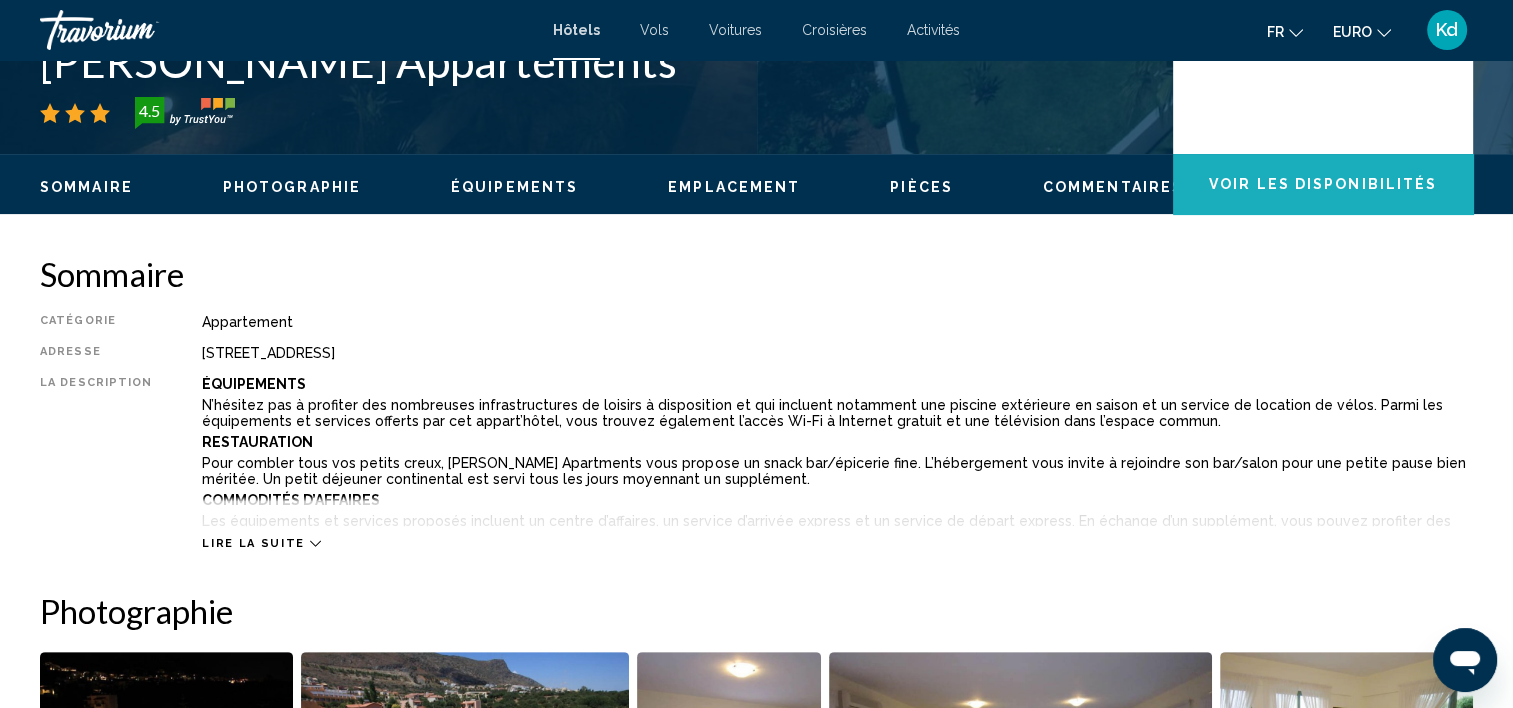 click on "Voir les disponibilités" 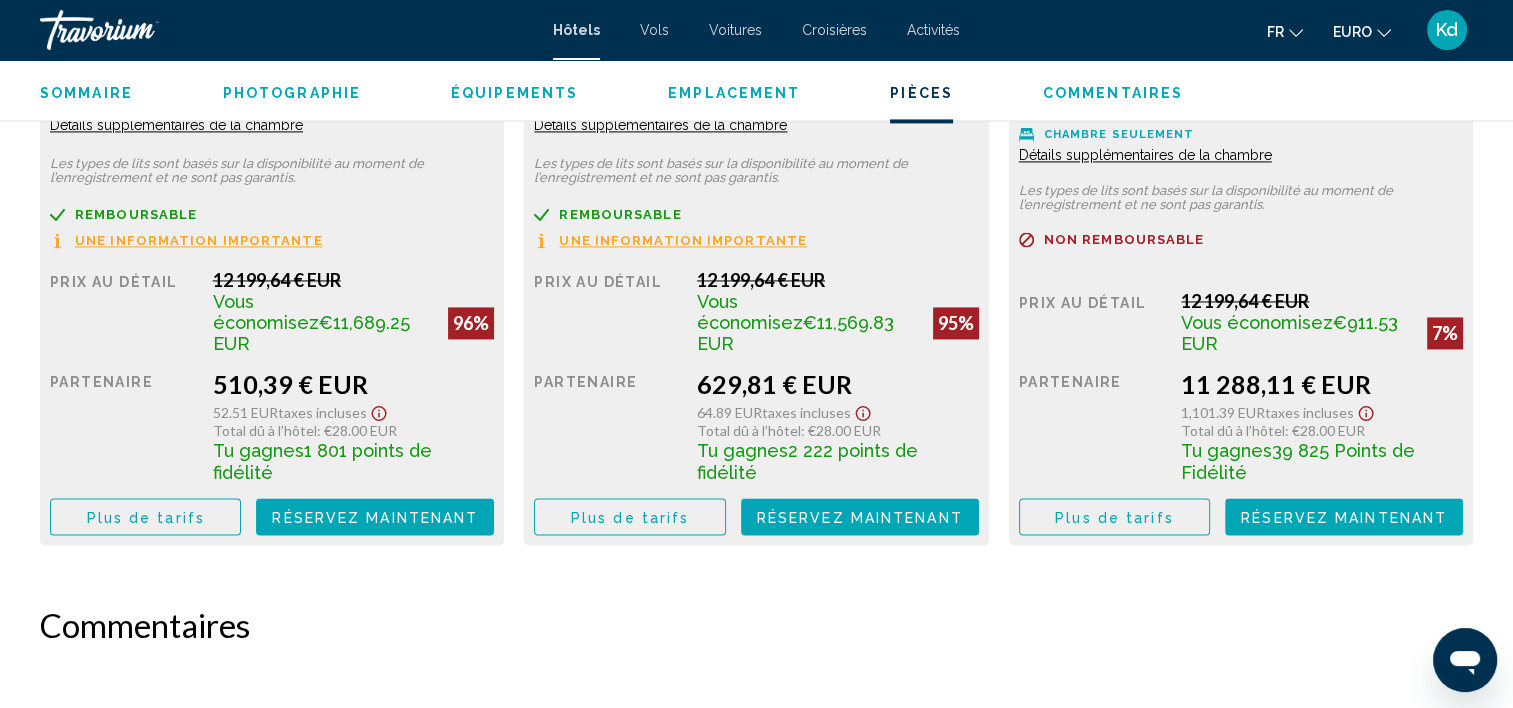 scroll, scrollTop: 3031, scrollLeft: 0, axis: vertical 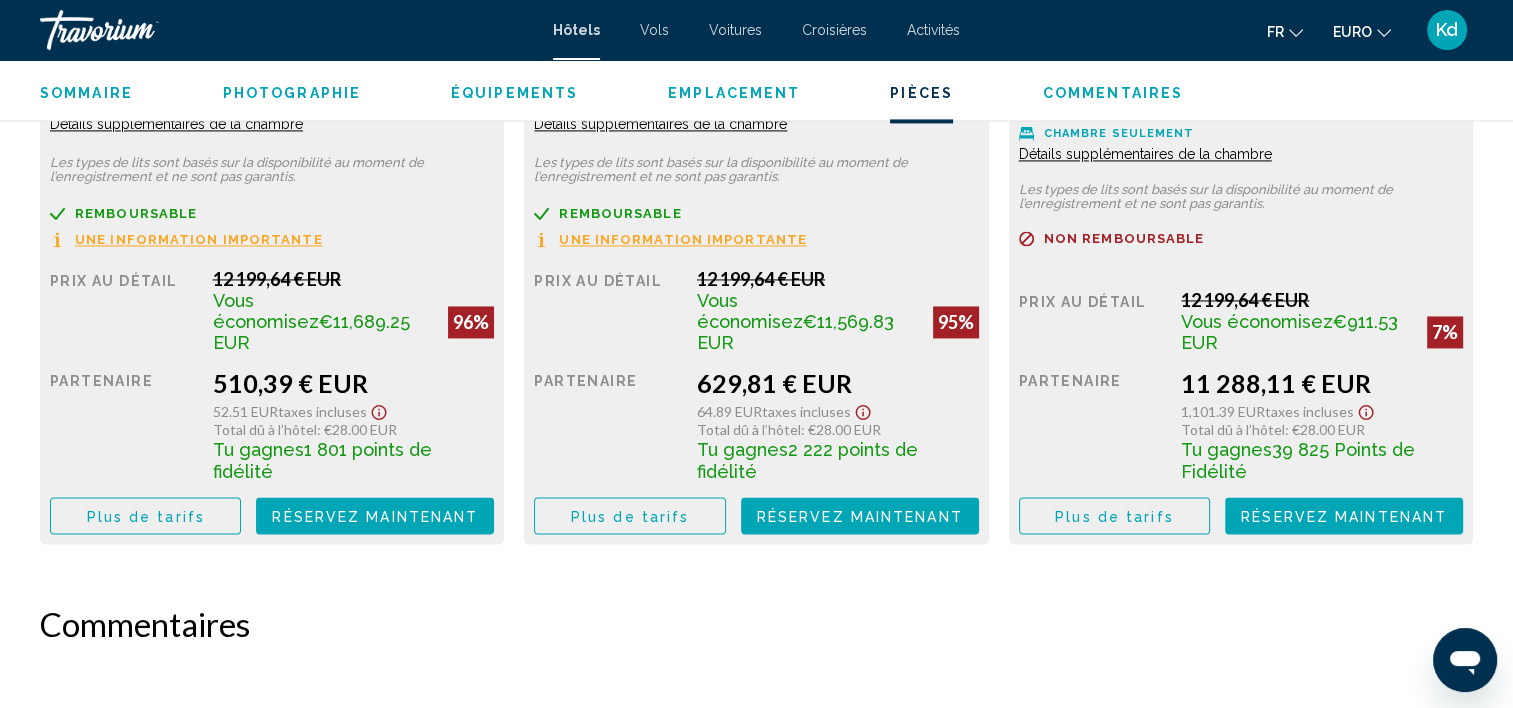 click on "Kd" at bounding box center (1447, 30) 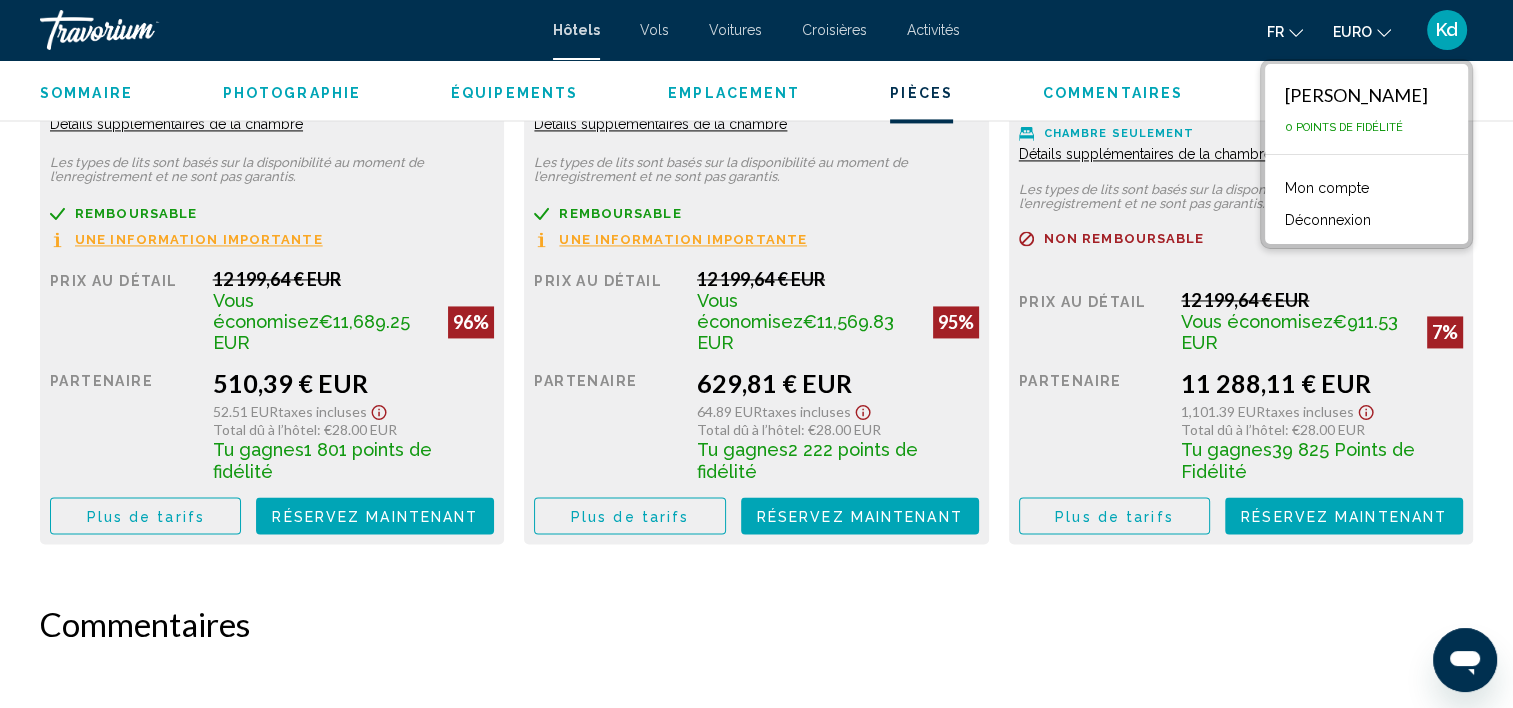 click on "Sommaire Catégorie Appartement Adresse [STREET_ADDRESS] La description Équipements N’hésitez pas à profiter des nombreuses infrastructures de loisirs à disposition et qui incluent notamment une piscine extérieure en saison et un service de location de vélos. Parmi les équipements et services offerts par cet appart’hôtel, vous trouvez également l’accès Wi-Fi à Internet gratuit et une télévision dans l’espace commun. Restauration Pour combler tous vos petits creux, Nikolas Villas Apartments vous propose un snack bar/épicerie fine. L’hébergement vous invite à rejoindre son bar/salon pour une petite pause bien méritée. Un petit déjeuner continental est servi tous les jours moyennant un supplément. Commodités d’affaires Chambres Attractions Les distances sont affichées au dixième de kilomètre près Parc aquatique de [GEOGRAPHIC_DATA] - 0,7 km [GEOGRAPHIC_DATA] - 0,9 km [GEOGRAPHIC_DATA] - 2,5 km [GEOGRAPHIC_DATA] - 2,6 km [GEOGRAPHIC_DATA] - 2,9 km Titre +" at bounding box center (756, -351) 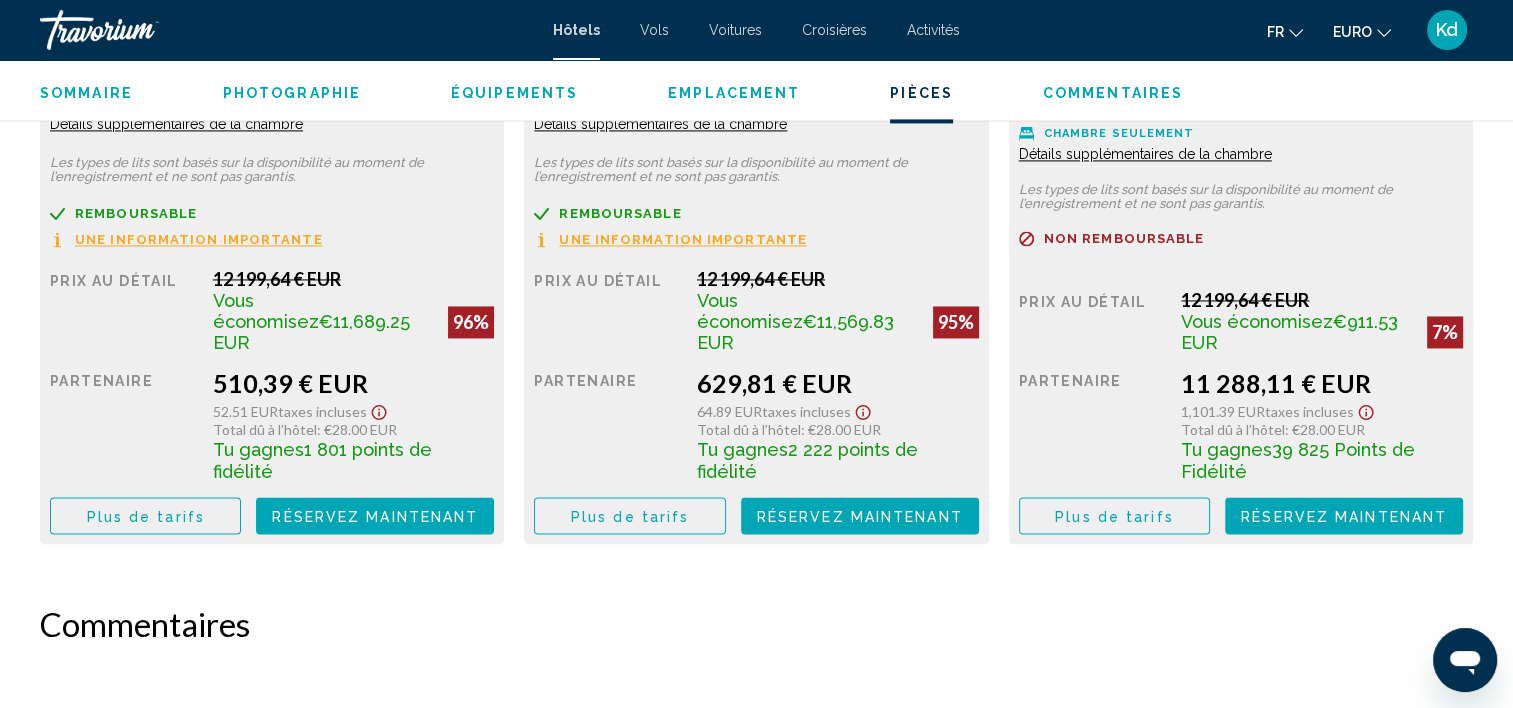 click on "Réservez maintenant" at bounding box center [375, 516] 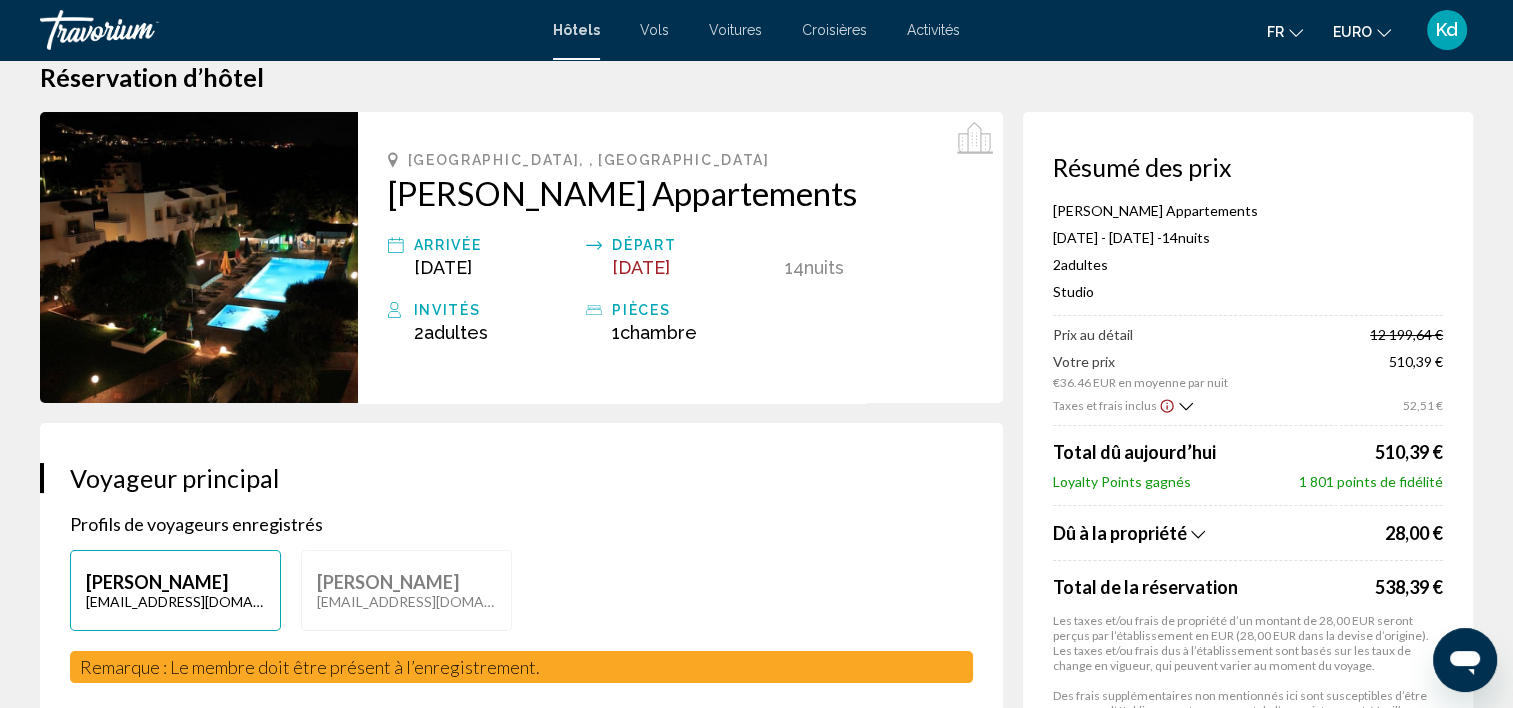 scroll, scrollTop: 0, scrollLeft: 0, axis: both 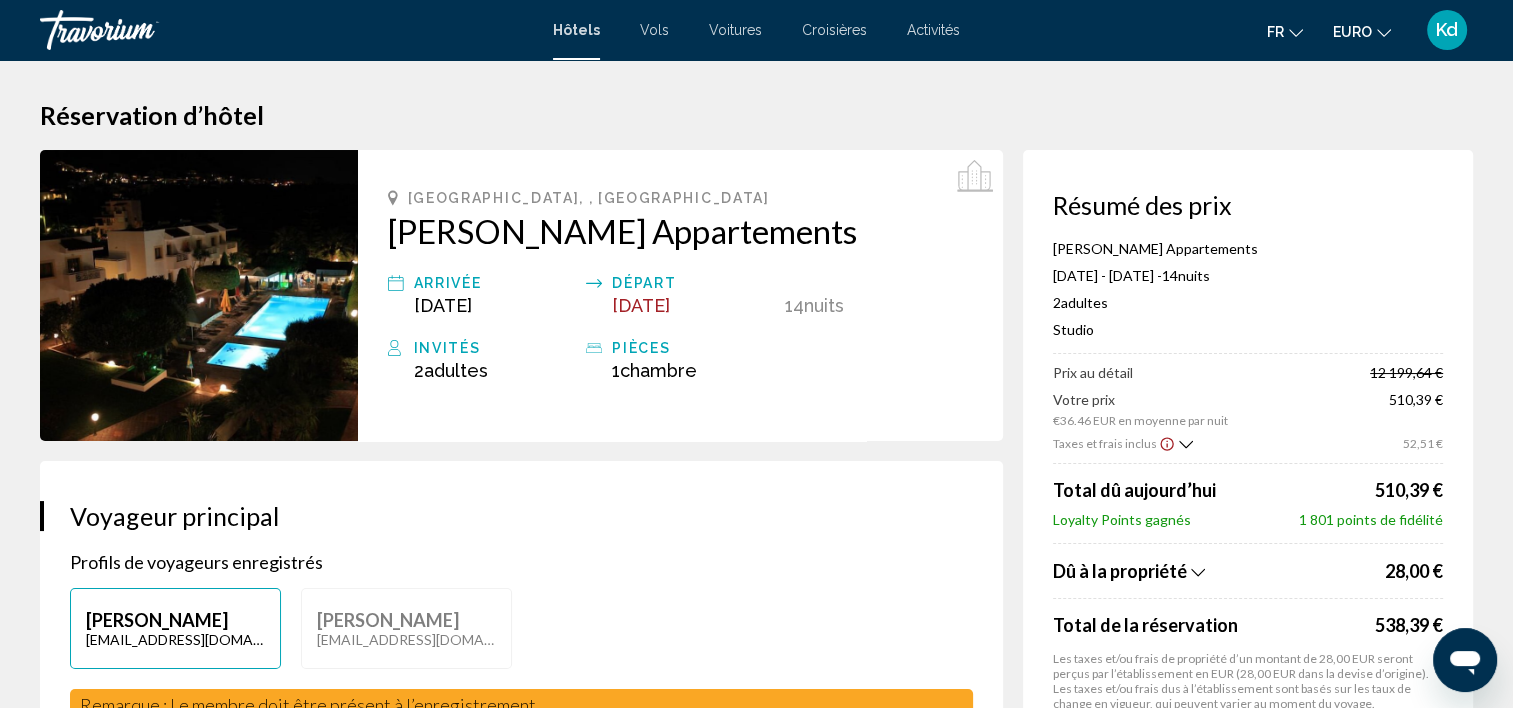 click 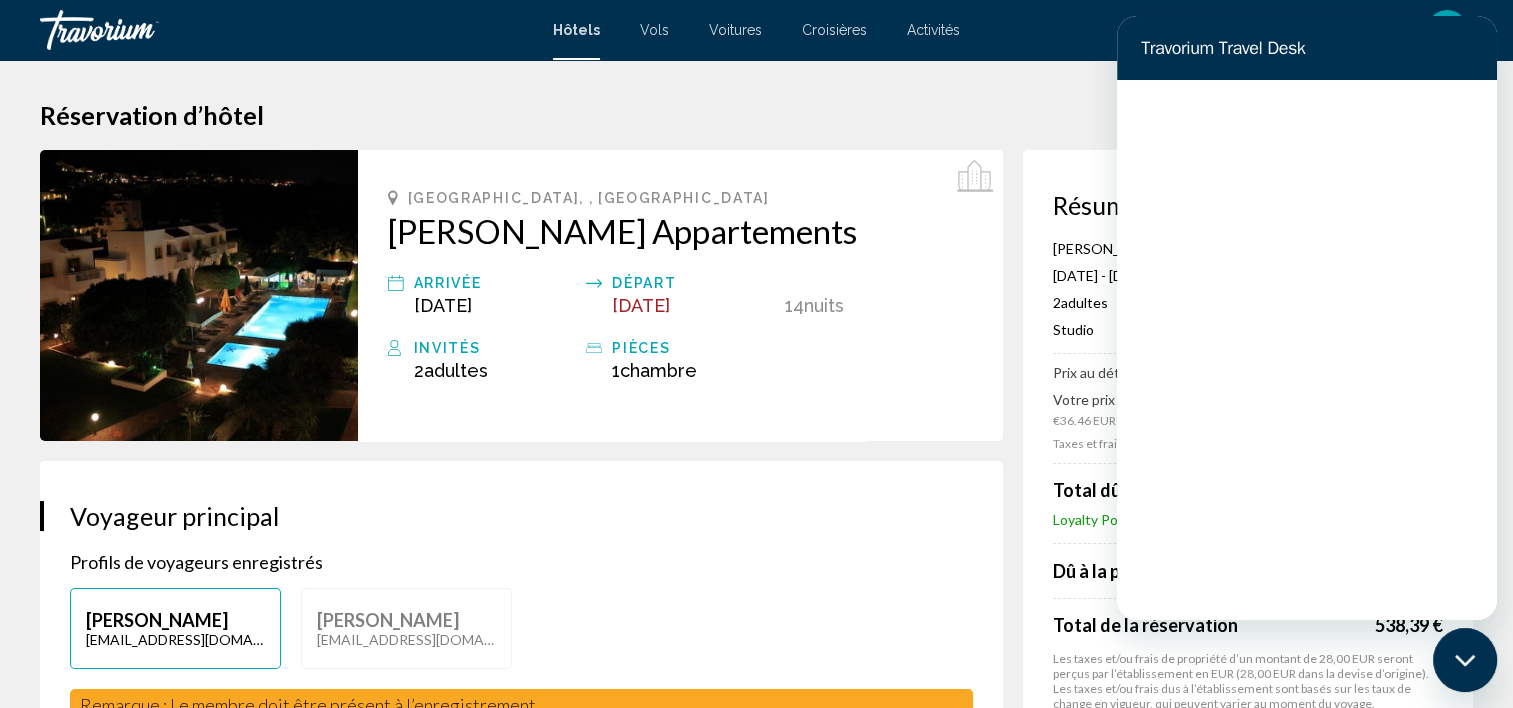 scroll, scrollTop: 0, scrollLeft: 0, axis: both 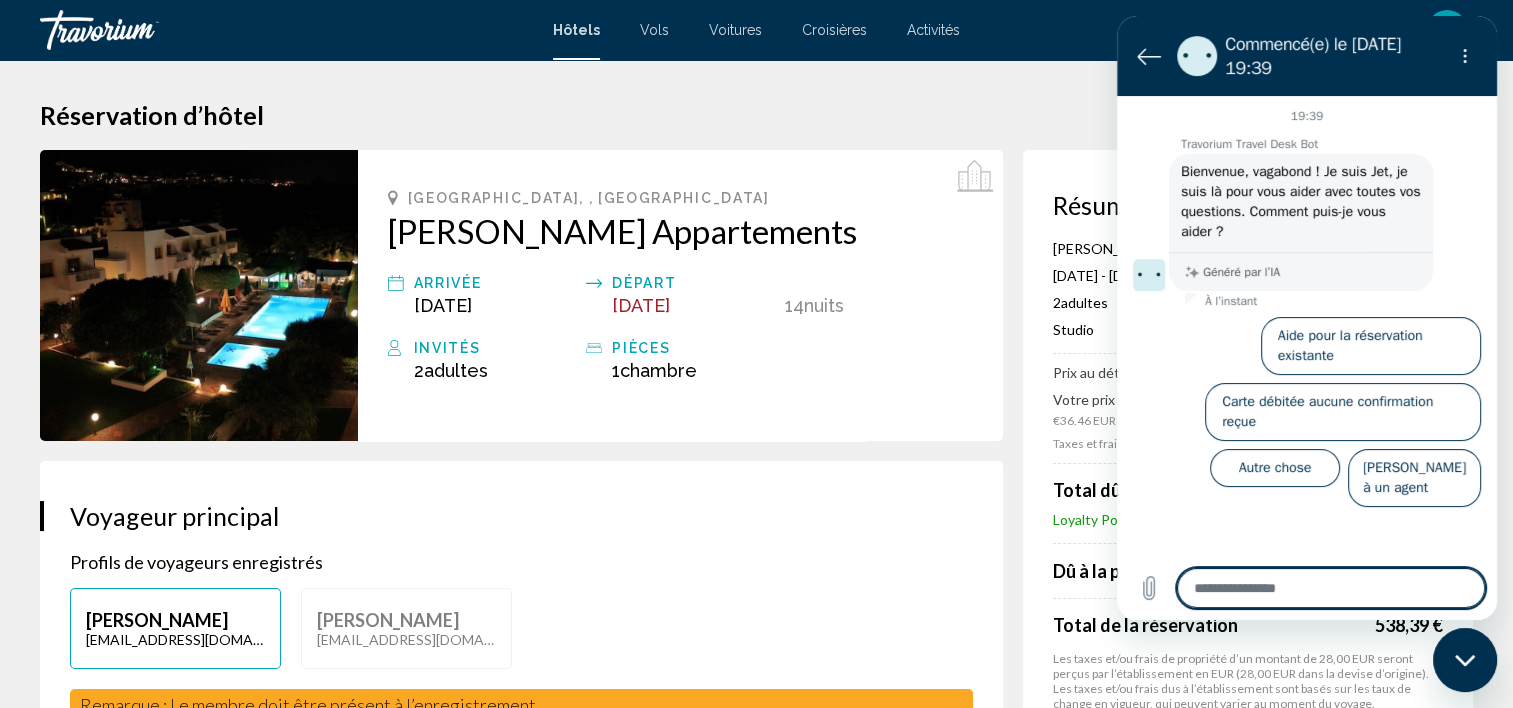 click on "Réservation d’hôtel Résumé des prix [PERSON_NAME] Appartements  [DATE] - [DATE] -  14  nuit nuits 2  Adulte Adultes , 0  Enfant Enfants  ( âge   )   Studio  Prix au détail  12 199,64 €   Votre prix  €36.46 EUR en moyenne par nuit  510,39 €  Taxes et frais inclus
52,51 €  Total dû [DATE]  510,39 €  Loyalty Points gagnés  1 801 points de fidélité  Dû à la propriété
28,00 € Total de la réservation  538,39 €  Les taxes et/ou frais de propriété d’un montant de 28,00 EUR seront perçus par l’établissement en EUR (28,00 EUR dans la devise d’origine). Les taxes et/ou frais dus à l’établissement sont basés sur les taux de change en vigueur, qui peuvent varier au moment du voyage." at bounding box center [756, 1723] 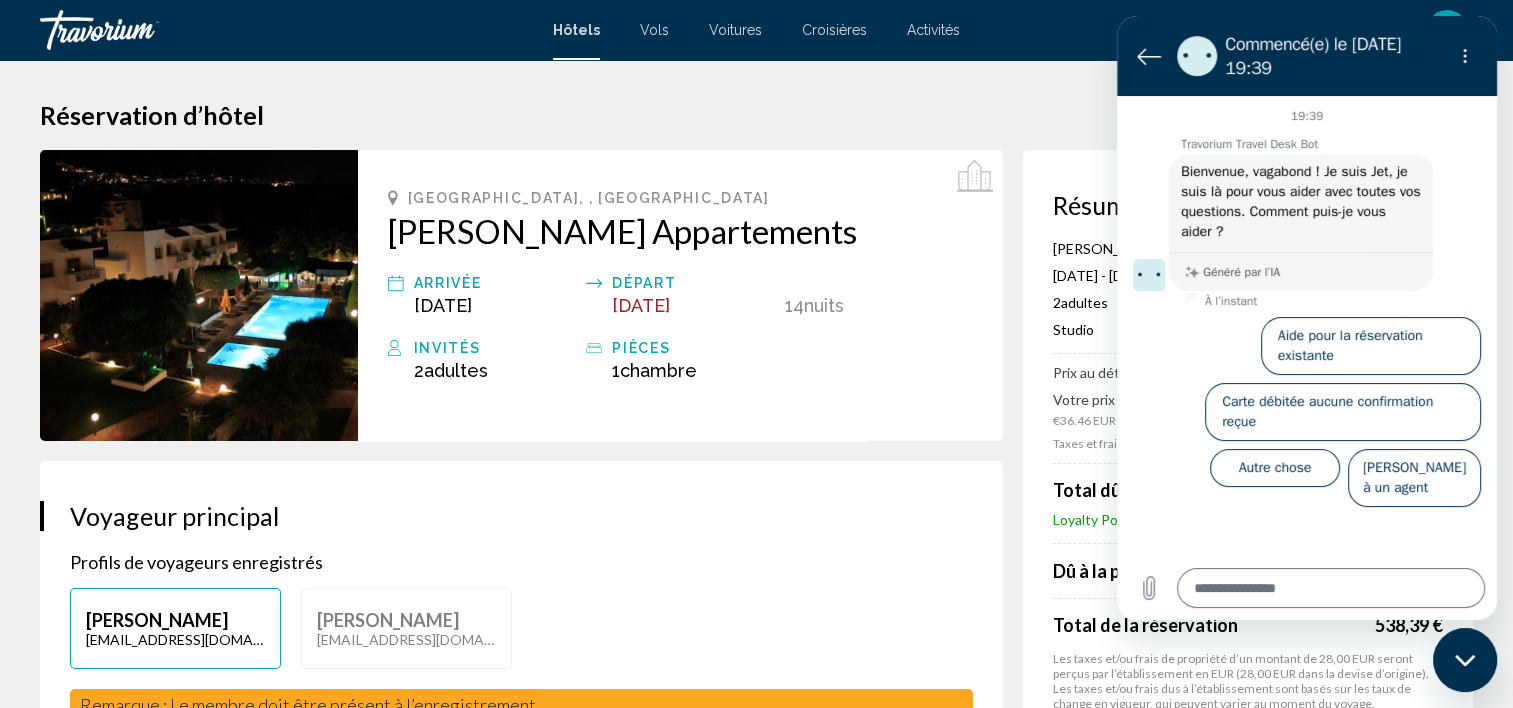 click at bounding box center [1465, 660] 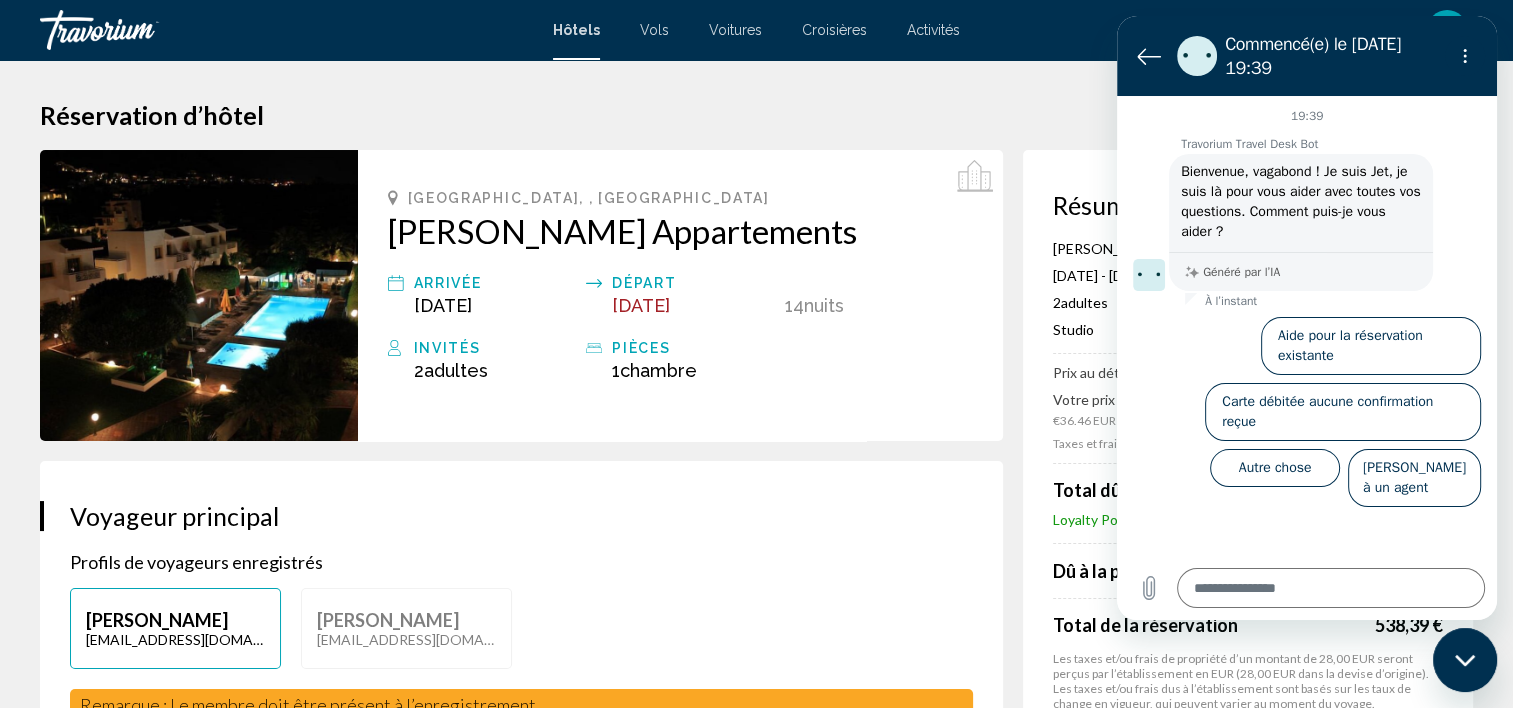 type on "*" 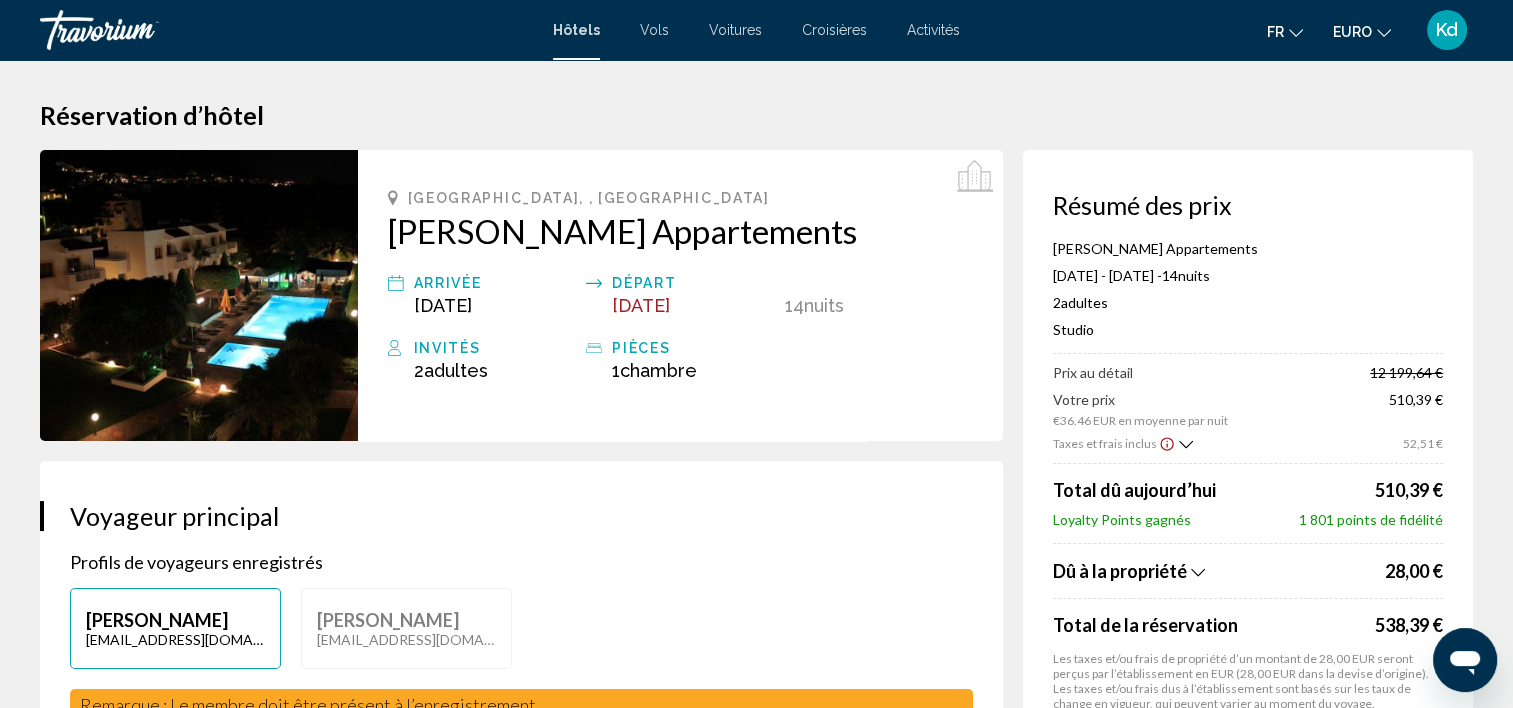 click on "Voitures" at bounding box center (735, 30) 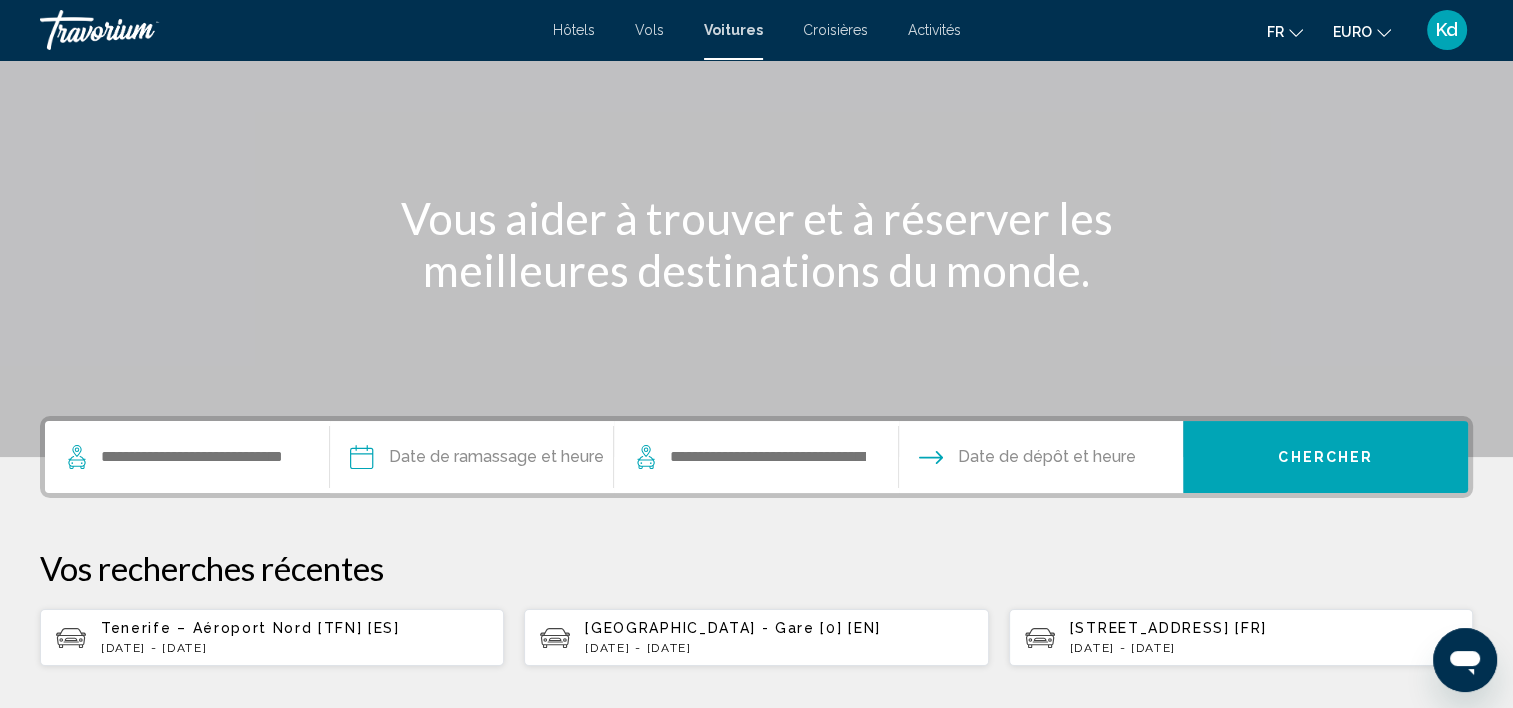 scroll, scrollTop: 200, scrollLeft: 0, axis: vertical 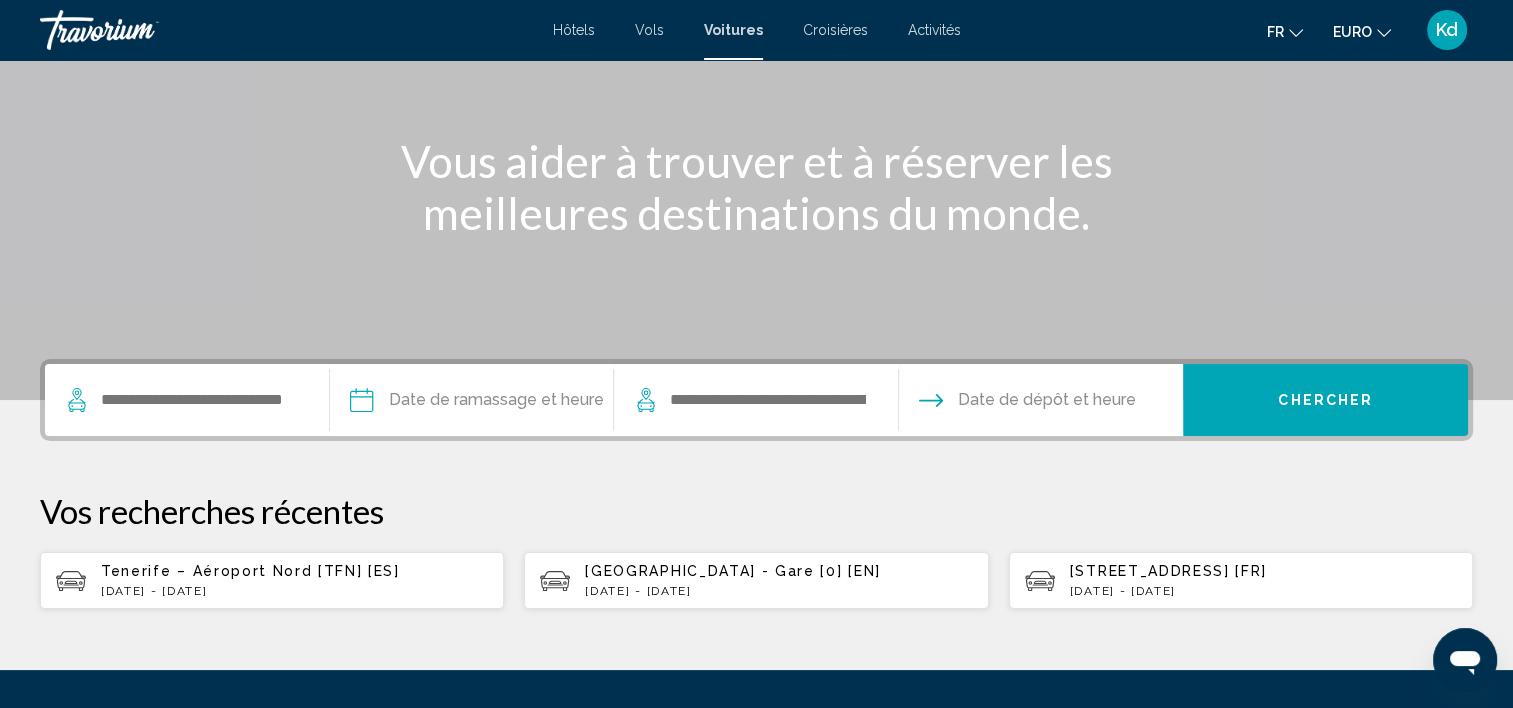click on "EURO
USD ($) MXN (Mex$) CAD (Can$) GBP (£) EUR (€) AUD (A$) NZD (NZ$) CNY (CN¥)" 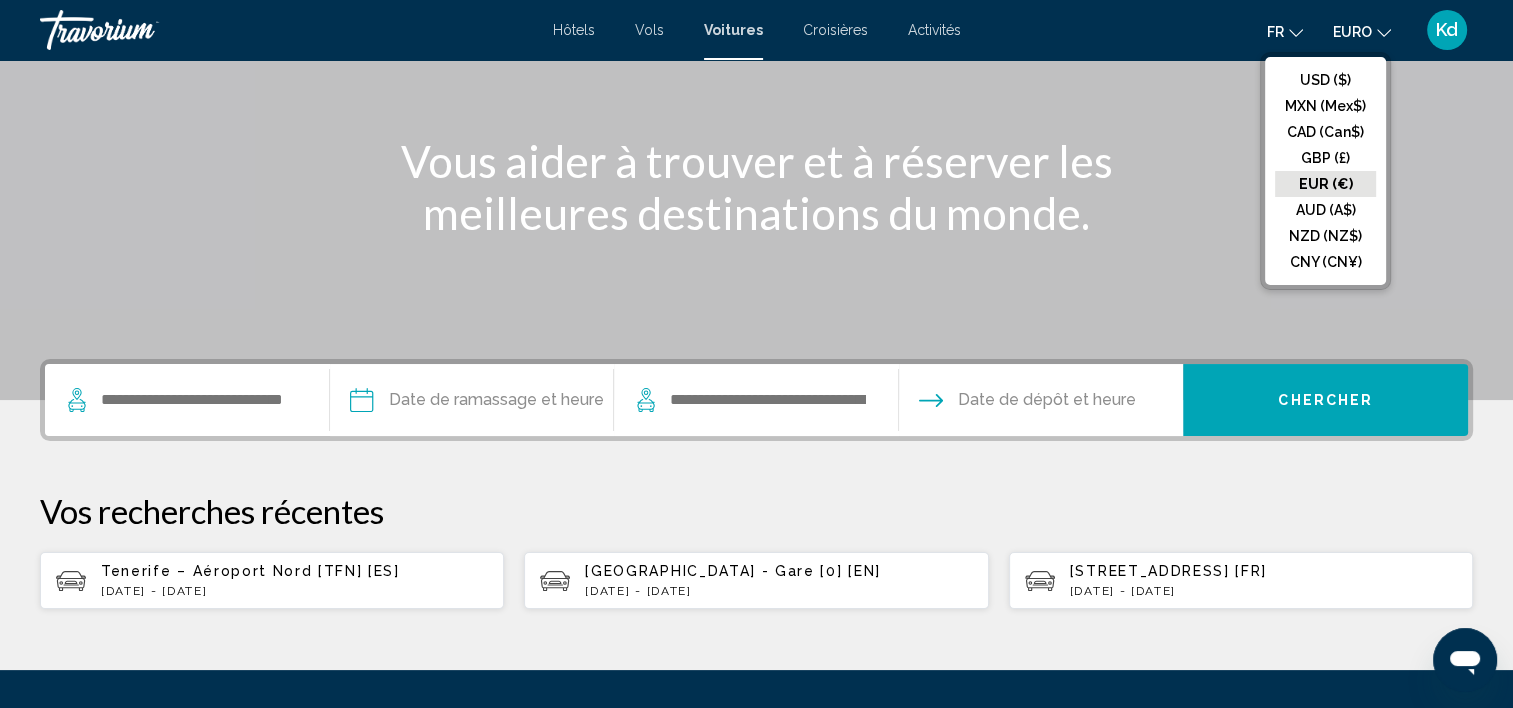 click on "Kd" at bounding box center (1447, 30) 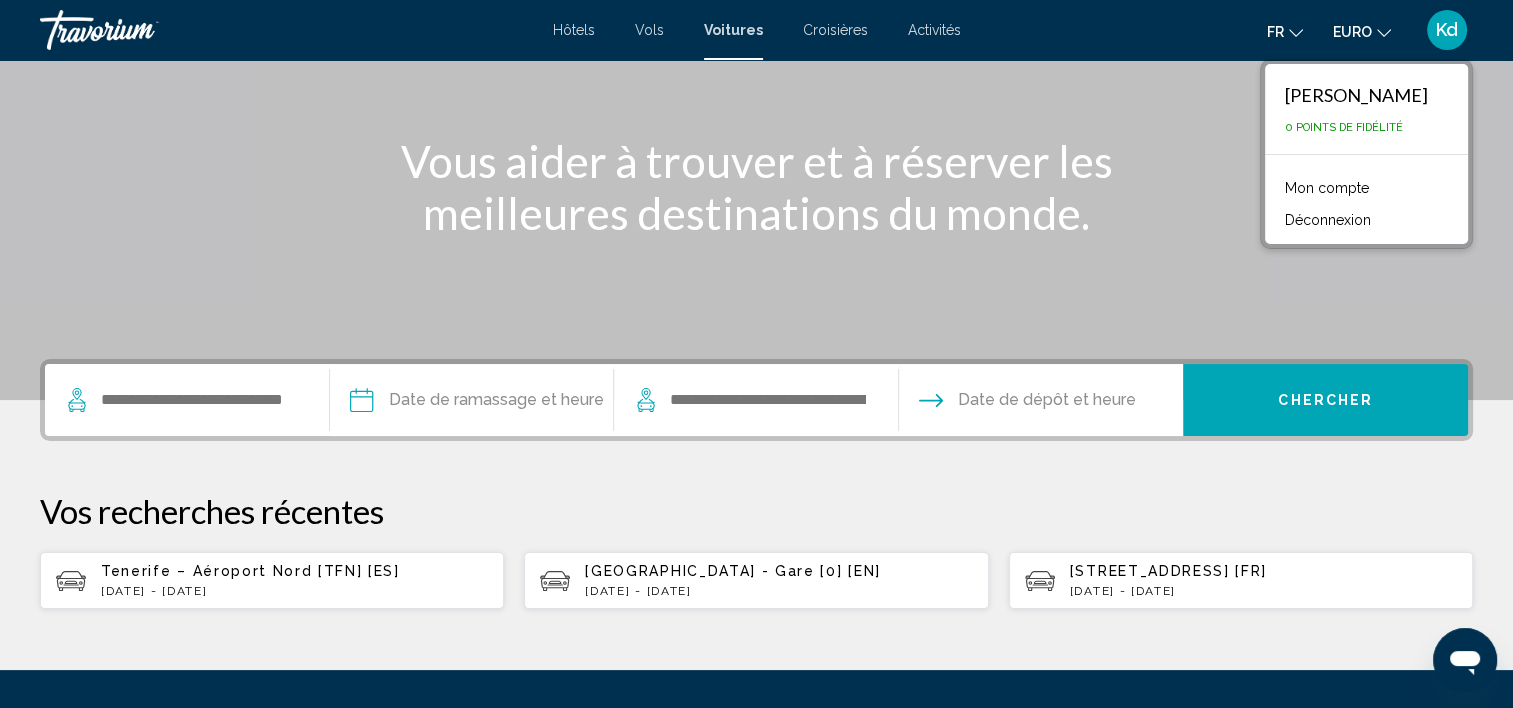 click on "Mon compte" at bounding box center [1327, 188] 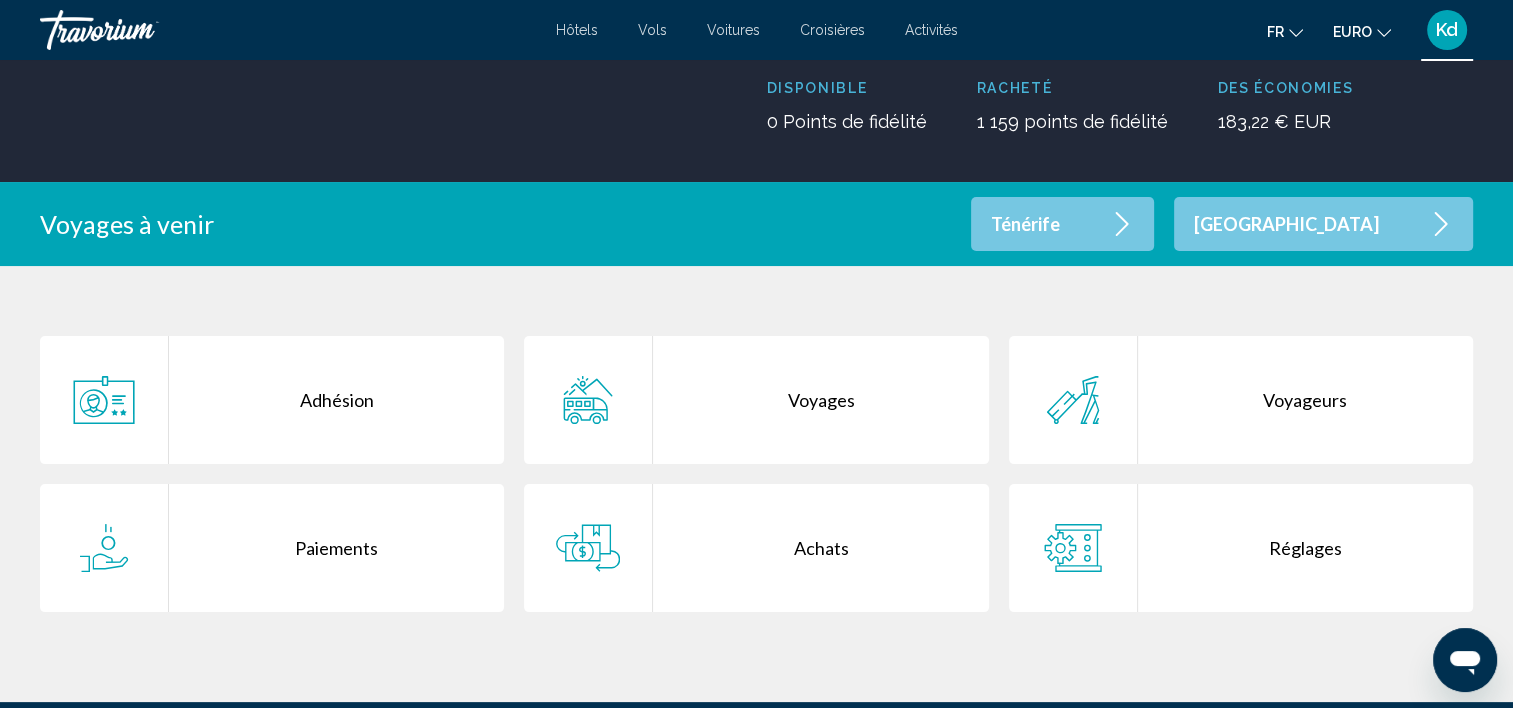 scroll, scrollTop: 300, scrollLeft: 0, axis: vertical 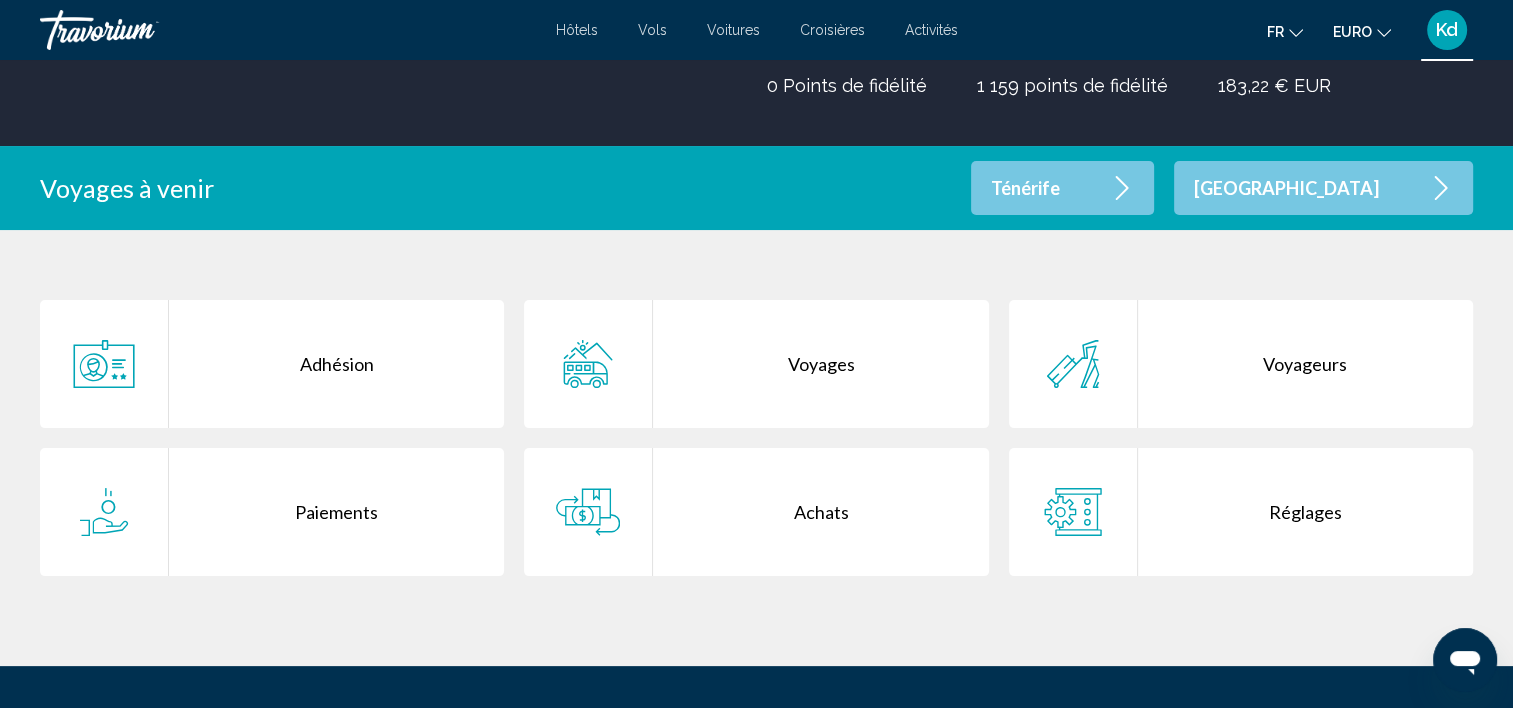 click on "Ténérife" at bounding box center [1062, 188] 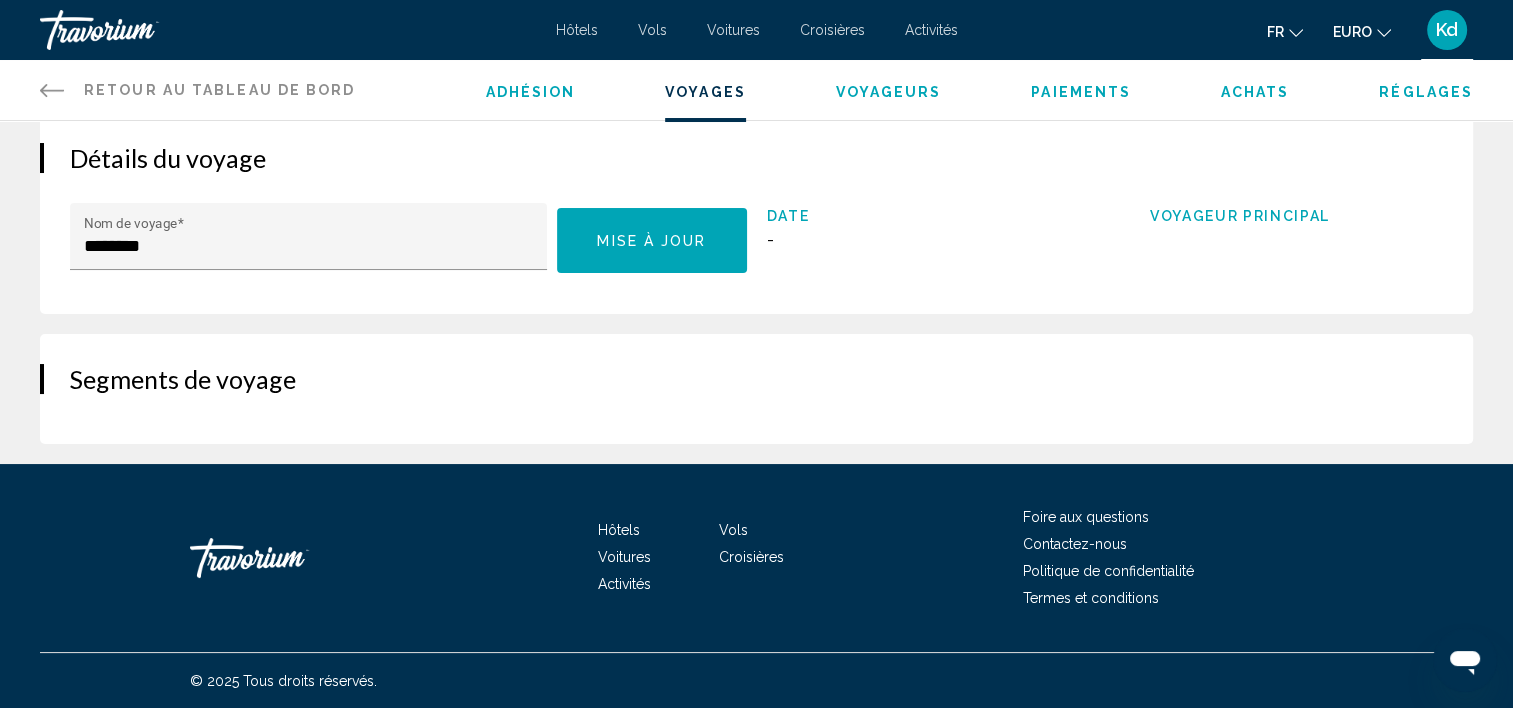 scroll, scrollTop: 0, scrollLeft: 0, axis: both 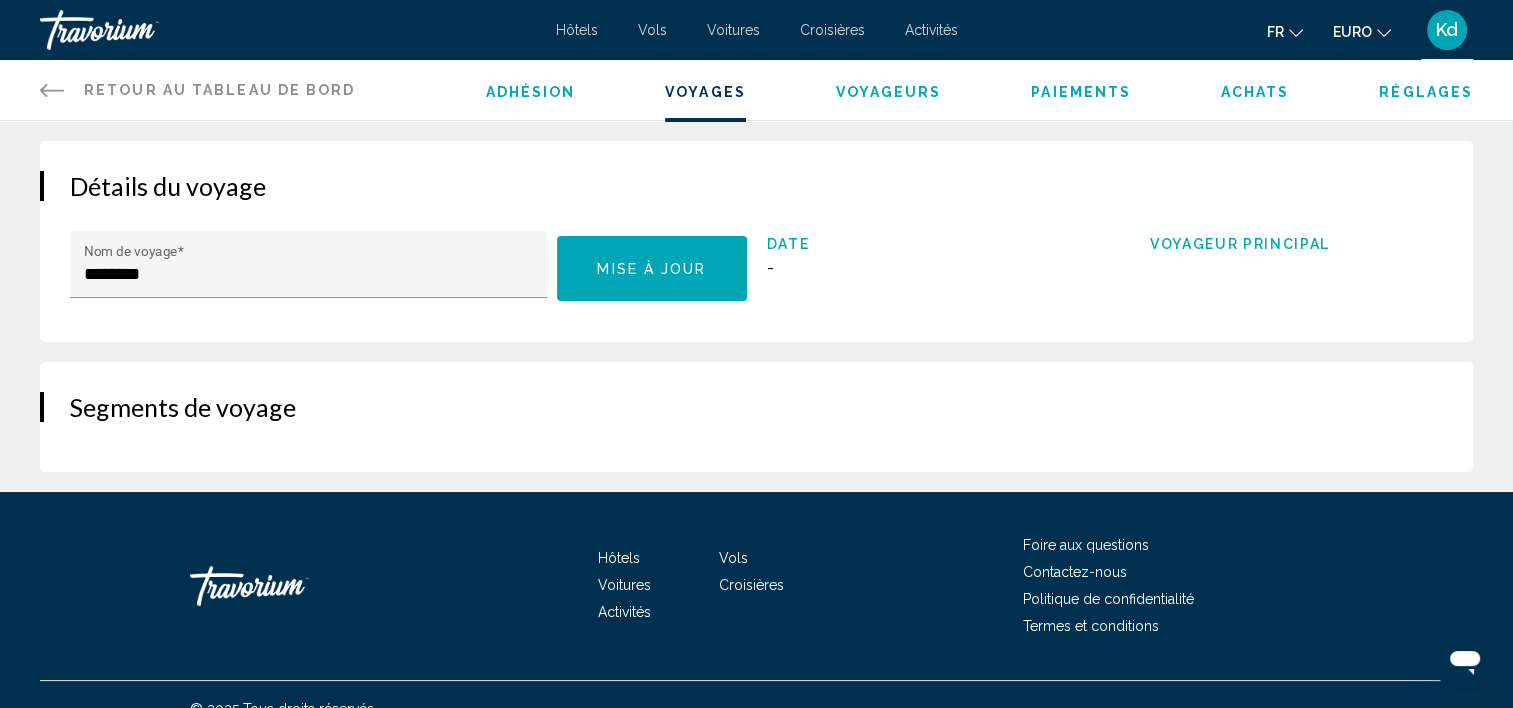 click on "Paiements" at bounding box center [1081, 92] 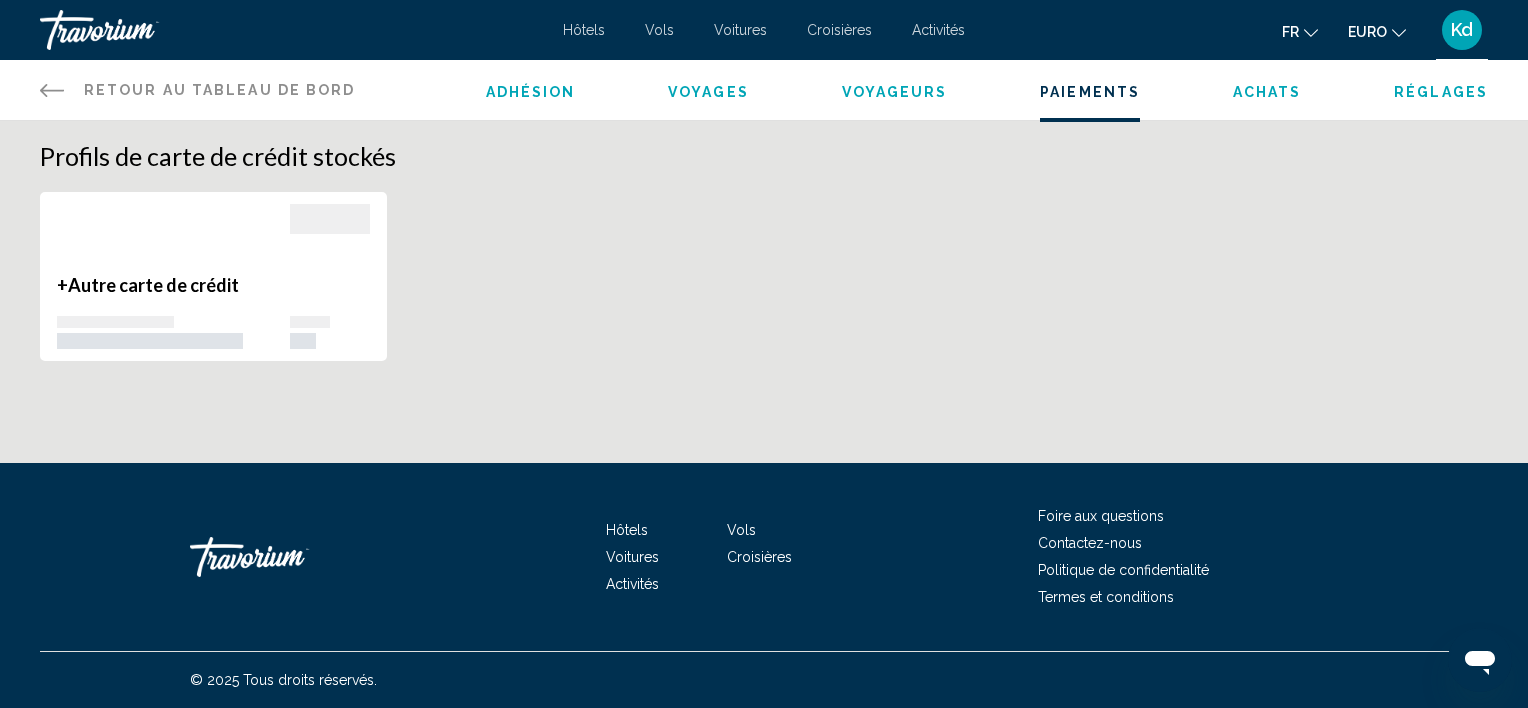 click 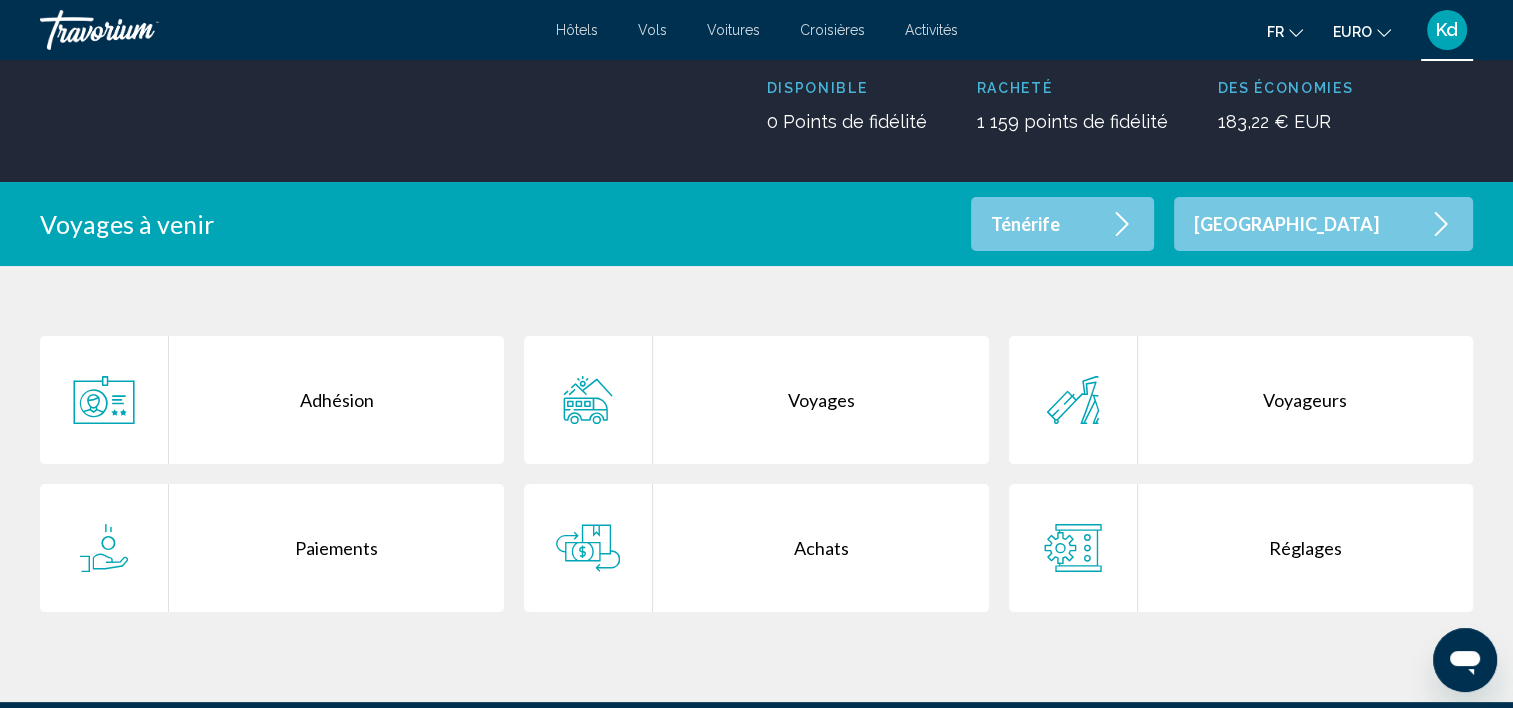 scroll, scrollTop: 300, scrollLeft: 0, axis: vertical 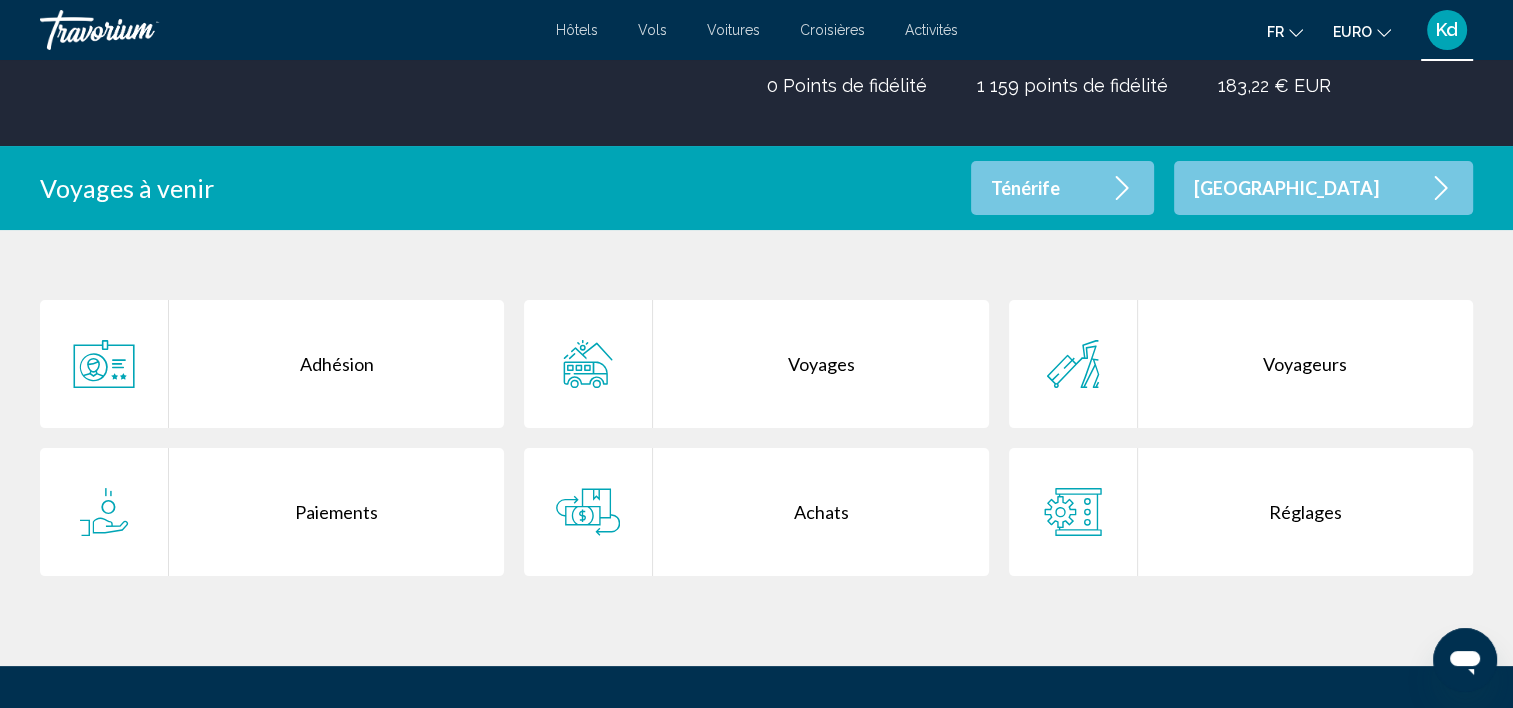 click on "Voyages" at bounding box center [820, 364] 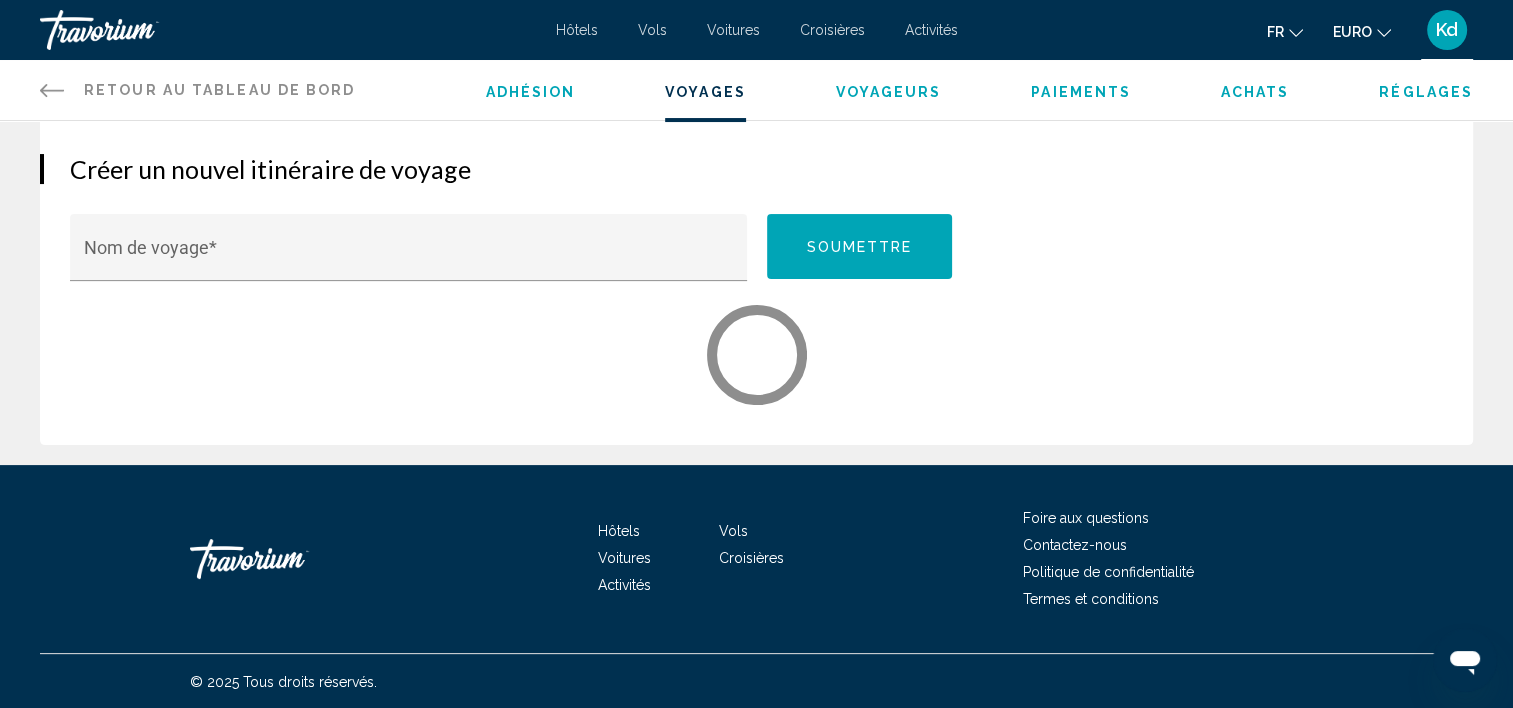 scroll, scrollTop: 0, scrollLeft: 0, axis: both 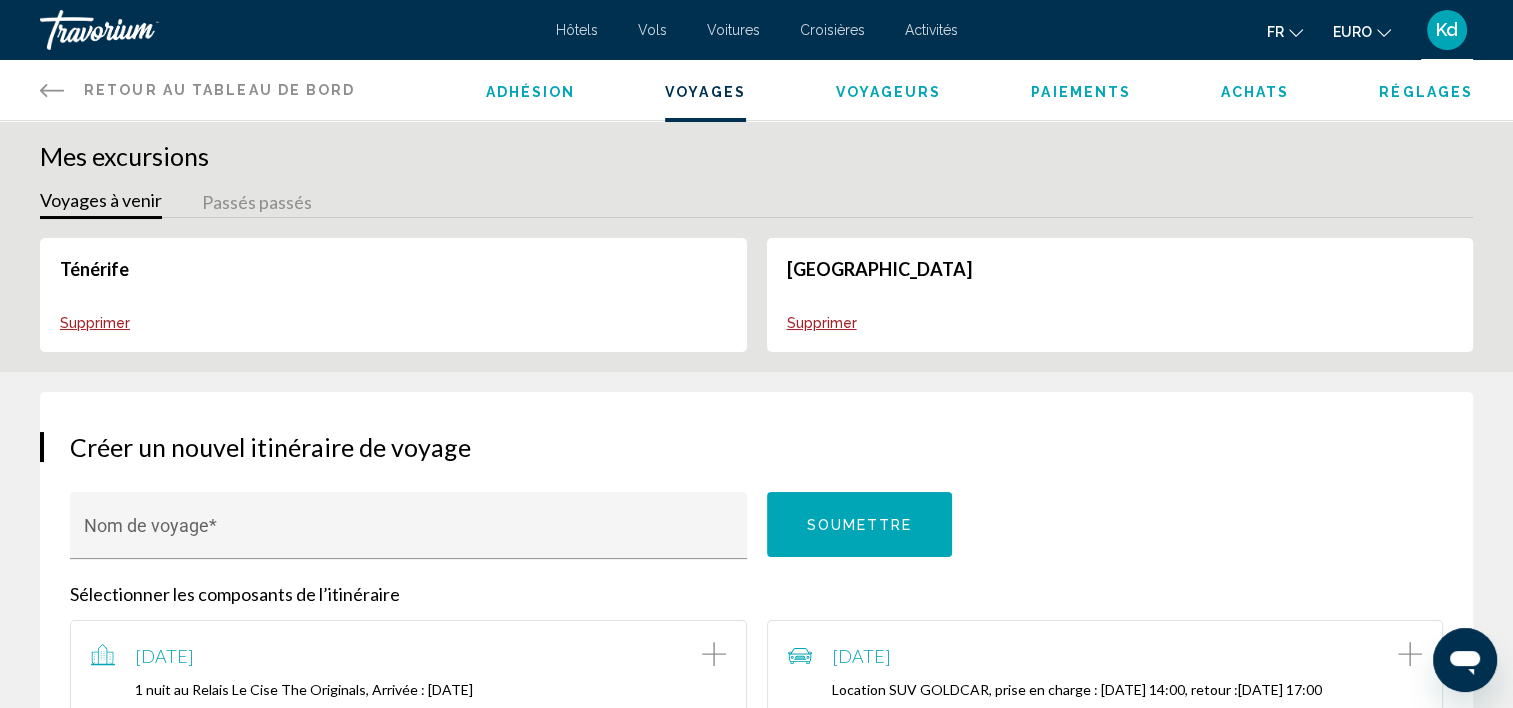 click on "Retour au tableau de bord Tableau de bord Adhésion
Voyages
Voyageurs
Paiements
Achats
Réglages" at bounding box center (756, 90) 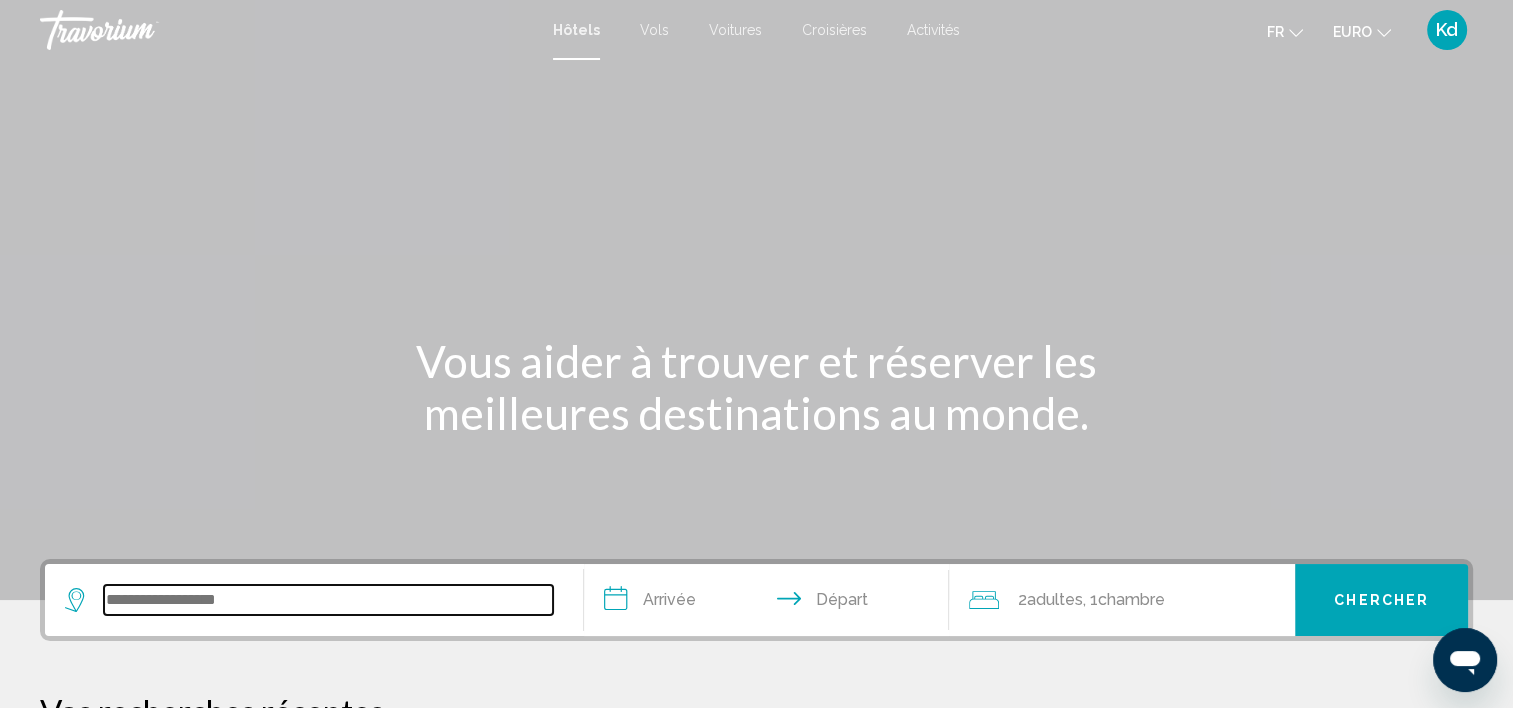 click at bounding box center (328, 600) 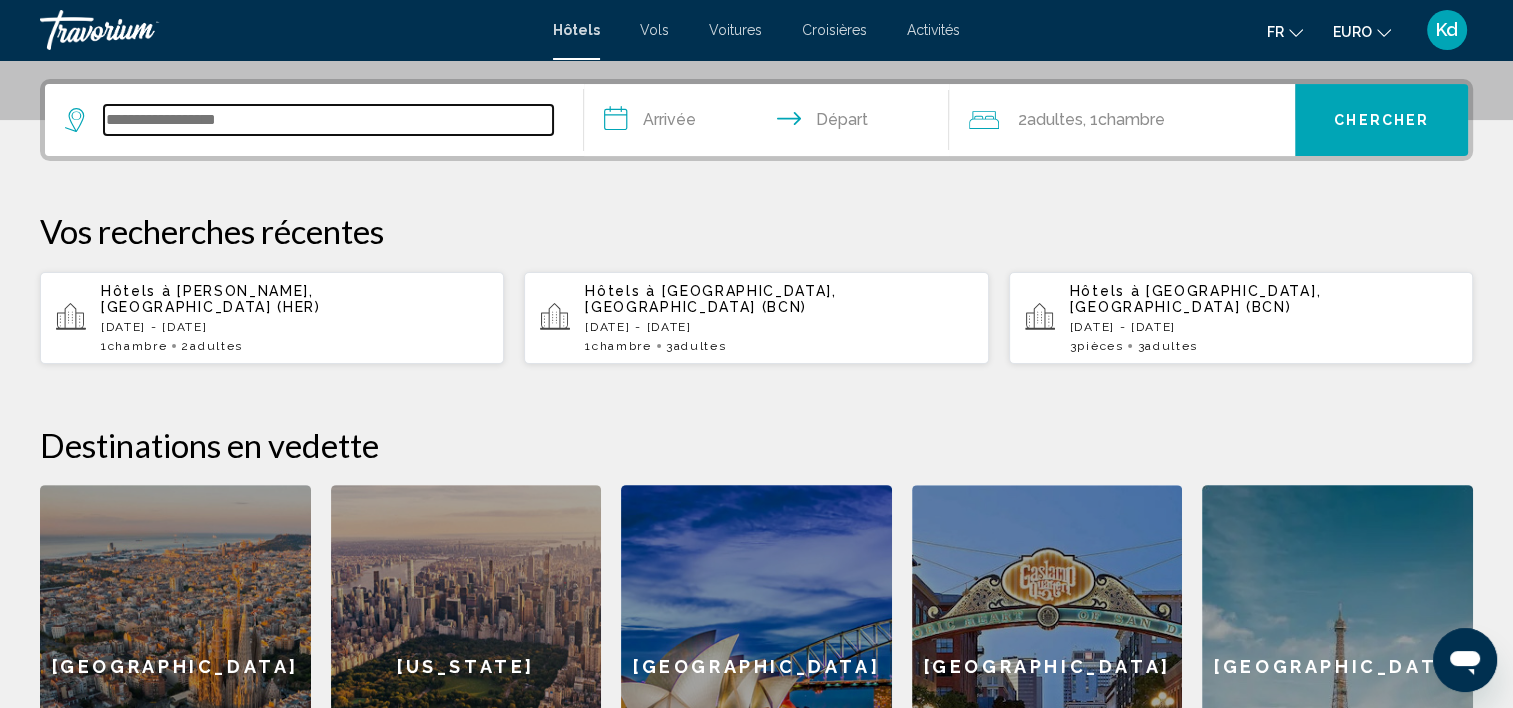 scroll, scrollTop: 493, scrollLeft: 0, axis: vertical 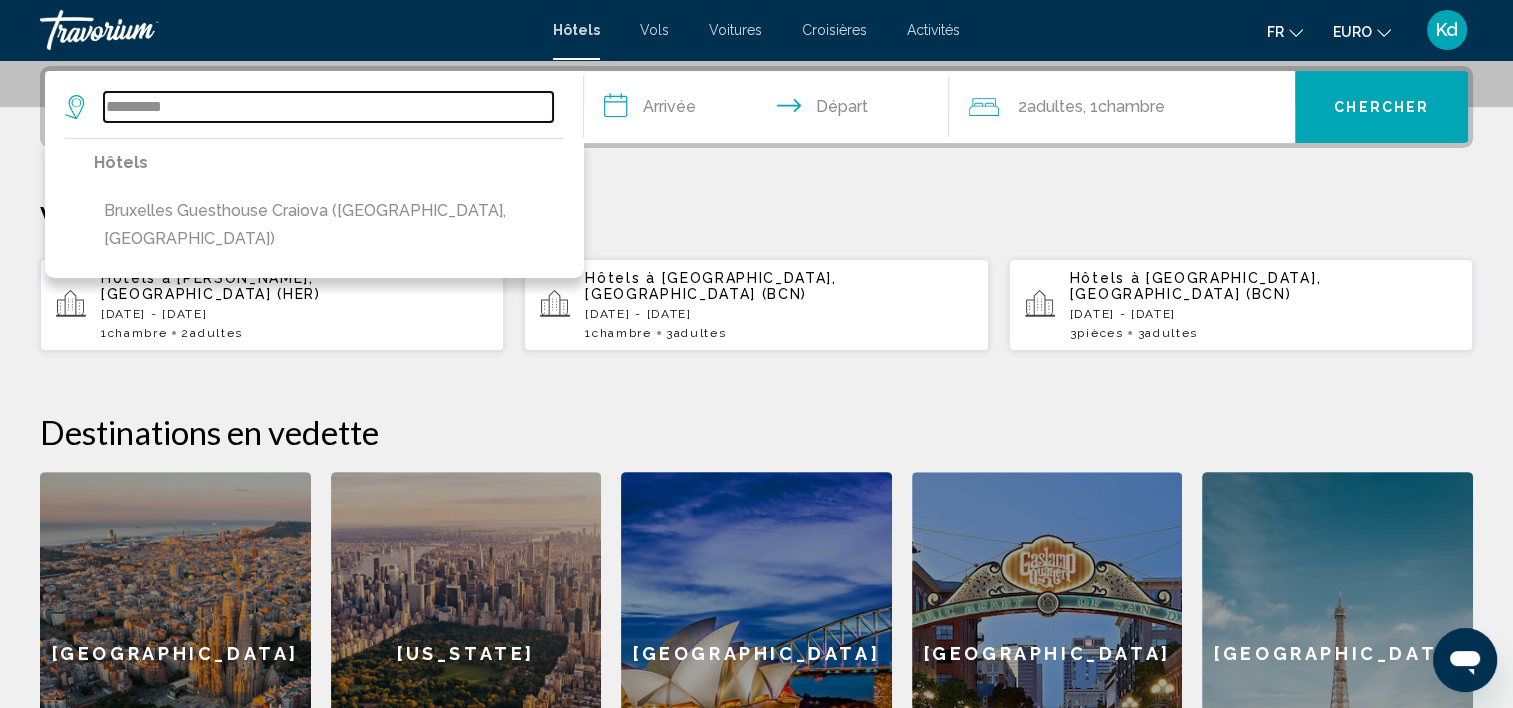 click on "*********" at bounding box center (328, 107) 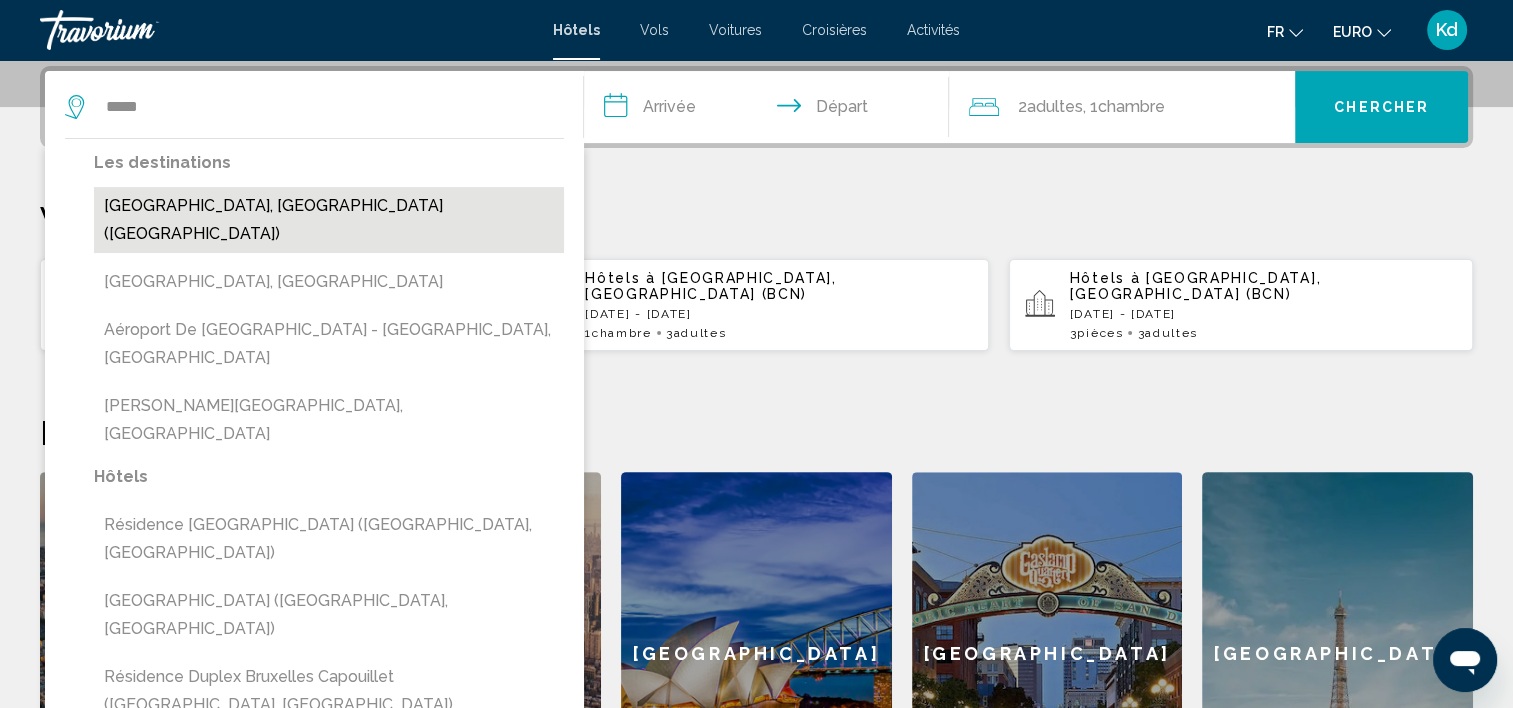 click on "[GEOGRAPHIC_DATA], [GEOGRAPHIC_DATA] ([GEOGRAPHIC_DATA])" at bounding box center (329, 220) 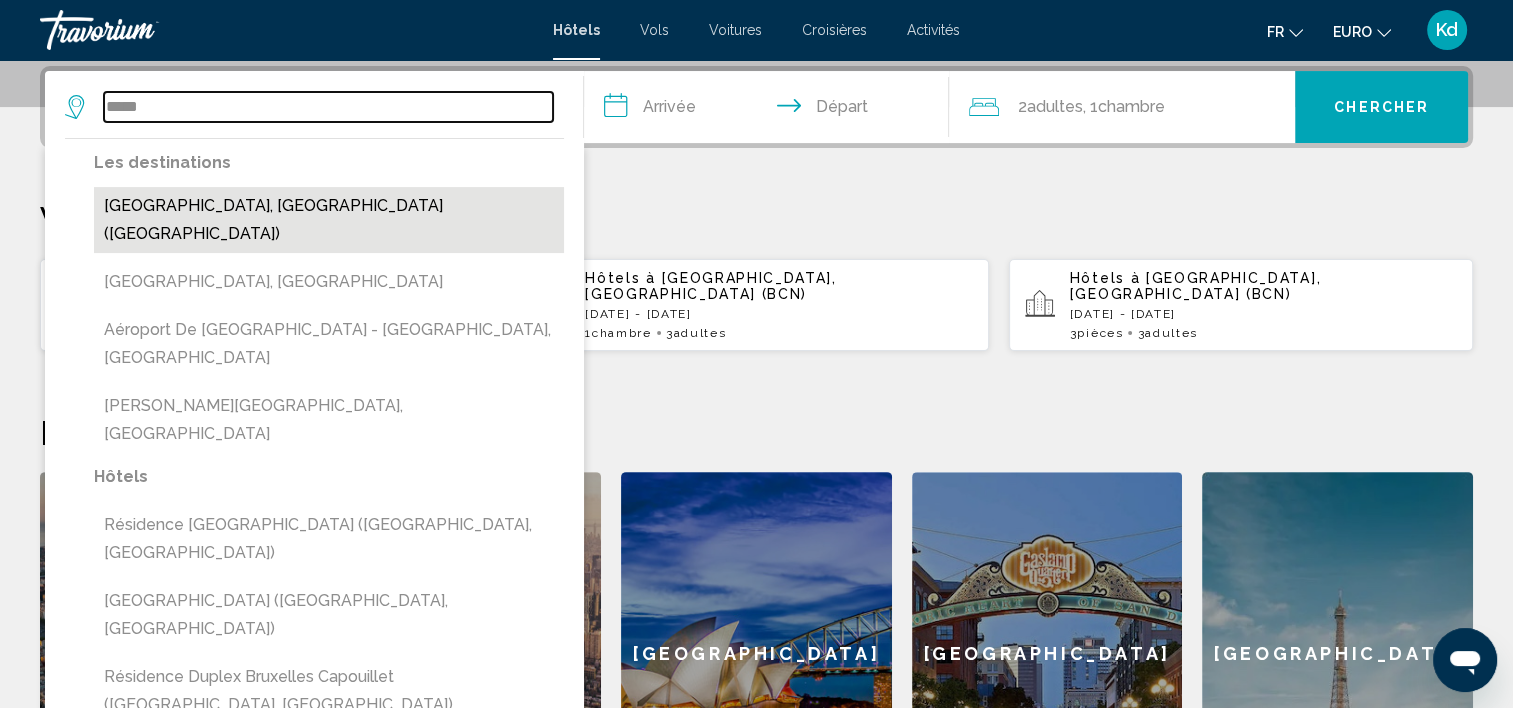 type on "**********" 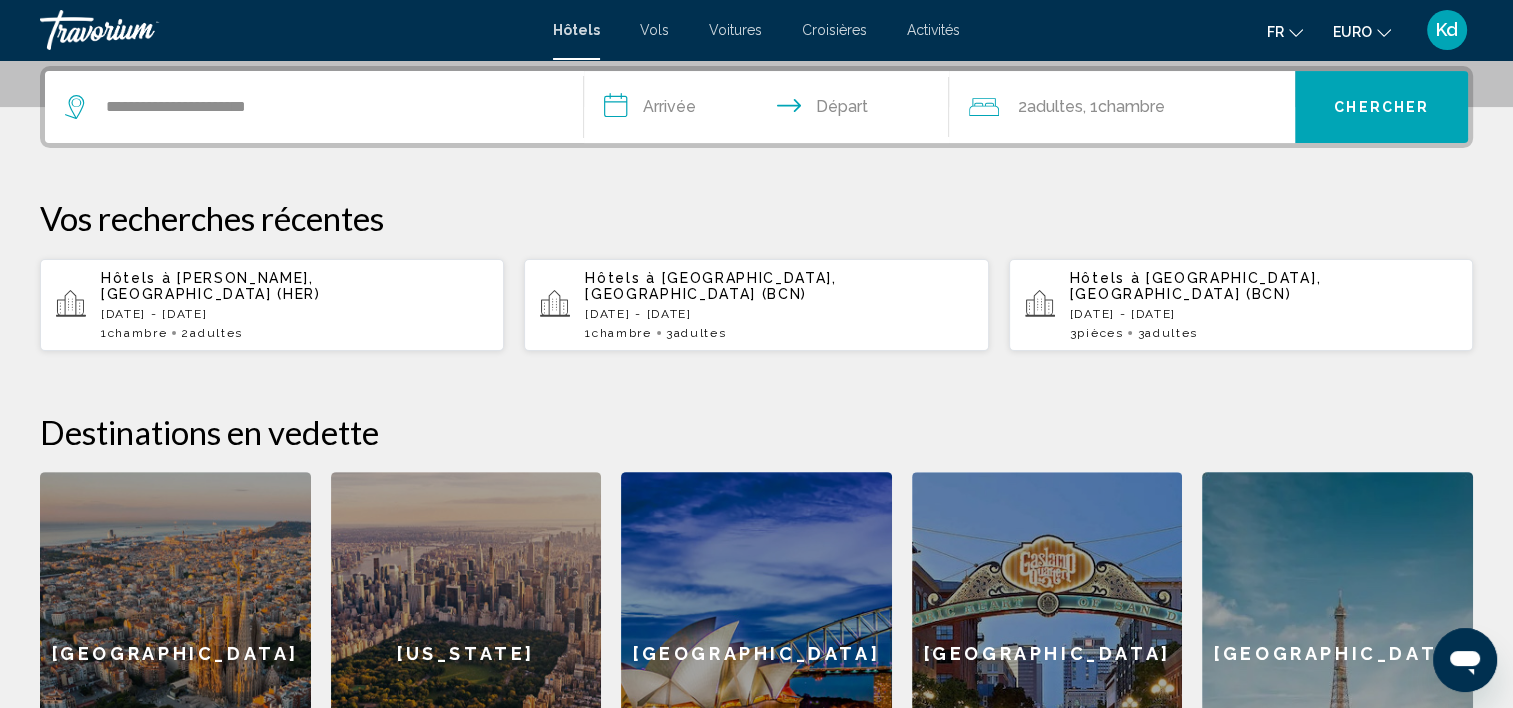 click on "**********" at bounding box center [771, 110] 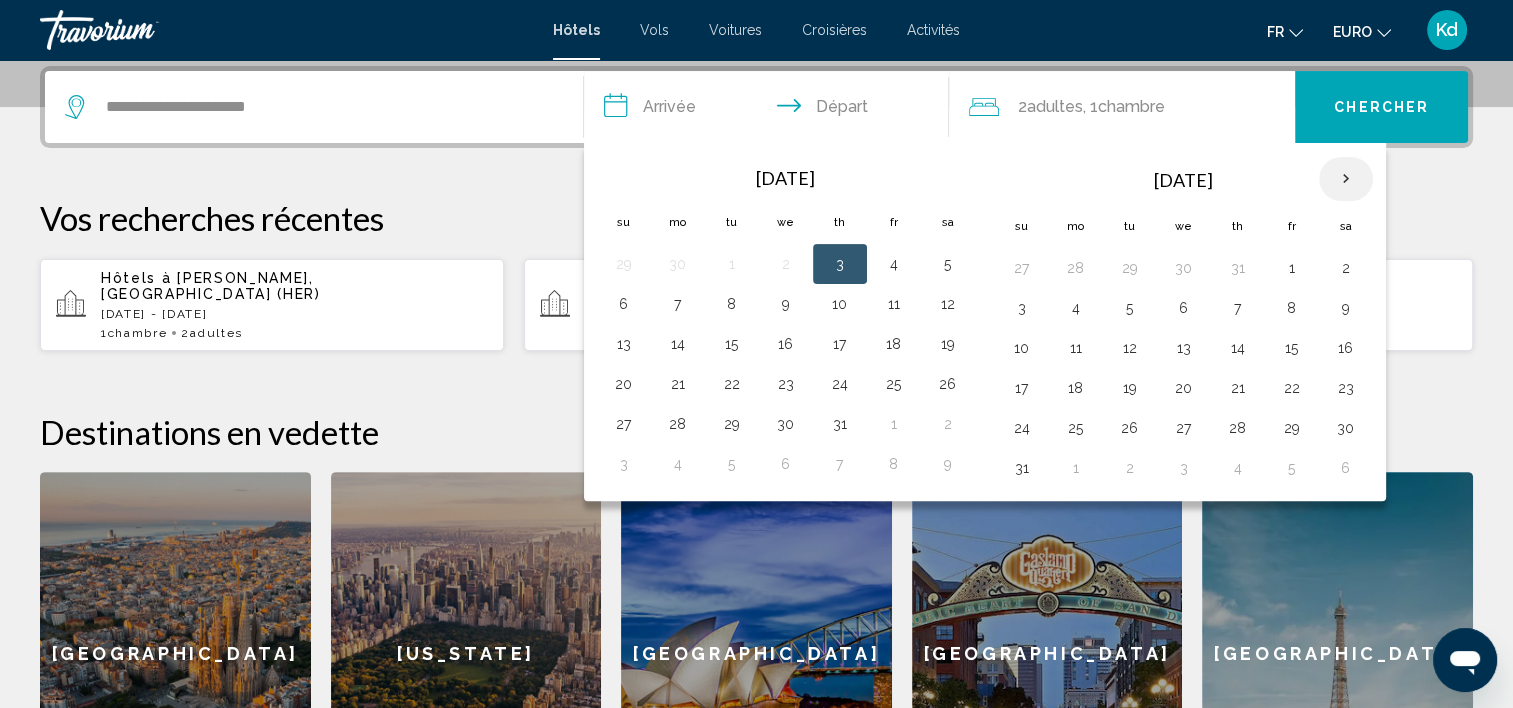 click at bounding box center (1346, 179) 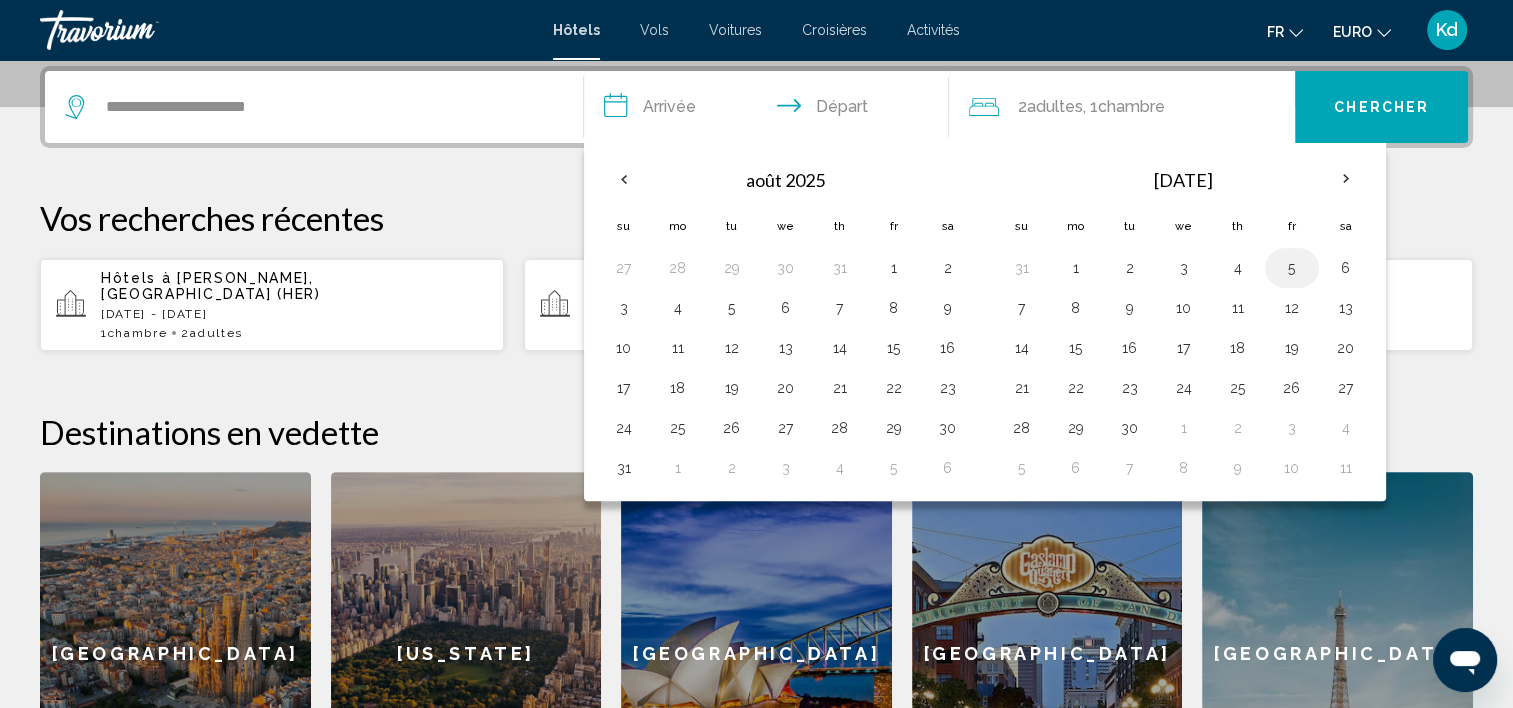 click on "5" at bounding box center (1292, 268) 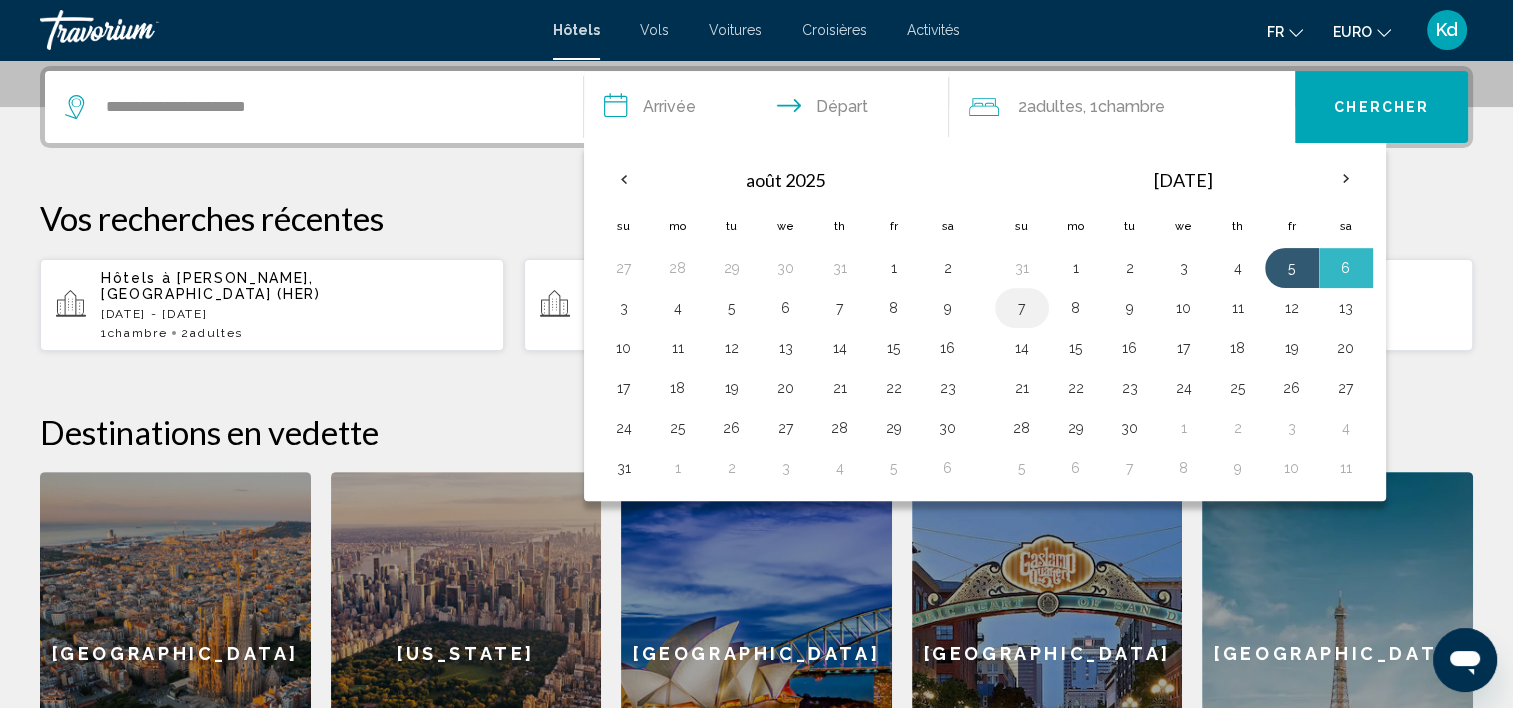 click on "7" at bounding box center (1022, 308) 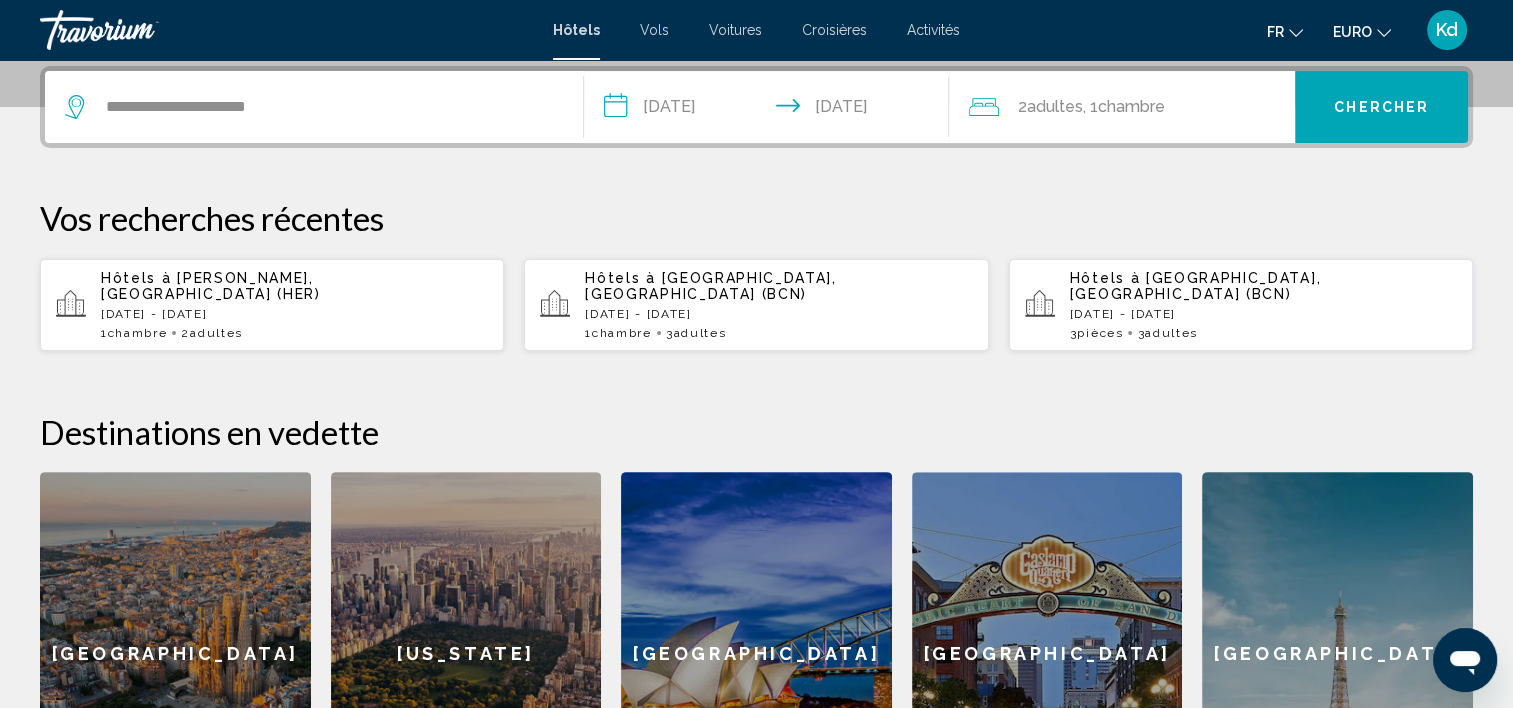click on "Chambre" 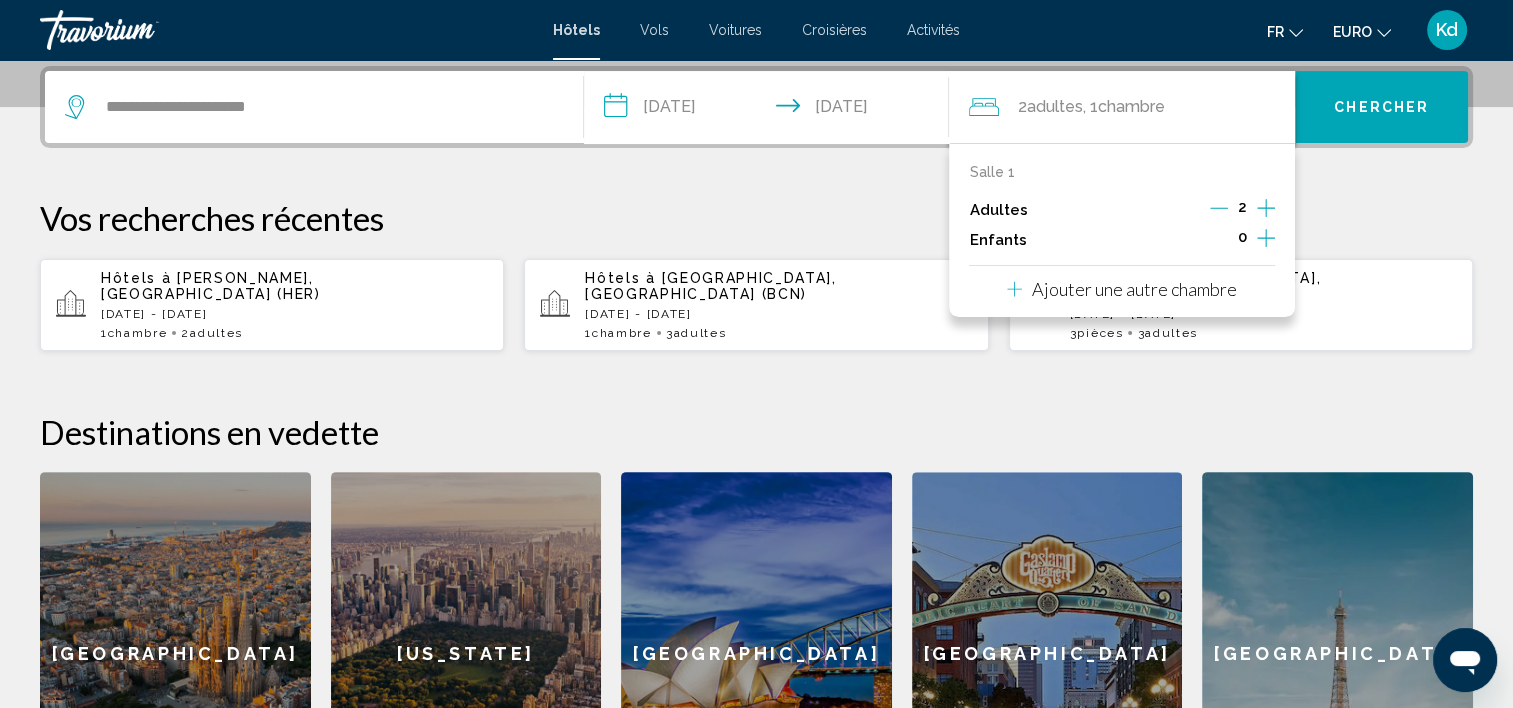 click 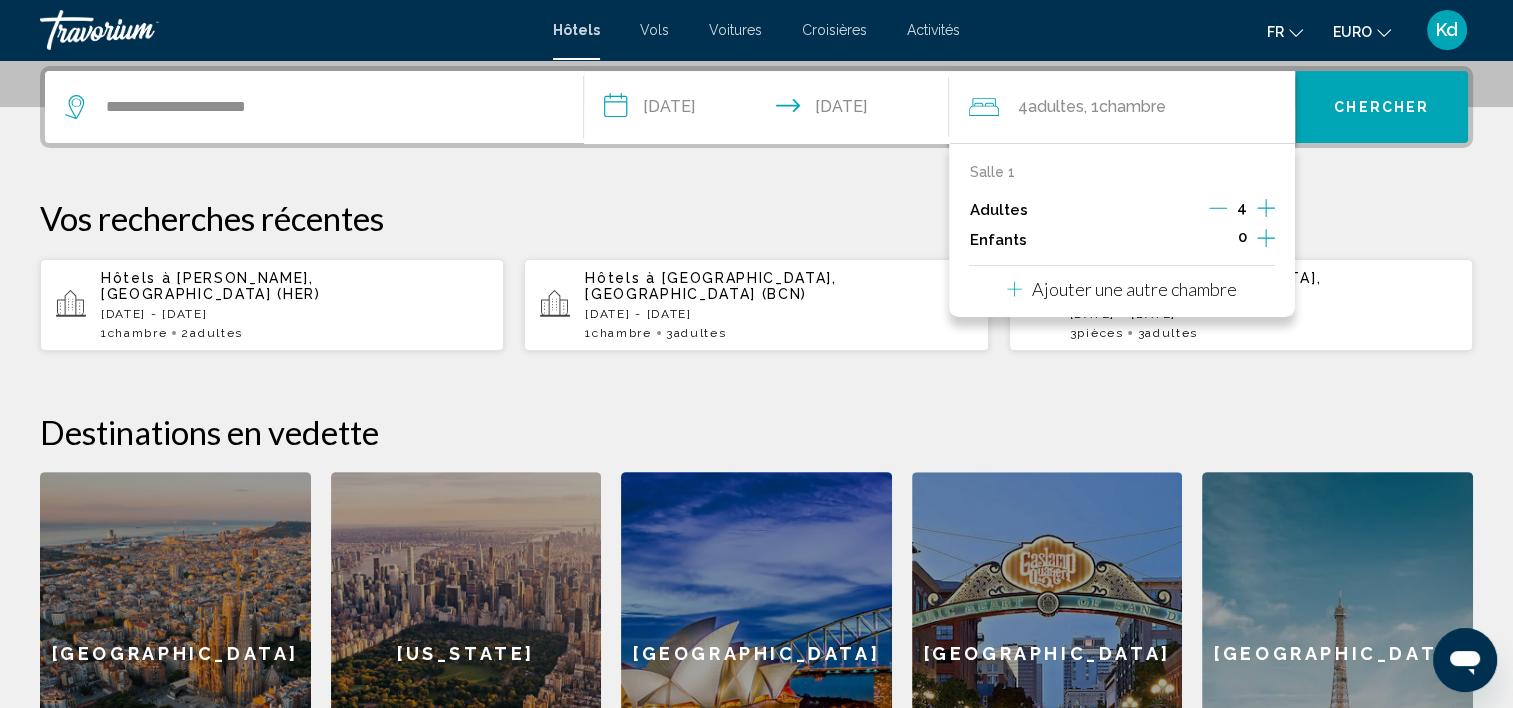 click 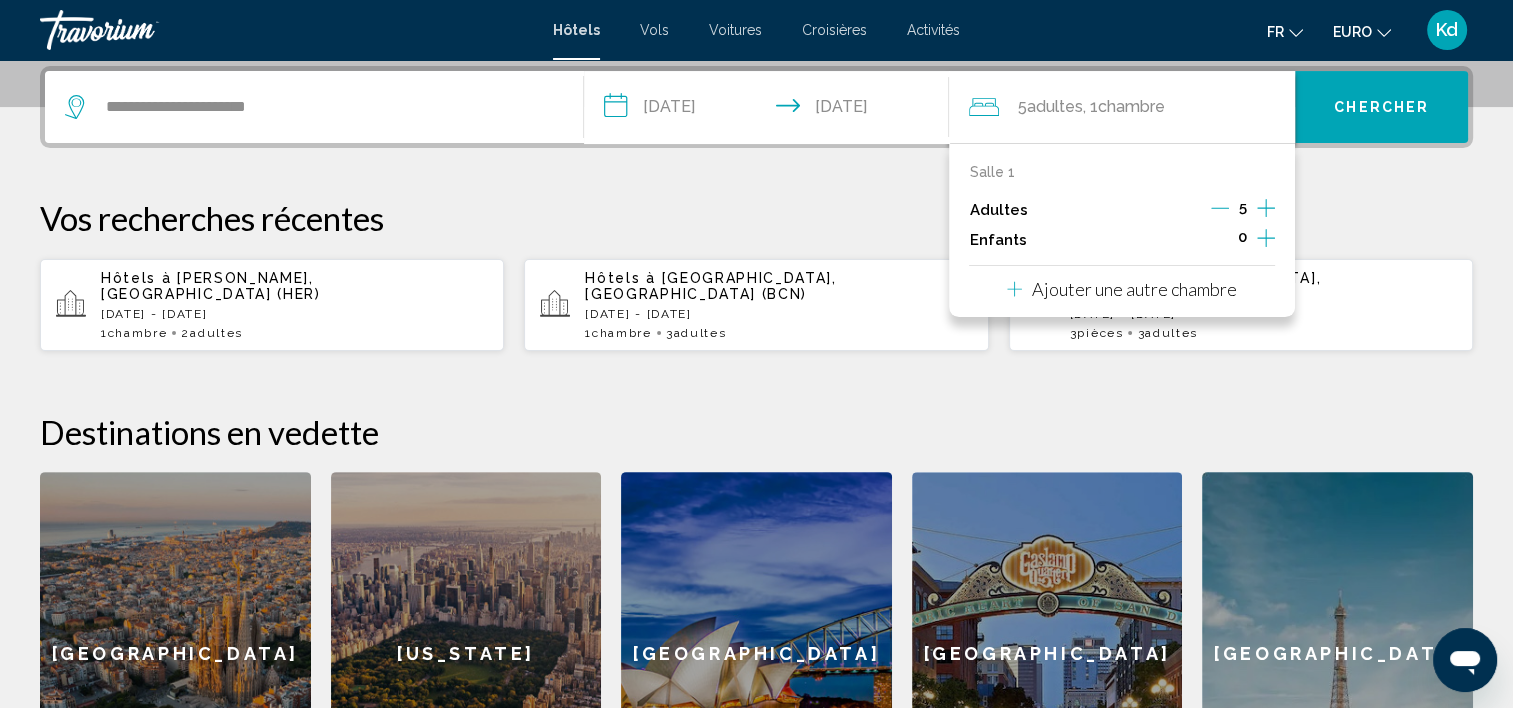 click 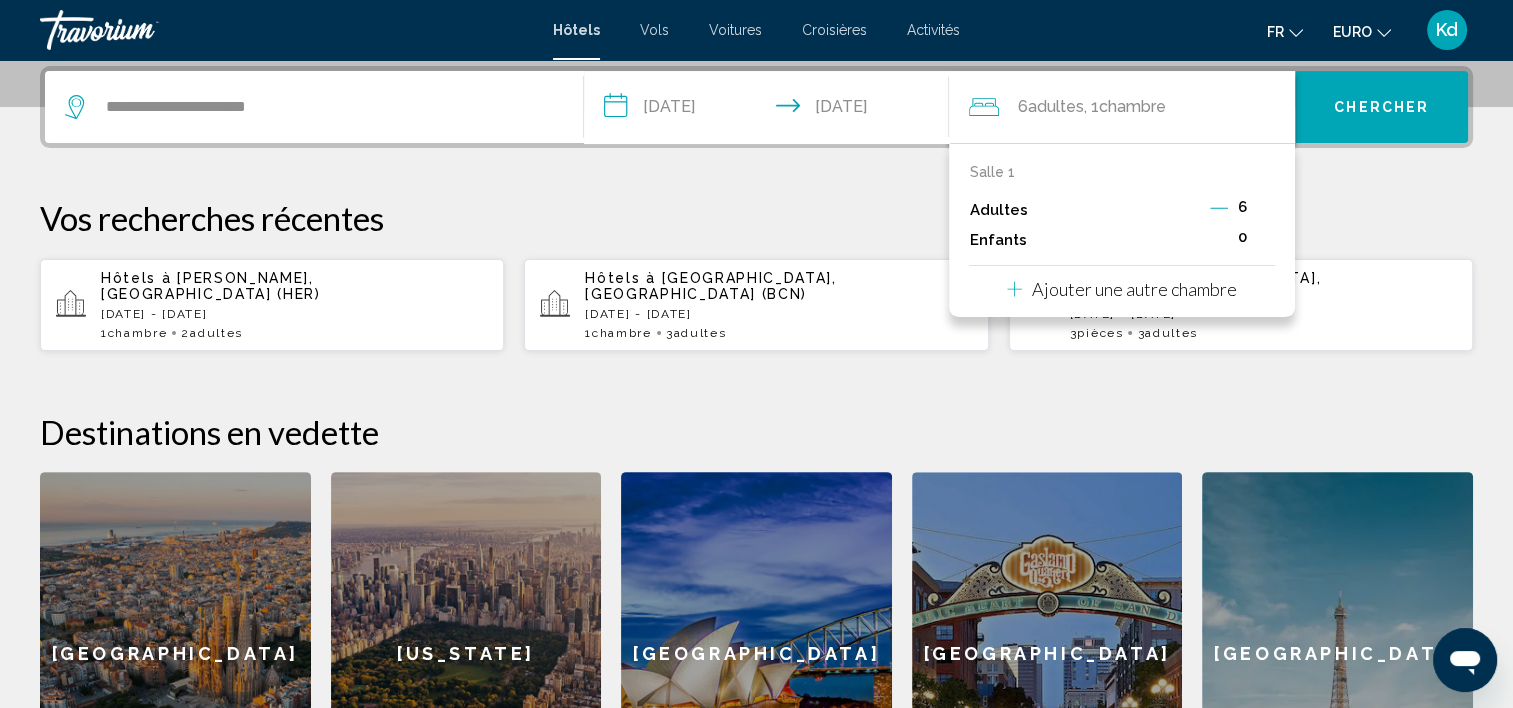 click on "Chercher" at bounding box center (1381, 108) 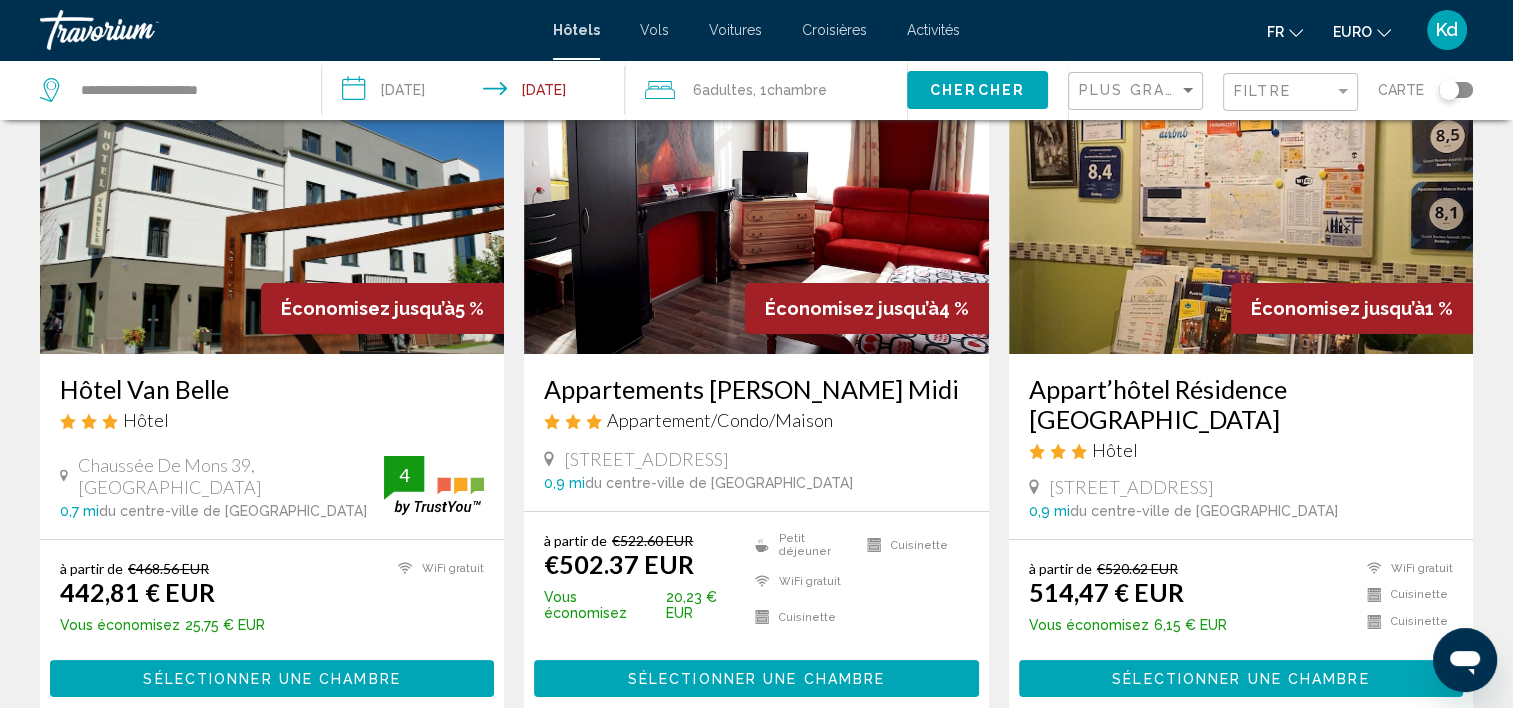 scroll, scrollTop: 200, scrollLeft: 0, axis: vertical 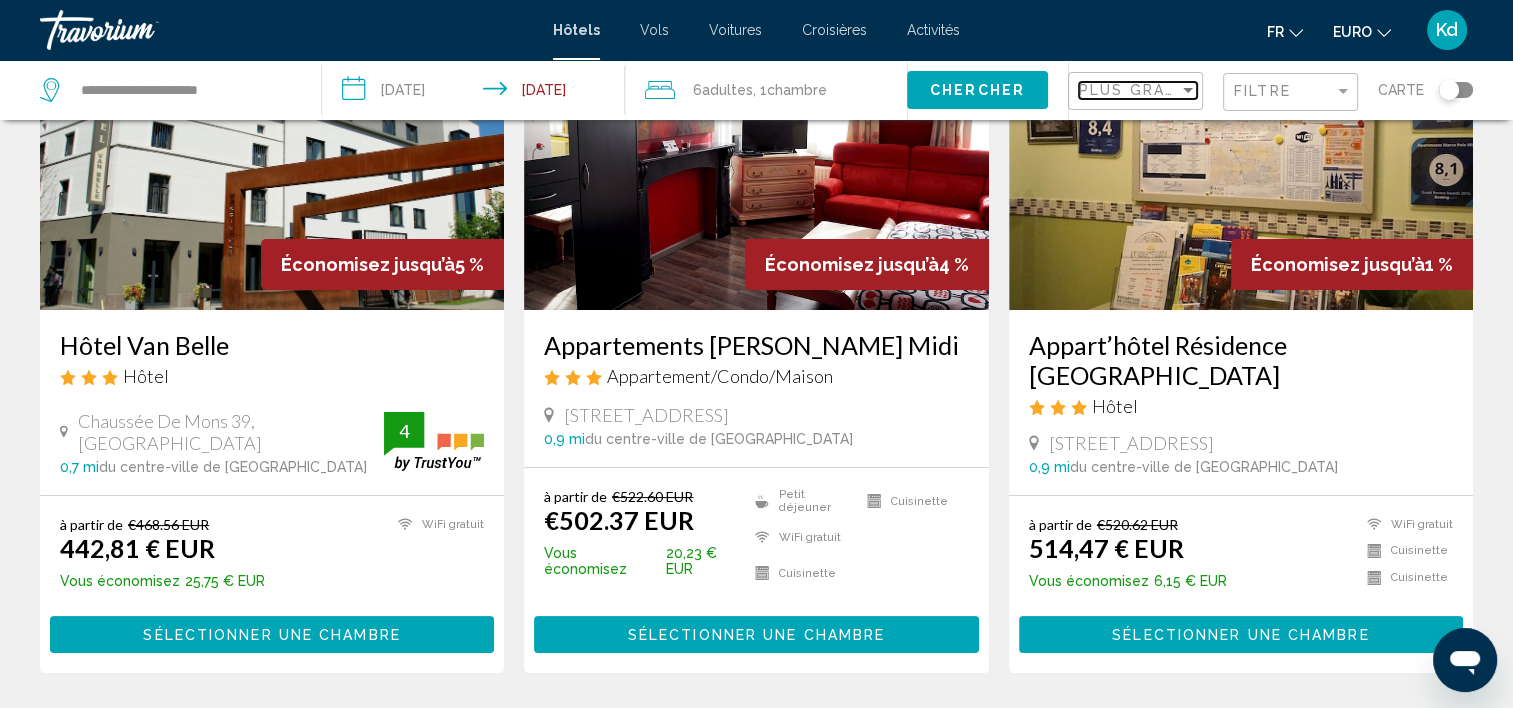click on "Plus grandes économies" at bounding box center (1198, 90) 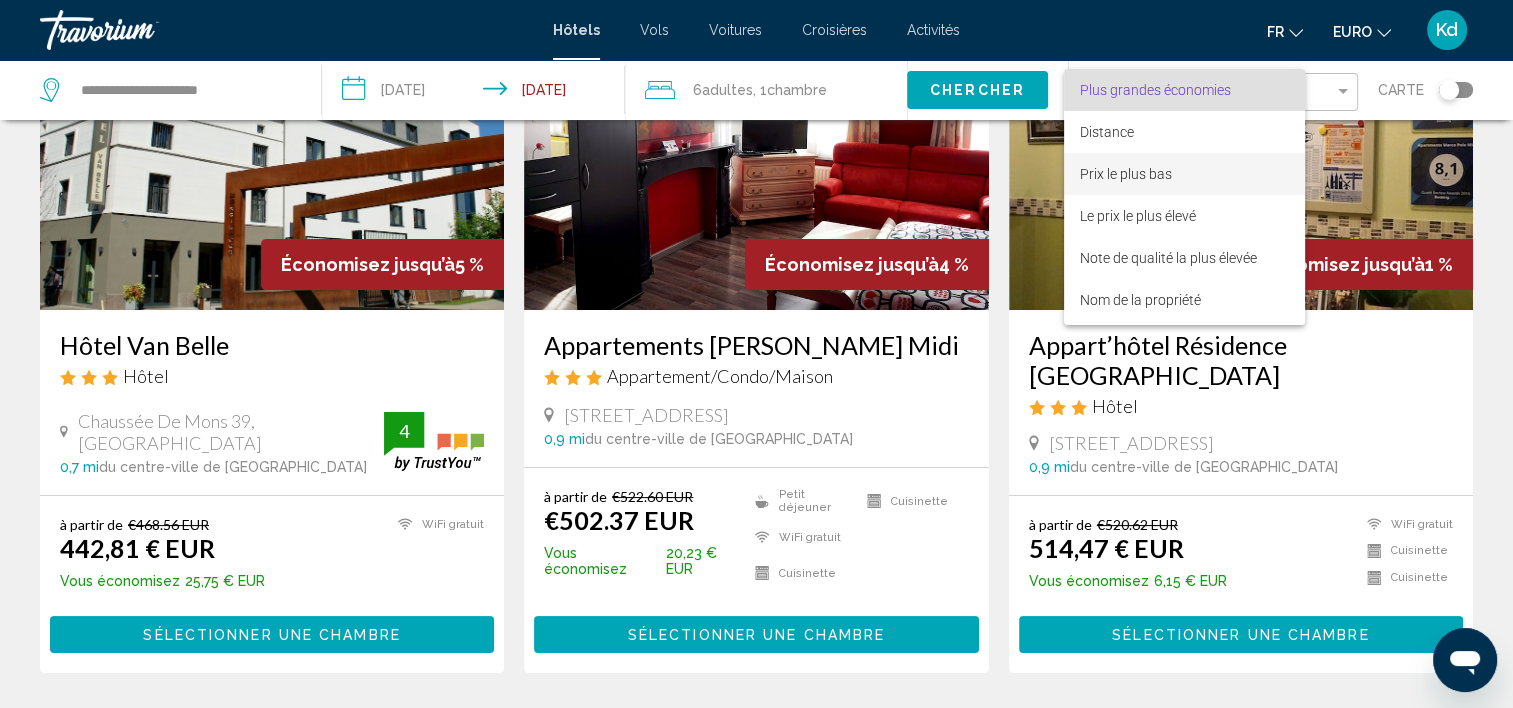 click on "Prix le plus bas" at bounding box center [1126, 174] 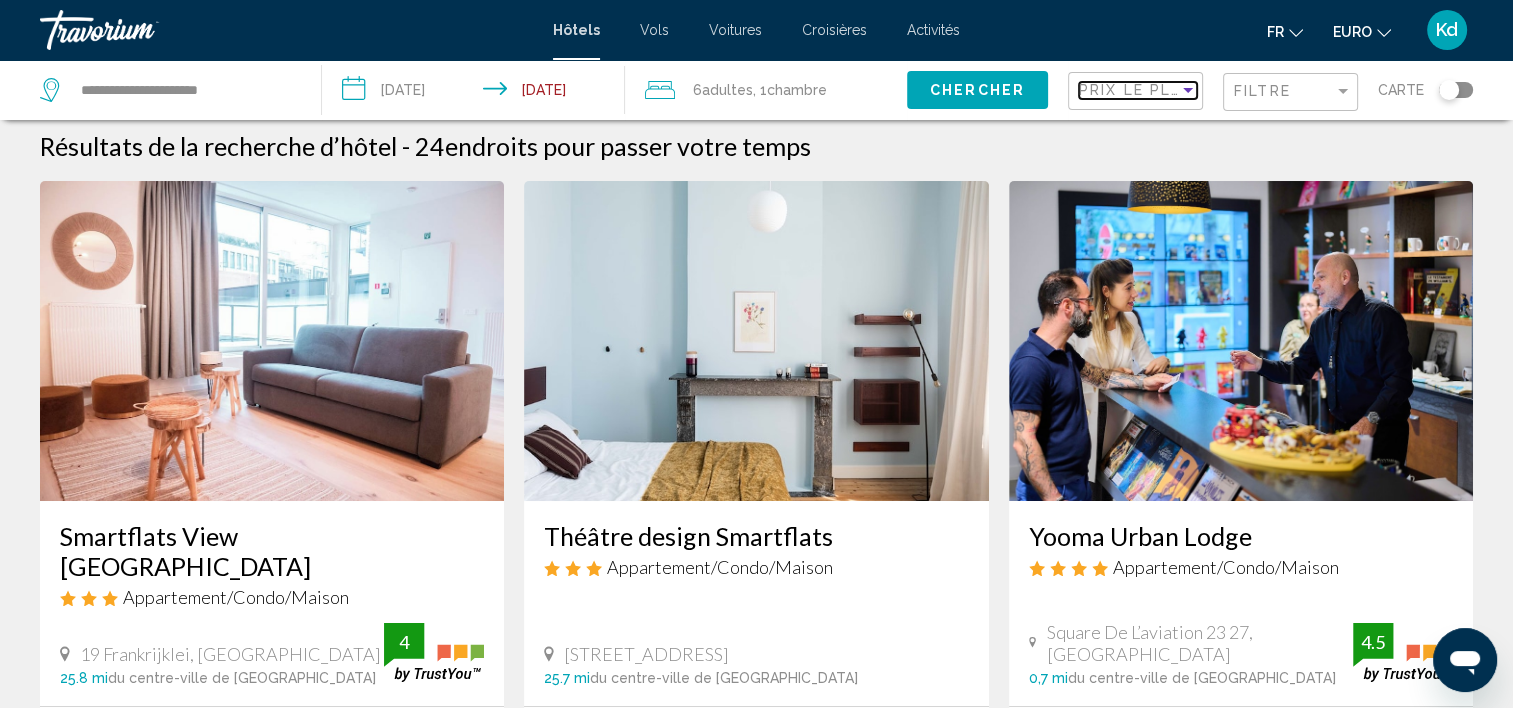 scroll, scrollTop: 0, scrollLeft: 0, axis: both 